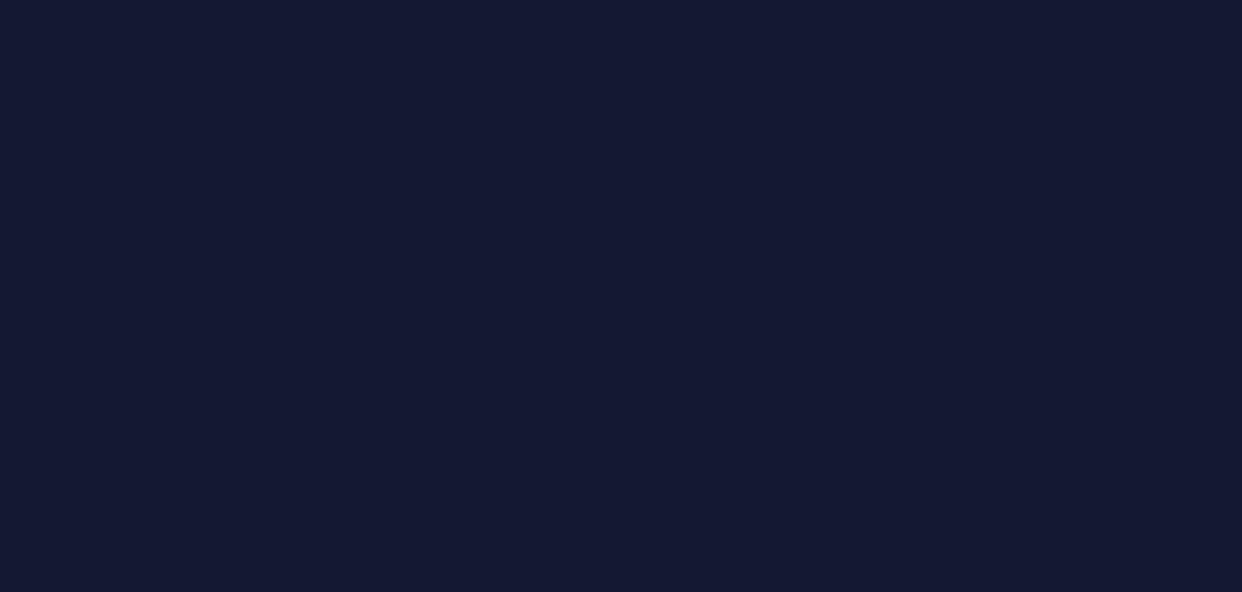 scroll, scrollTop: 0, scrollLeft: 0, axis: both 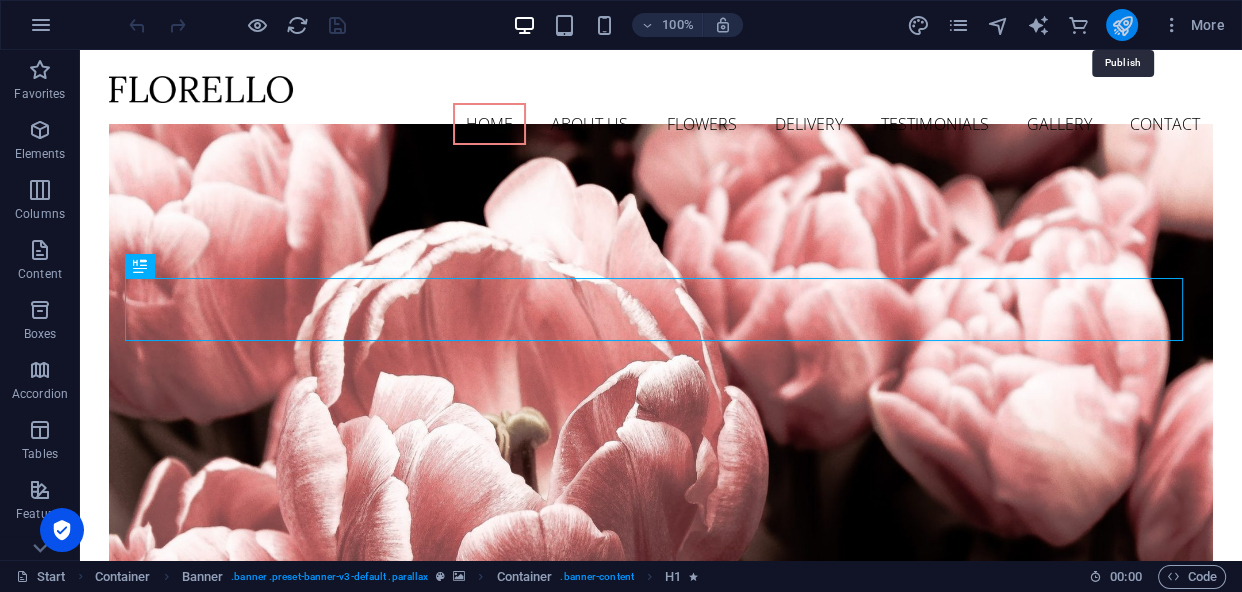 click at bounding box center (1121, 25) 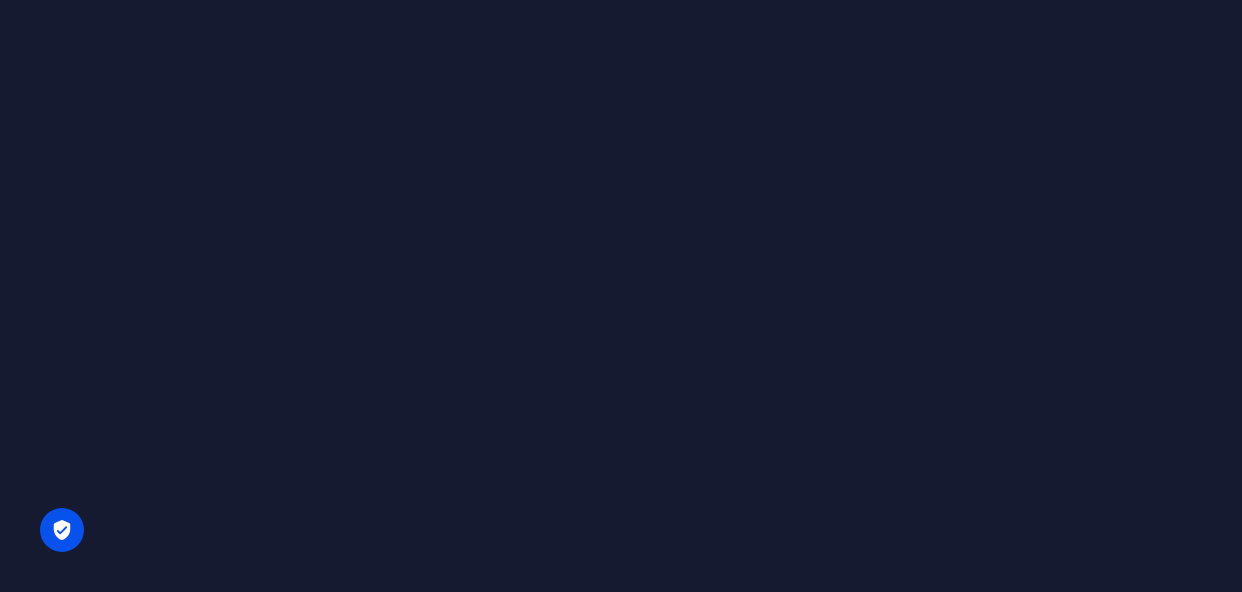 scroll, scrollTop: 0, scrollLeft: 0, axis: both 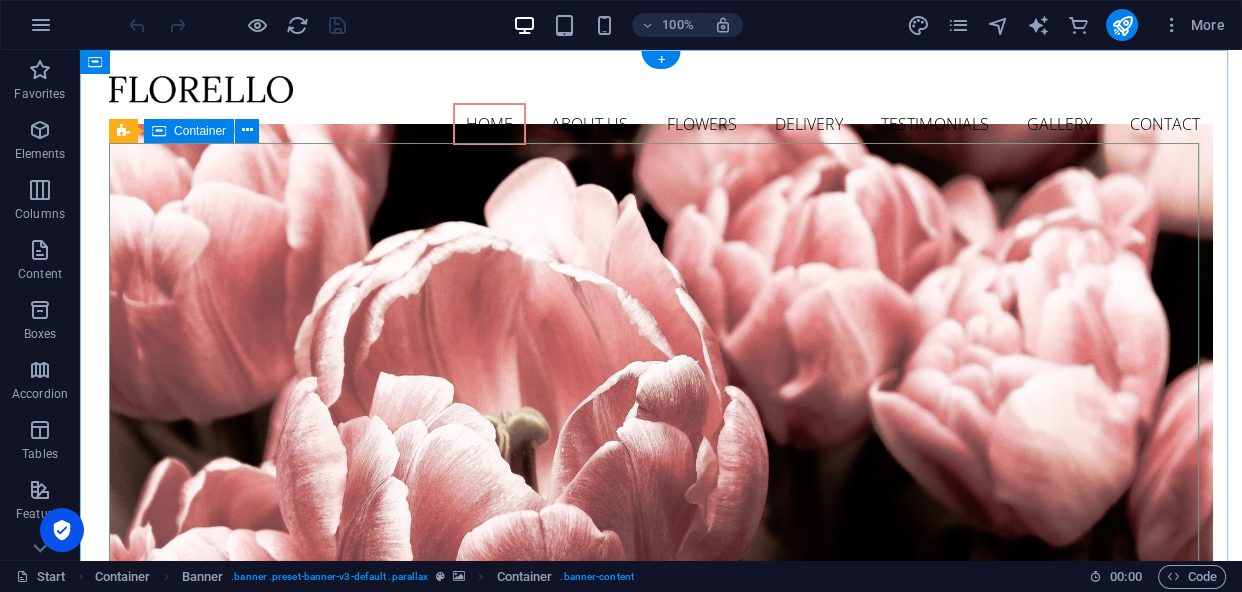 click on "welcome to [PERSON_NAME] international Come and visit our wonderful arrangements Learn more" at bounding box center (661, 879) 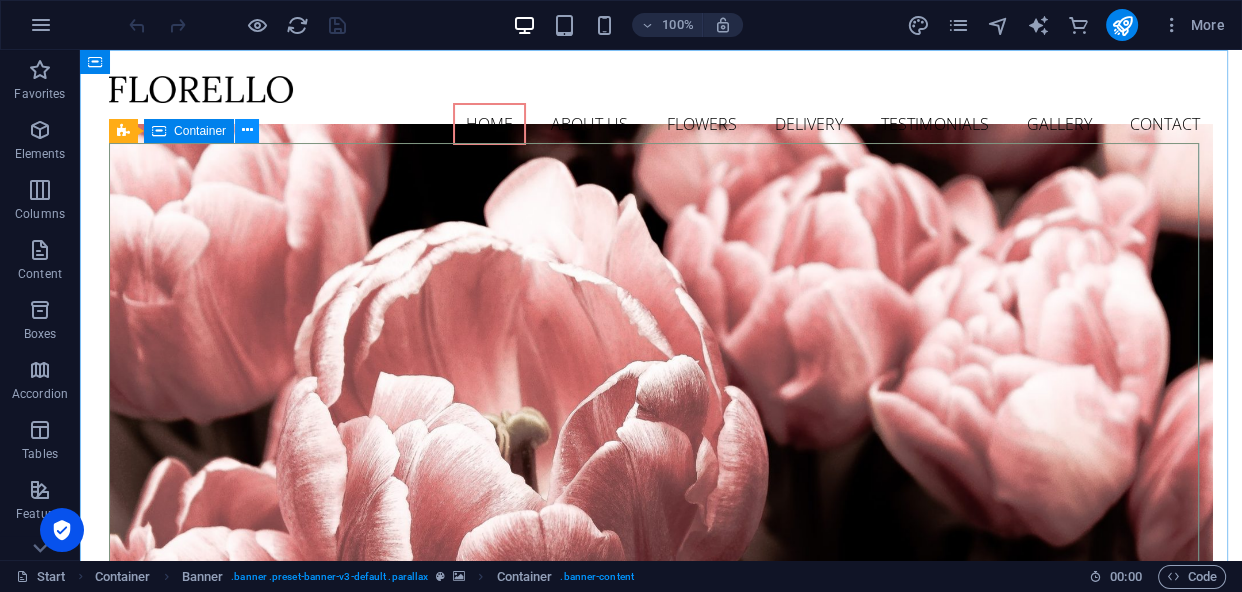 click at bounding box center [247, 130] 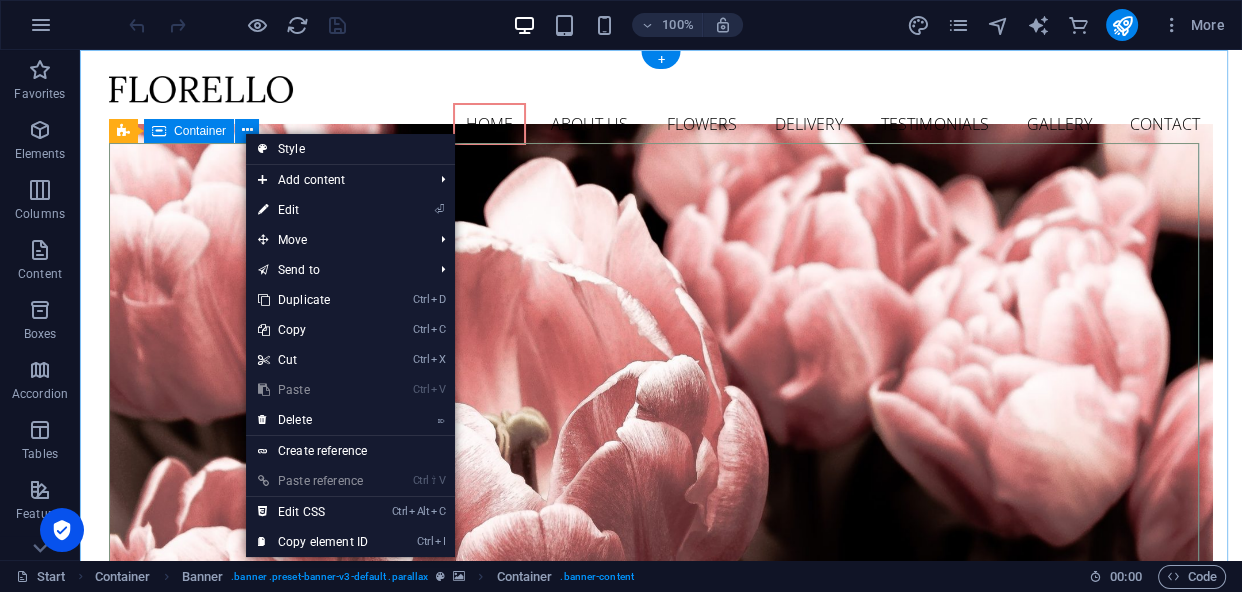 click on "welcome to [PERSON_NAME] international Come and visit our wonderful arrangements Learn more" at bounding box center [661, 879] 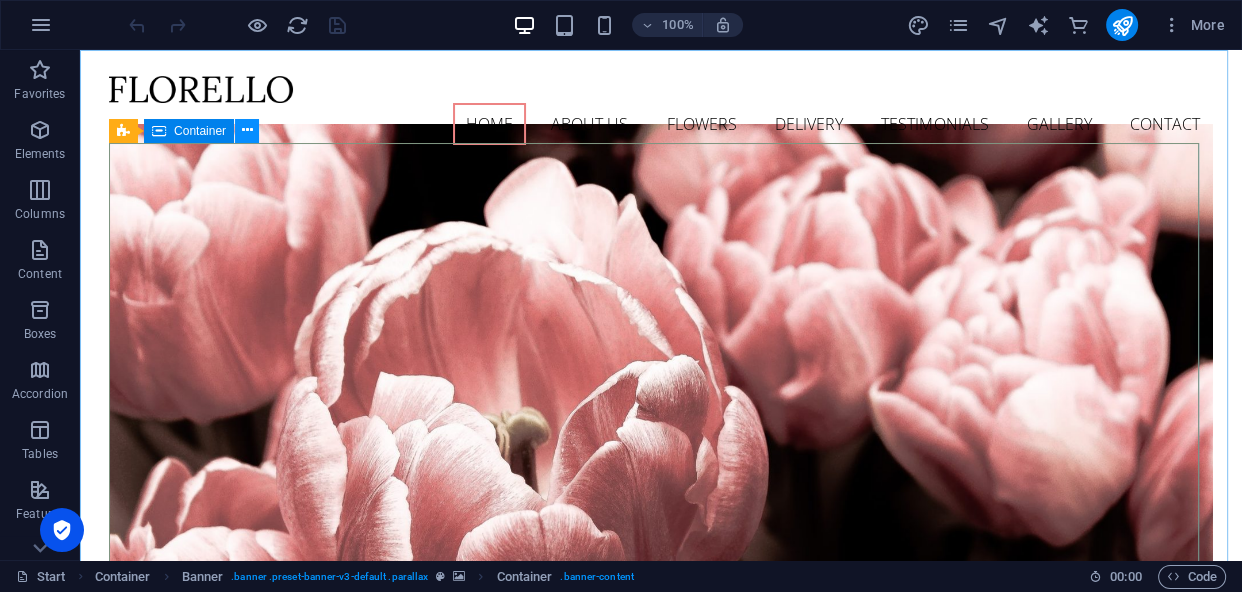 click at bounding box center [247, 130] 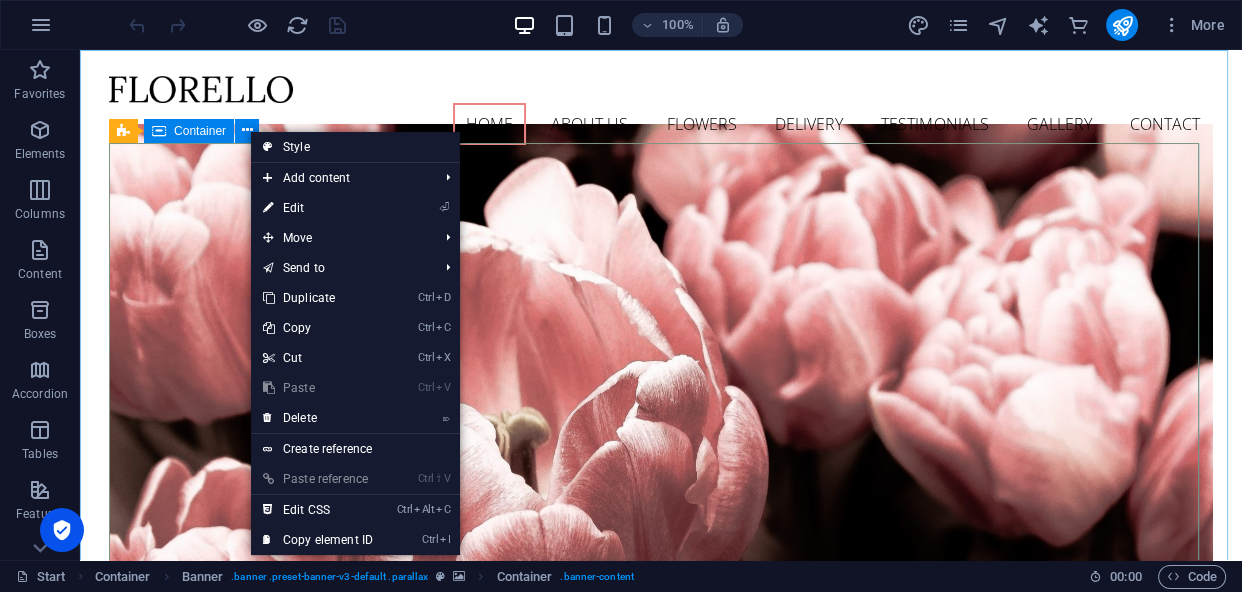 click on "Container" at bounding box center (200, 131) 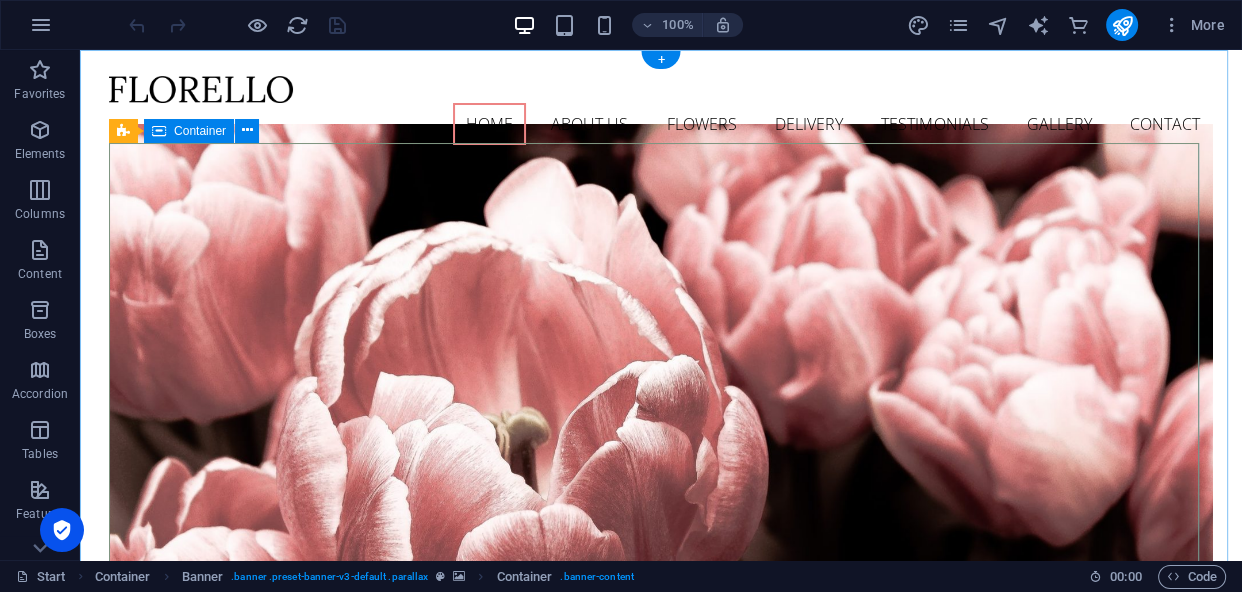 click on "welcome to [PERSON_NAME] international Come and visit our wonderful arrangements Learn more" at bounding box center [661, 879] 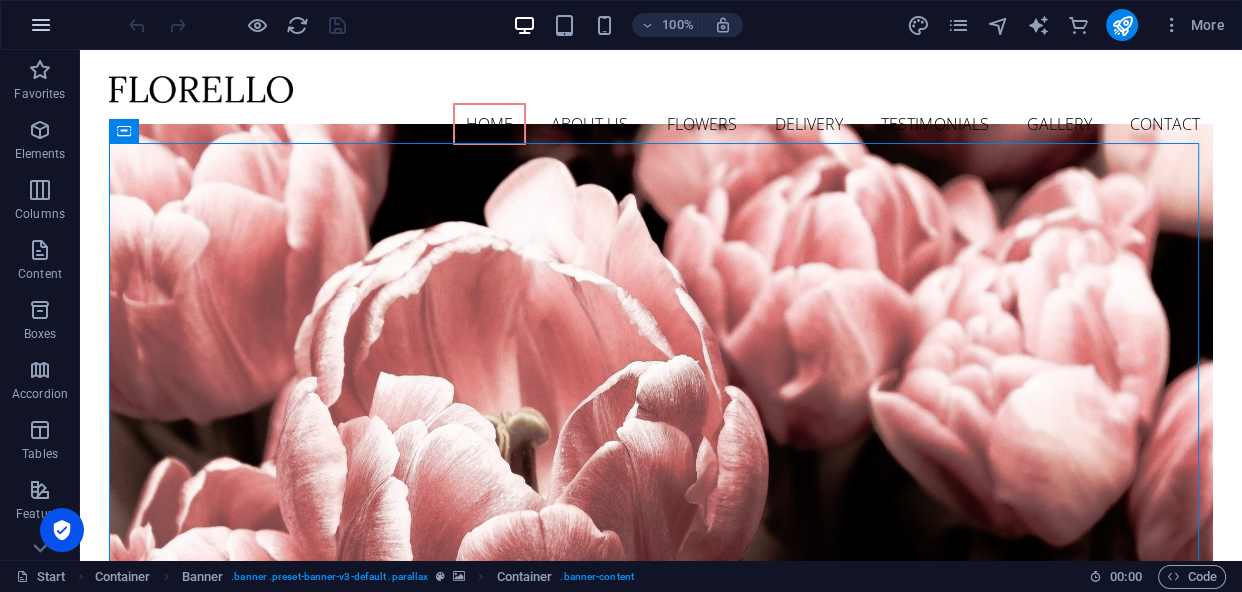 click at bounding box center (41, 25) 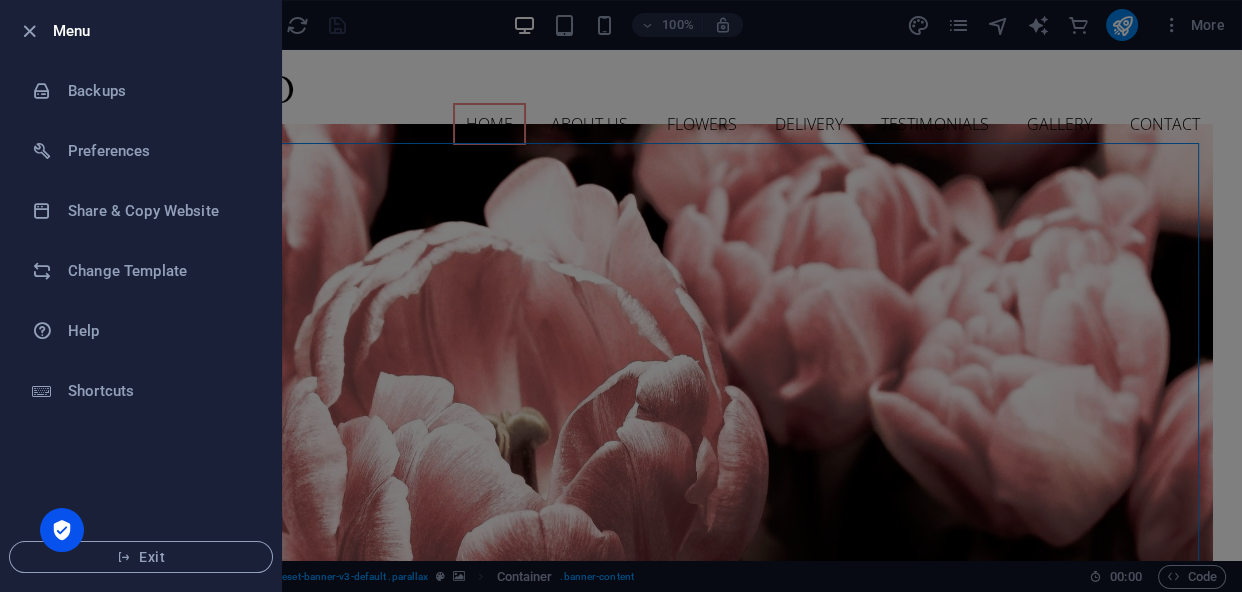 click at bounding box center [621, 296] 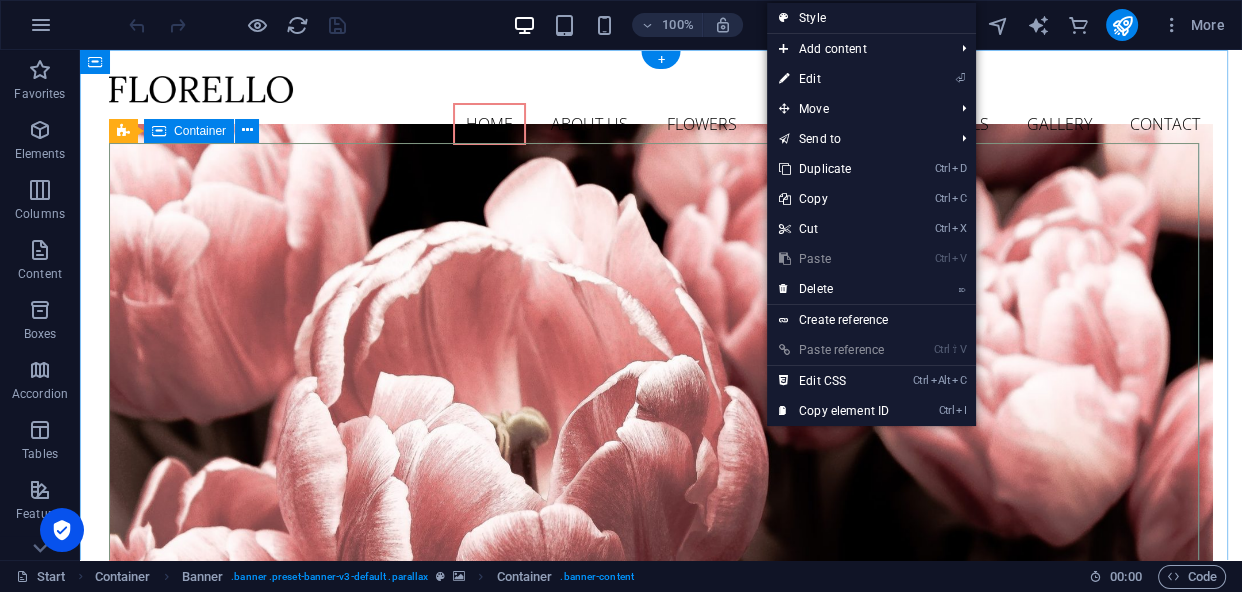 click on "welcome to [PERSON_NAME] international Come and visit our wonderful arrangements Learn more" at bounding box center (661, 879) 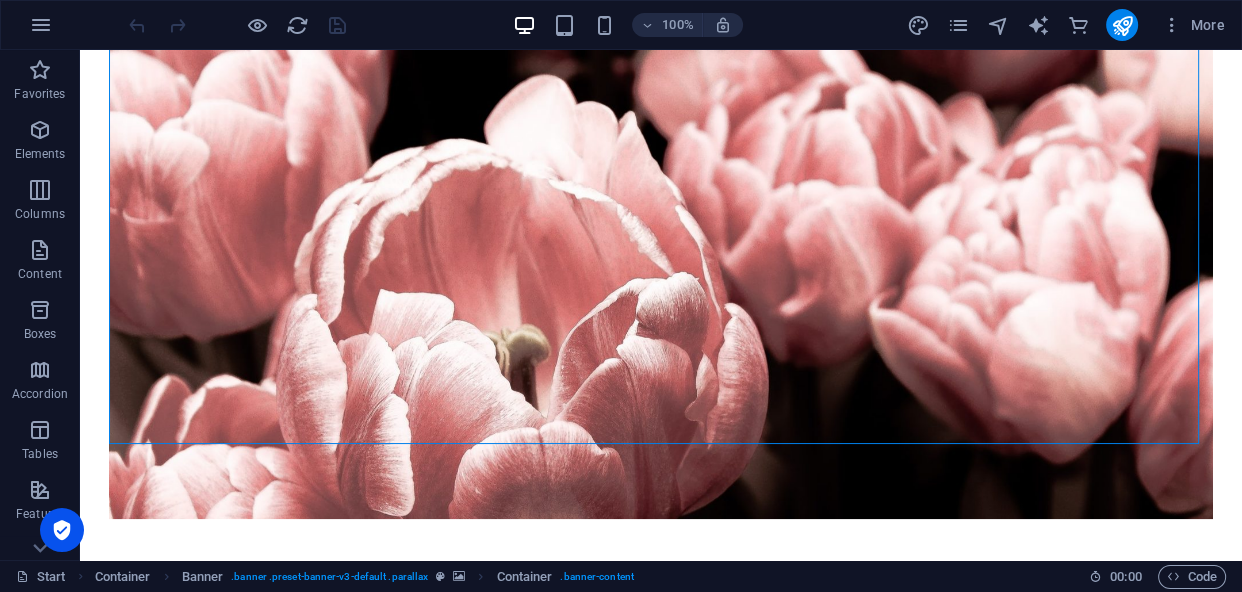 scroll, scrollTop: 145, scrollLeft: 0, axis: vertical 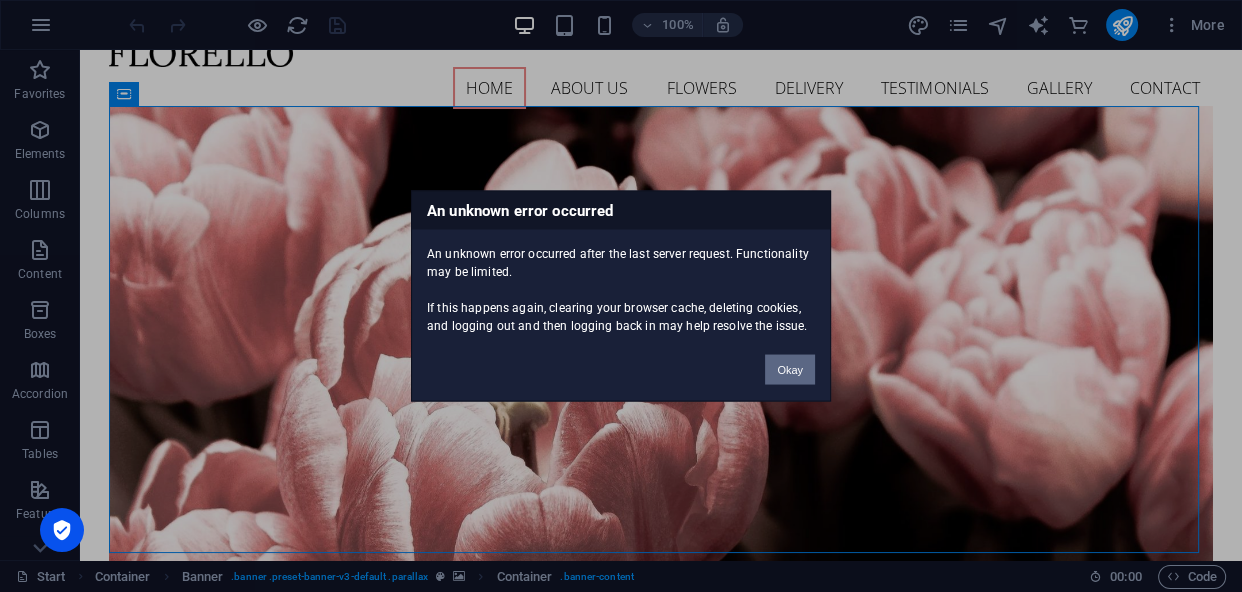 click on "Okay" at bounding box center [790, 370] 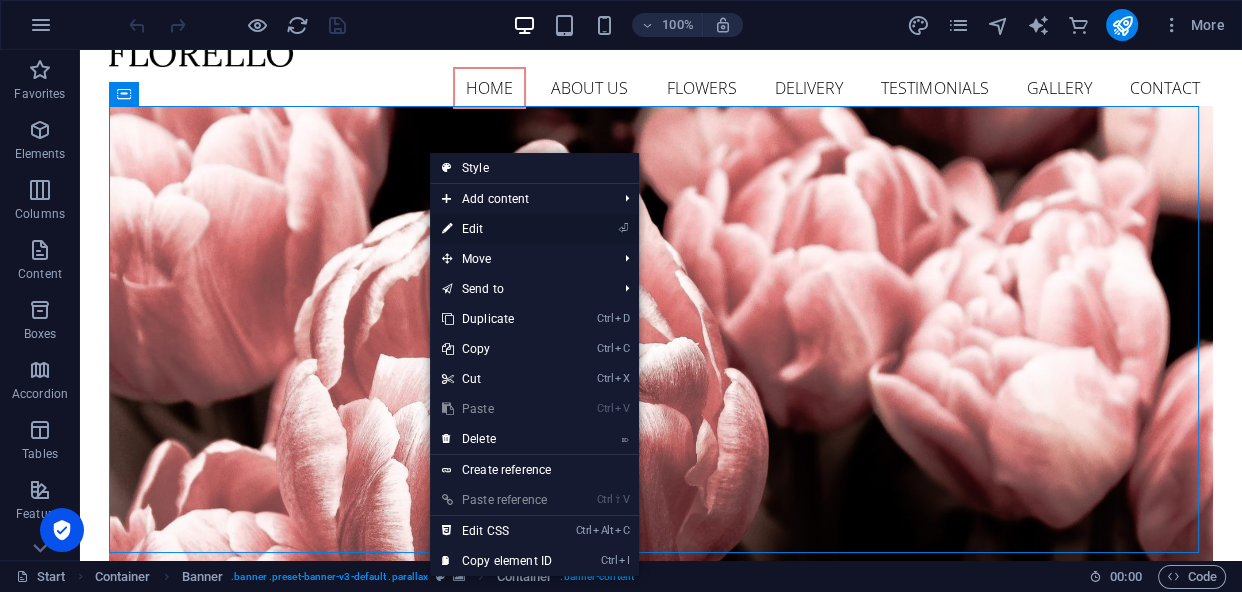 click on "⏎  Edit" at bounding box center [497, 229] 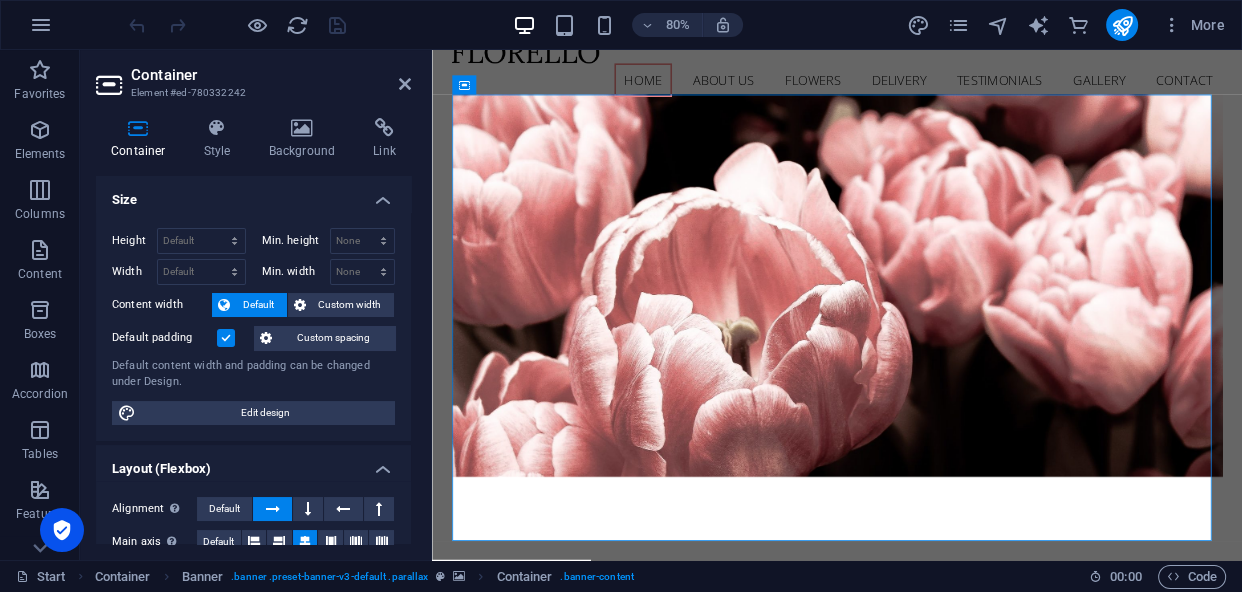 drag, startPoint x: 407, startPoint y: 225, endPoint x: 411, endPoint y: 267, distance: 42.190044 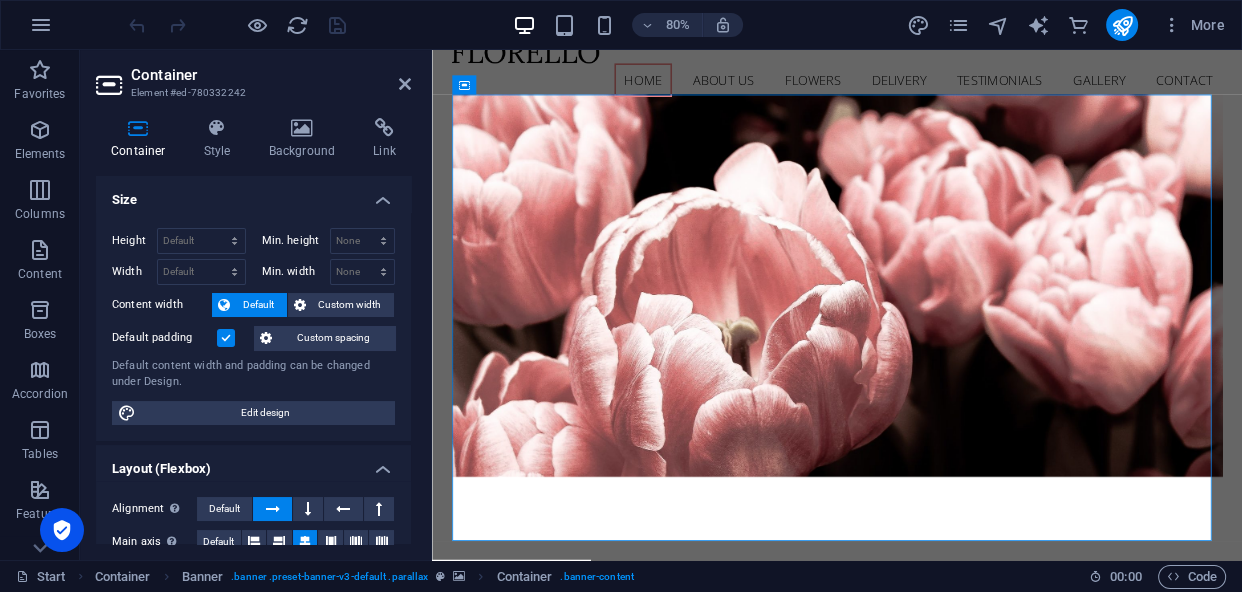 click on "Container Style Background Link Size Height Default px rem % vh vw Min. height None px rem % vh vw Width Default px rem % em vh vw Min. width None px rem % vh vw Content width Default Custom width Width Default px rem % em vh vw Min. width None px rem % vh vw Default padding Custom spacing Default content width and padding can be changed under Design. Edit design Layout (Flexbox) Alignment Determines the flex direction. Default Main axis Determine how elements should behave along the main axis inside this container (justify content). Default Side axis Control the vertical direction of the element inside of the container (align items). Default Wrap Default On Off Fill Controls the distances and direction of elements on the y-axis across several lines (align content). Default Accessibility ARIA helps assistive technologies (like screen readers) to understand the role, state, and behavior of web elements Role The ARIA role defines the purpose of an element.  None Header Footer Section Banner Fan" at bounding box center (253, 331) 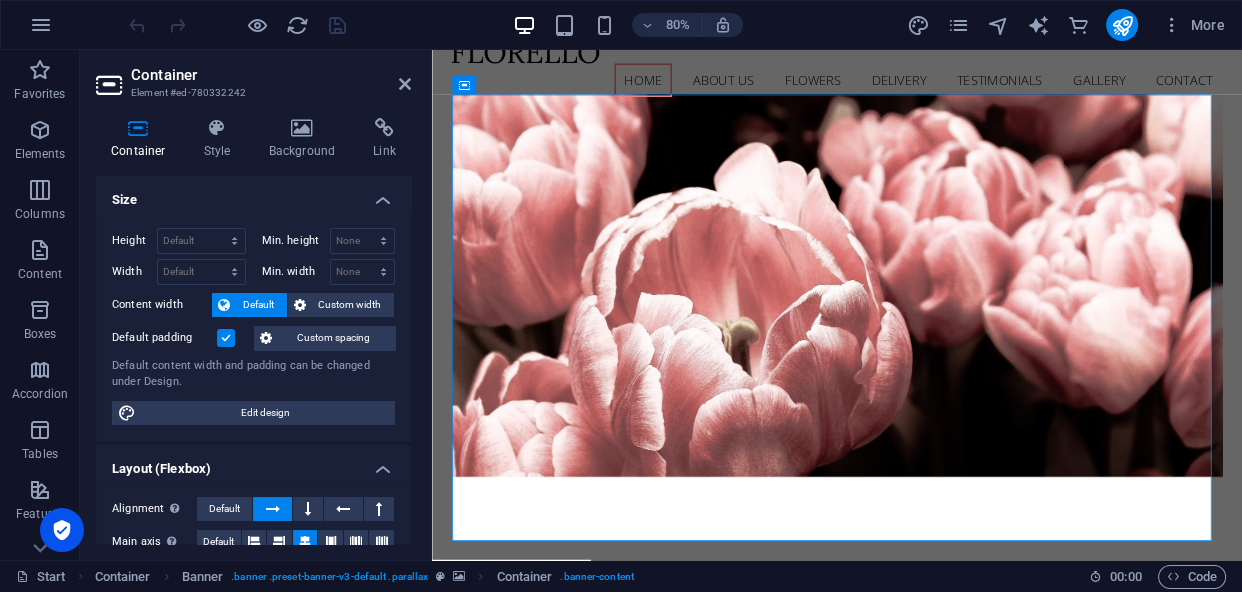 drag, startPoint x: 406, startPoint y: 236, endPoint x: 406, endPoint y: 276, distance: 40 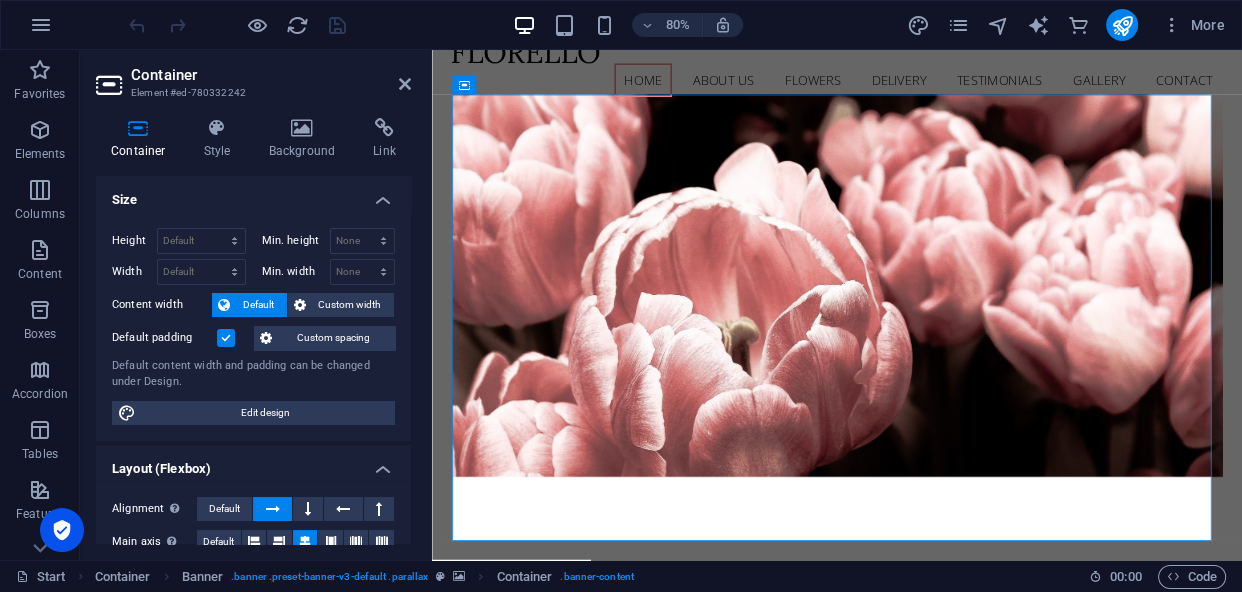click on "Height Default px rem % vh vw Min. height None px rem % vh vw Width Default px rem % em vh vw Min. width None px rem % vh vw Content width Default Custom width Width Default px rem % em vh vw Min. width None px rem % vh vw Default padding Custom spacing Default content width and padding can be changed under Design. Edit design" at bounding box center [253, 326] 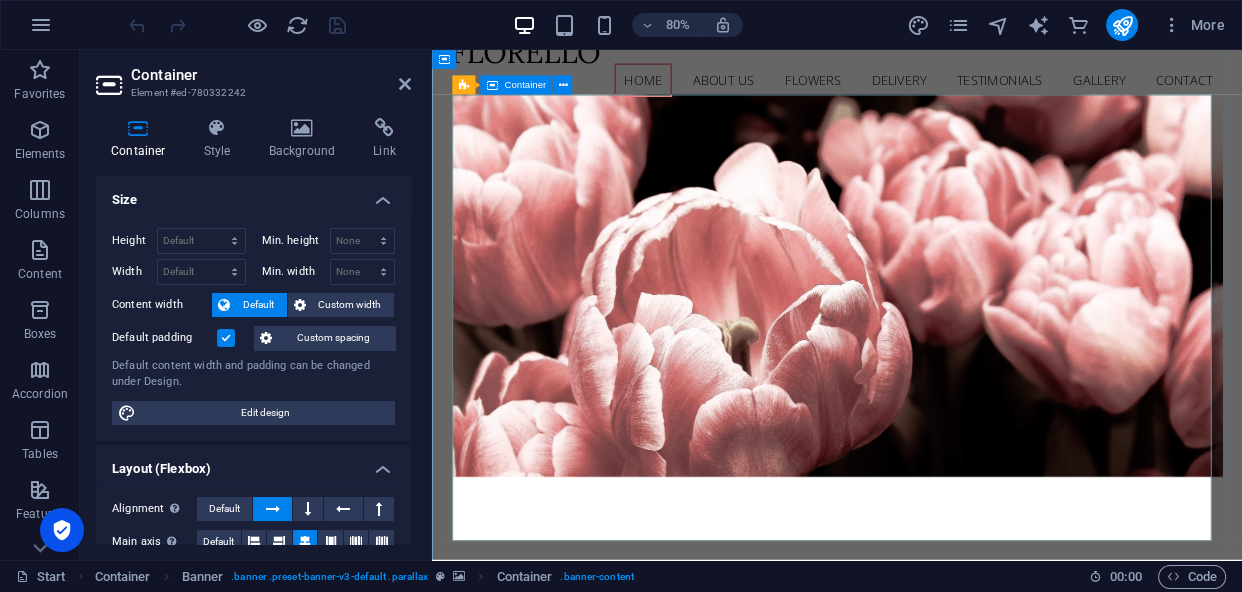 click on "Container" at bounding box center (516, 85) 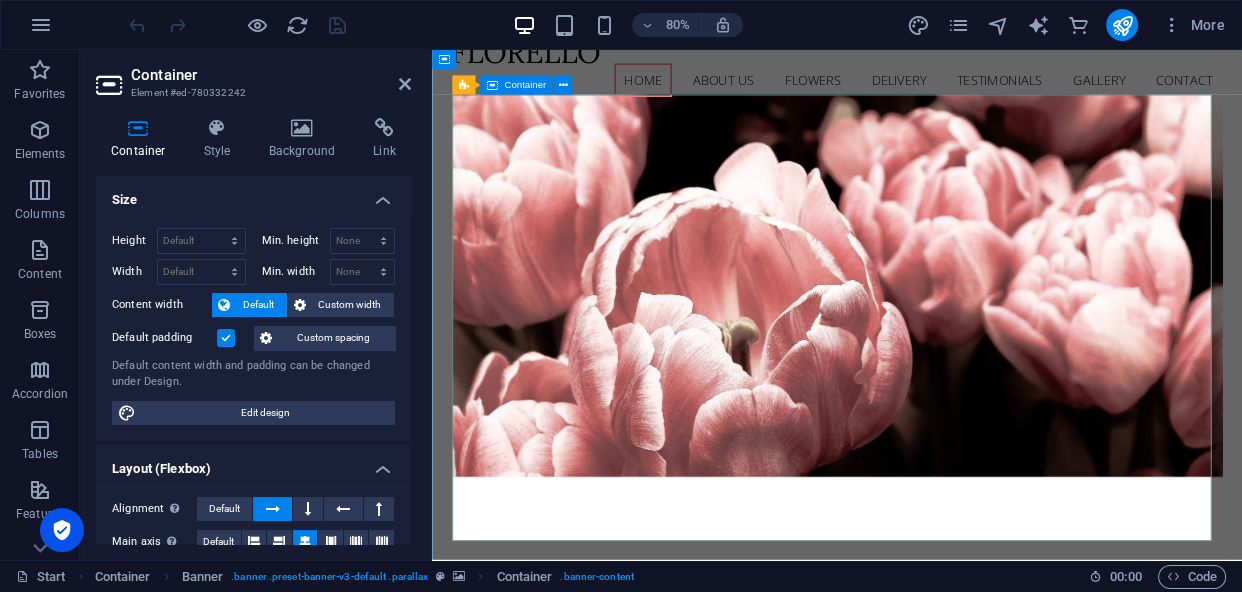 click on "welcome to haldar international Come and visit our wonderful arrangements Learn more" at bounding box center (938, 843) 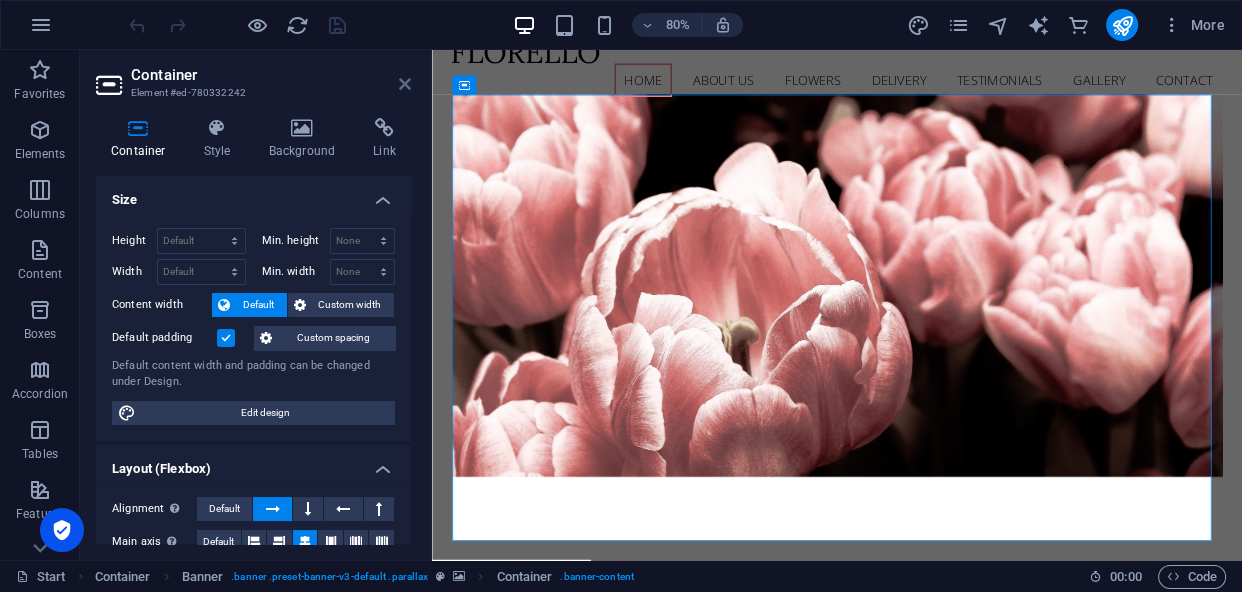click at bounding box center (405, 84) 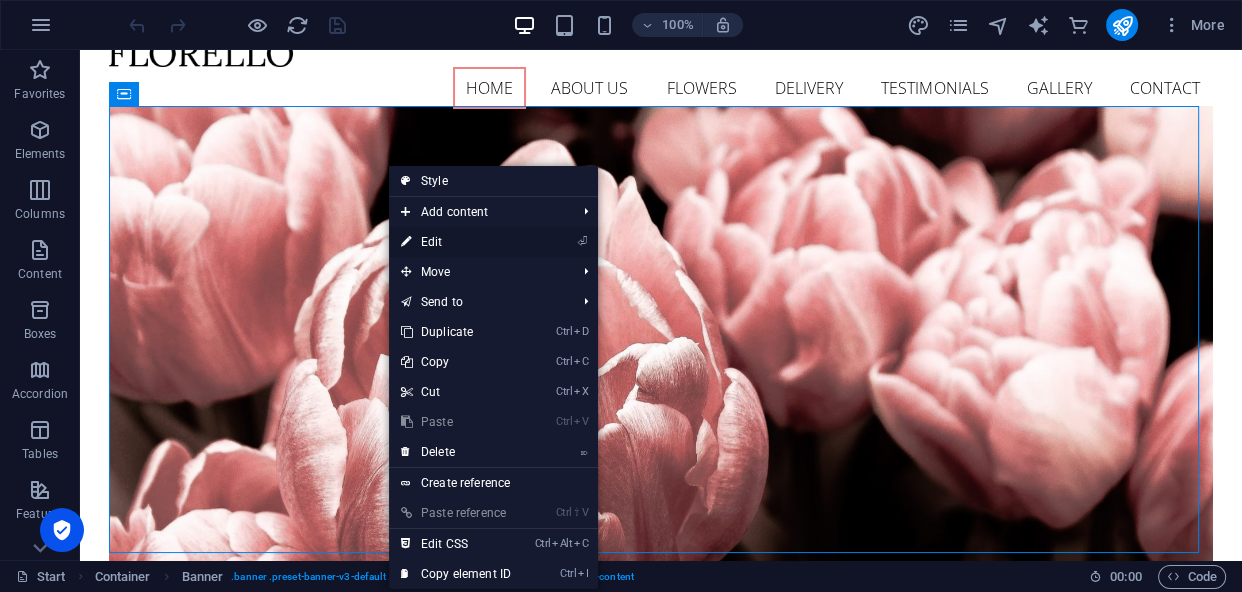 click on "⏎" at bounding box center [582, 241] 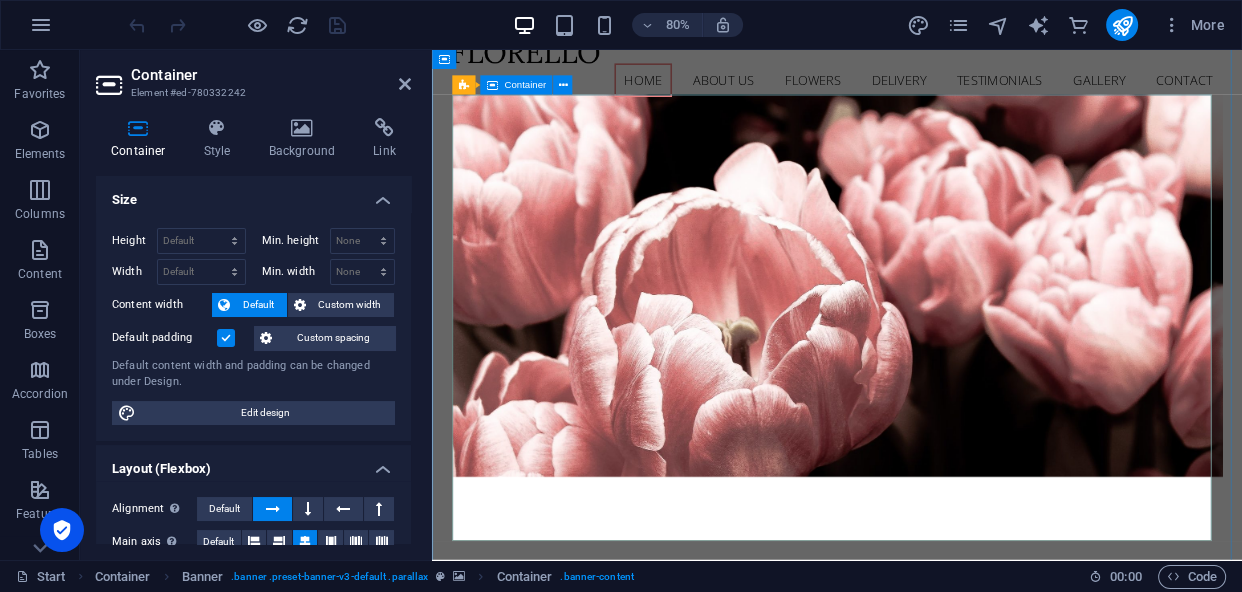 click on "welcome to haldar international Come and visit our wonderful arrangements Learn more" at bounding box center [938, 843] 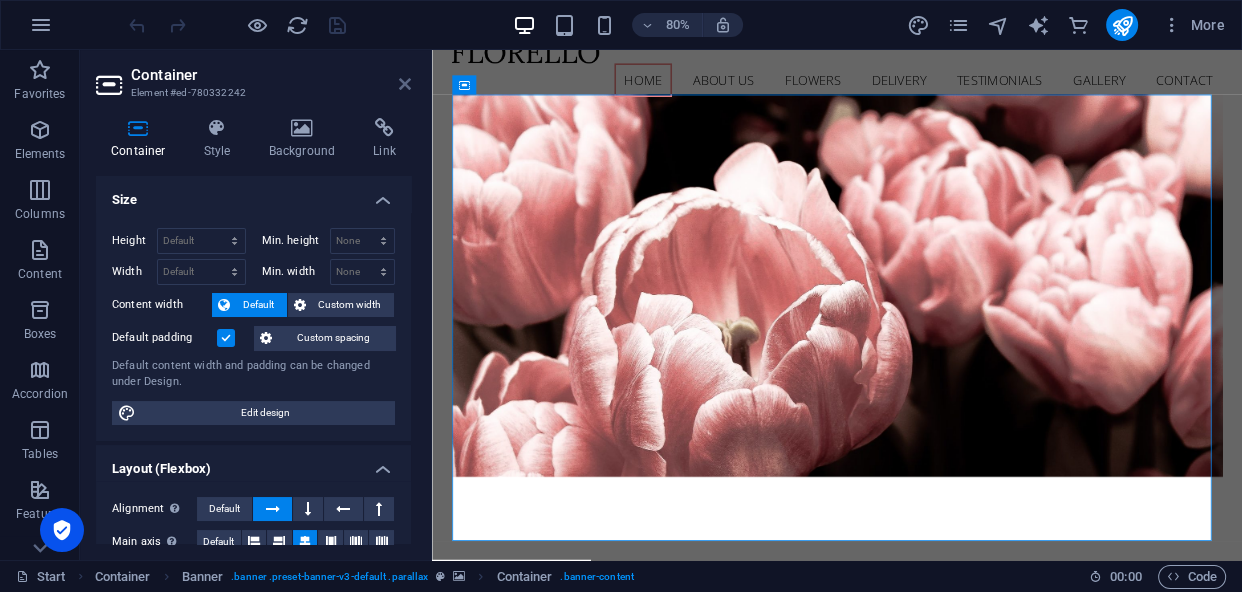 click at bounding box center [405, 84] 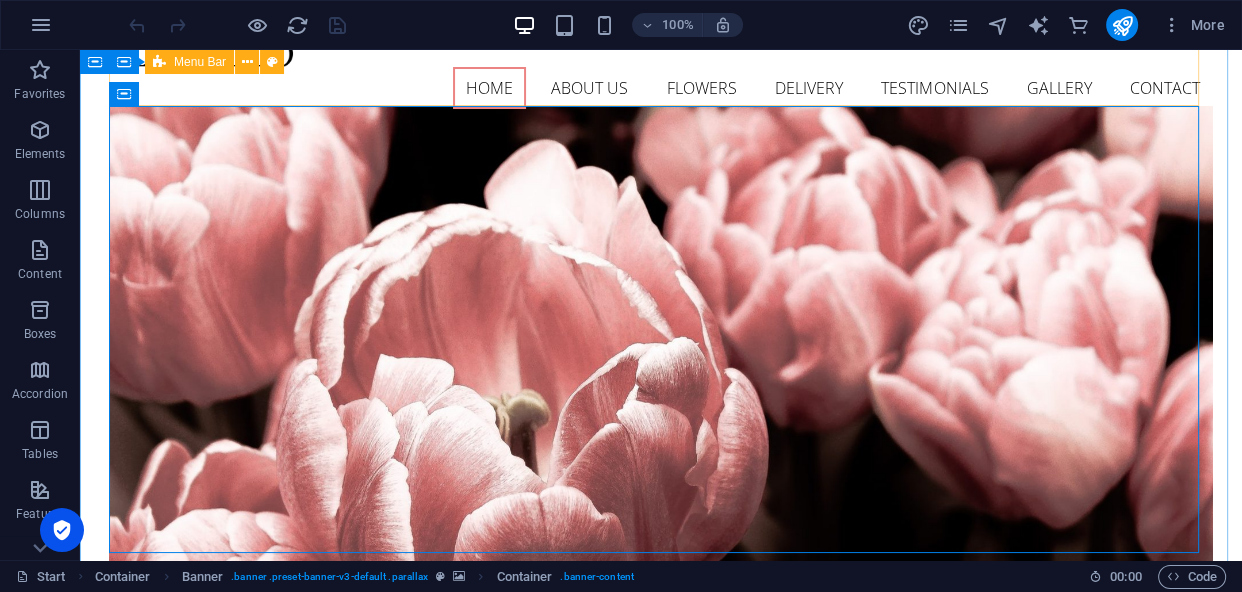 click on "Home About us Flowers Delivery Testimonials Gallery Contact" at bounding box center (661, 74) 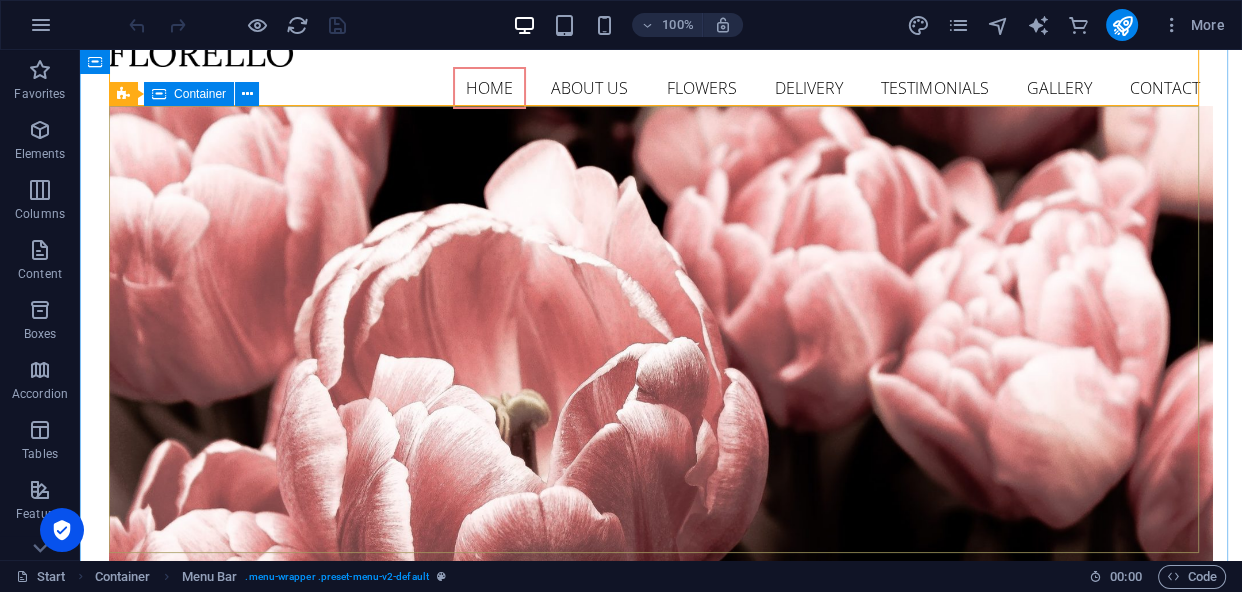 click on "welcome to haldar international Come and visit our wonderful arrangements Learn more" at bounding box center [661, 843] 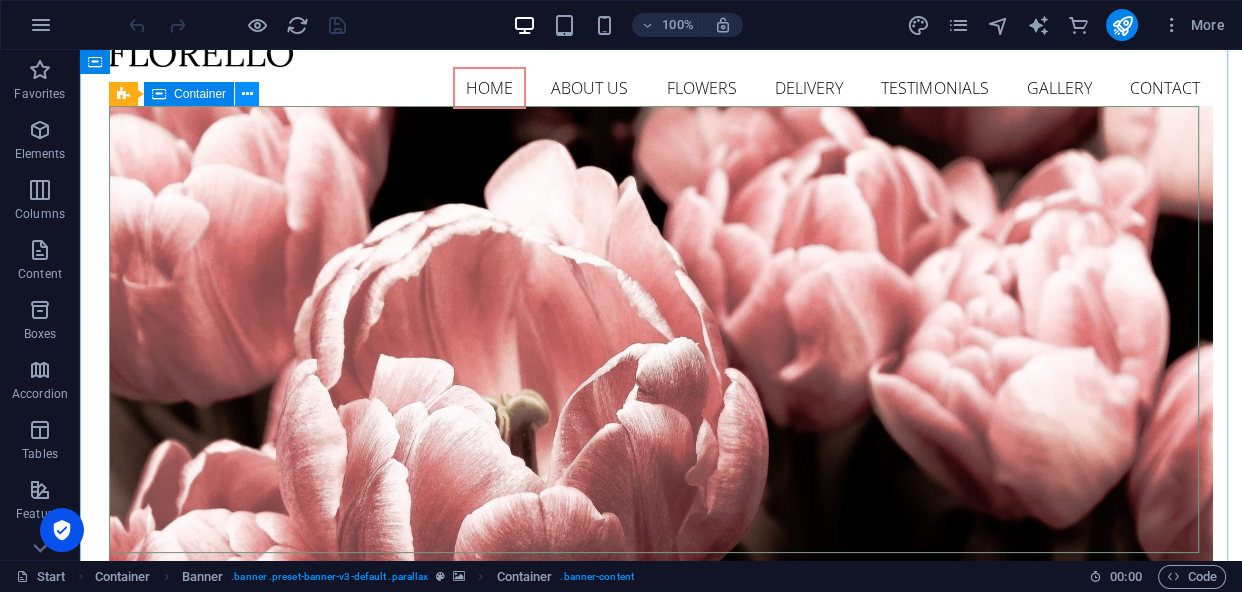 click at bounding box center (247, 94) 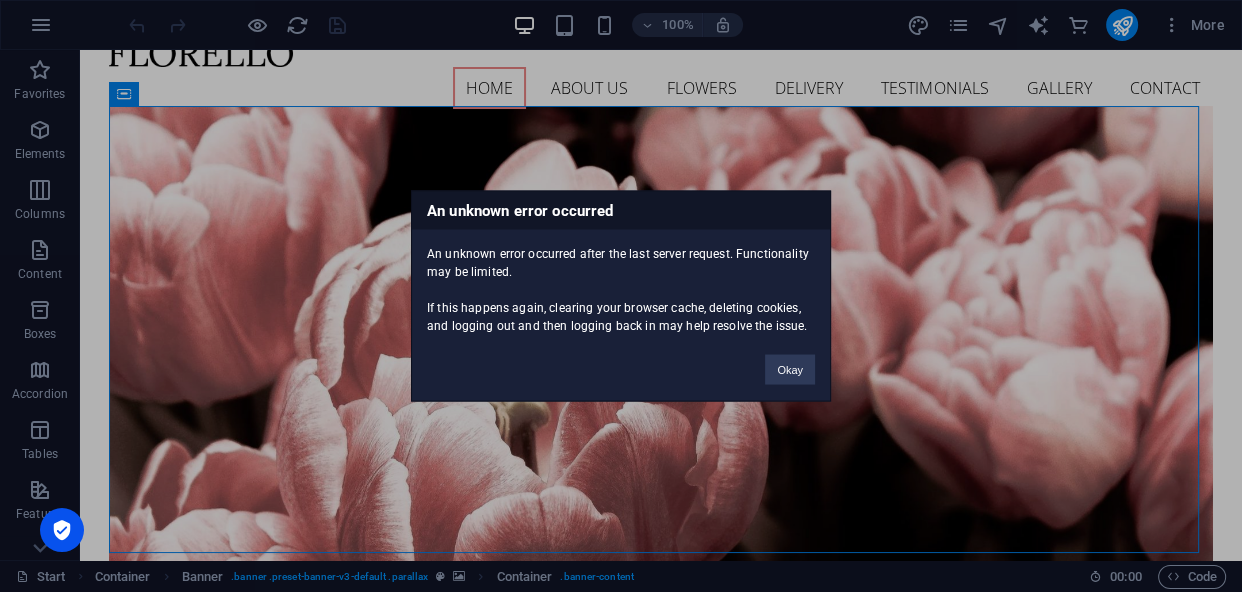 click on "An unknown error occurred" at bounding box center [621, 211] 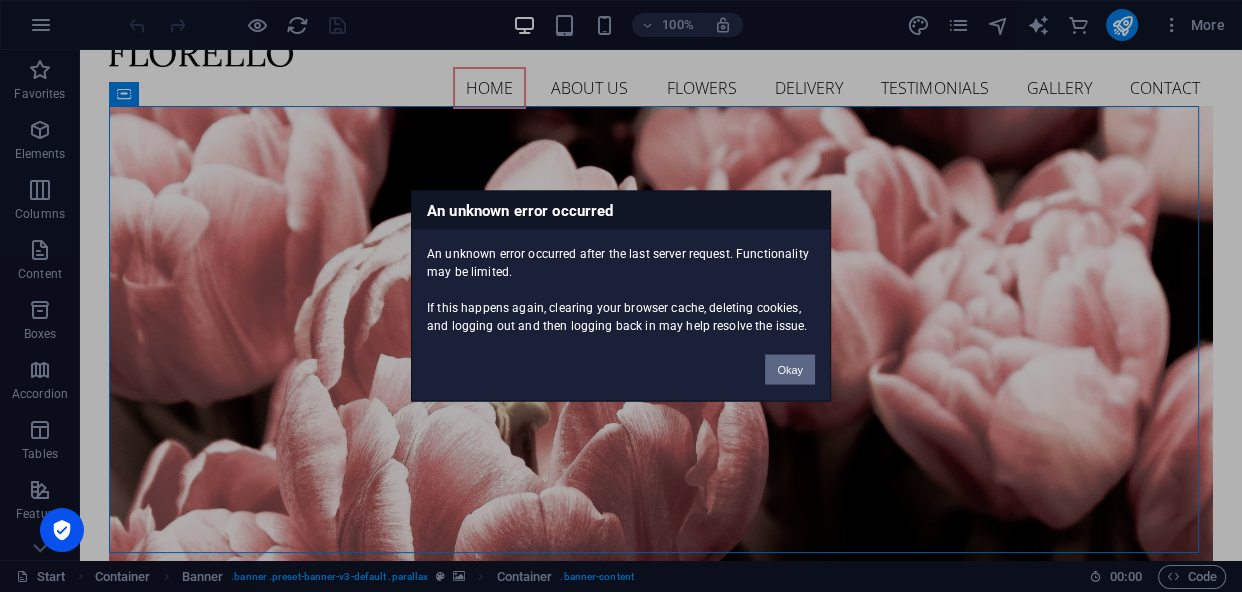 click on "Okay" at bounding box center [790, 370] 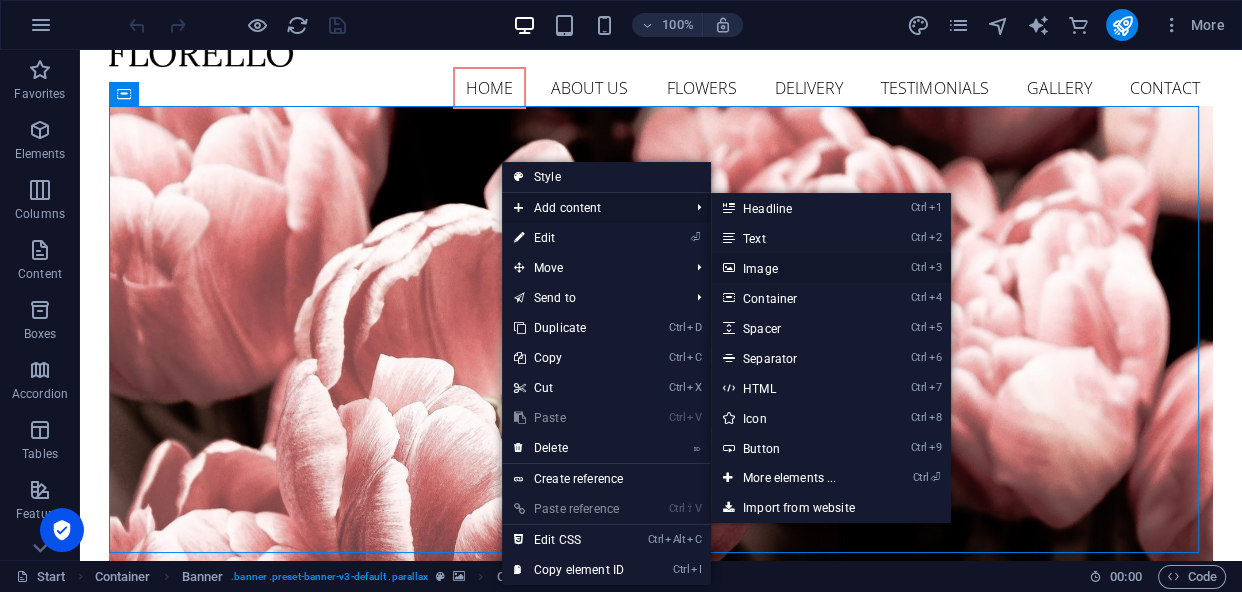 click on "Ctrl 3  Image" at bounding box center [793, 268] 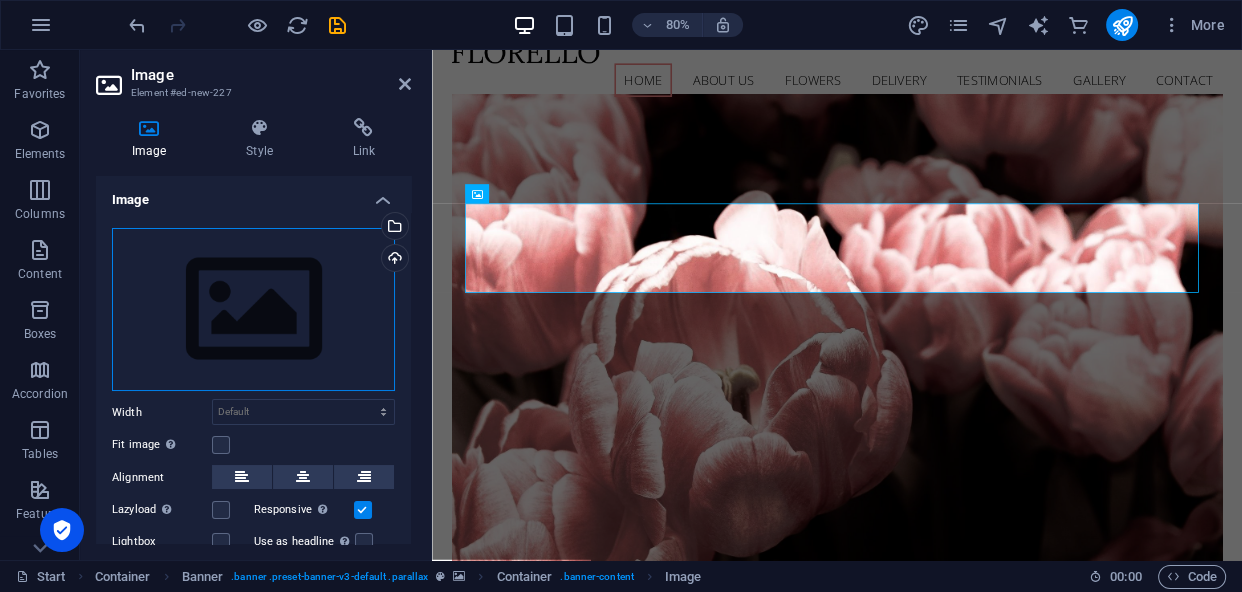 click on "Drag files here, click to choose files or select files from Files or our free stock photos & videos" at bounding box center (253, 310) 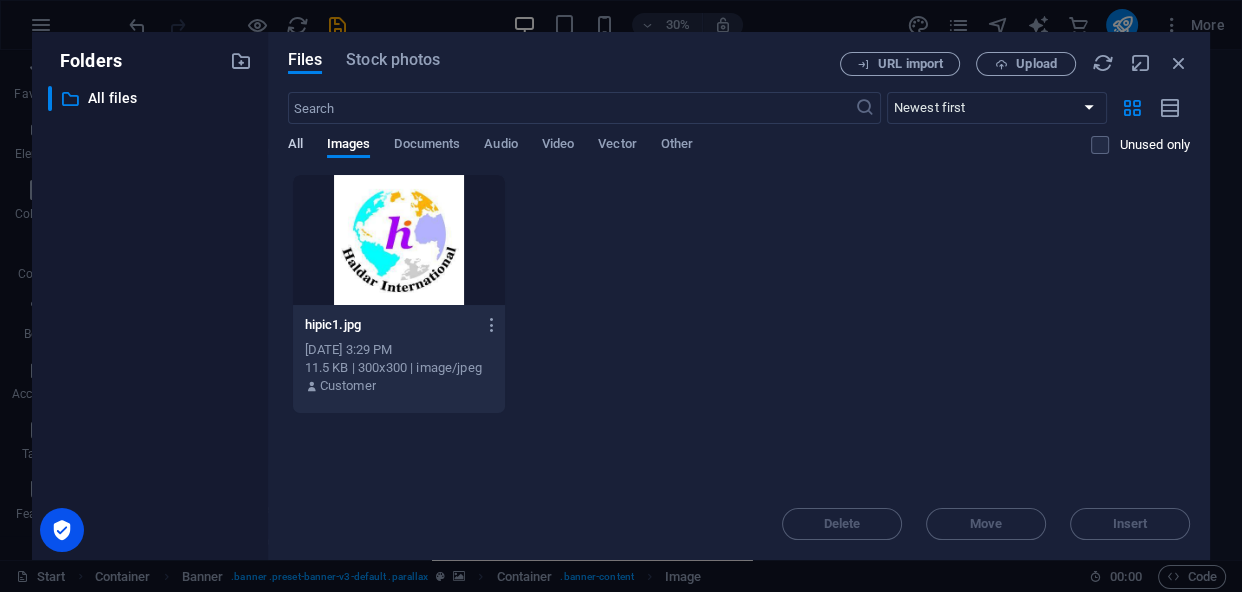 click on "All" at bounding box center [295, 146] 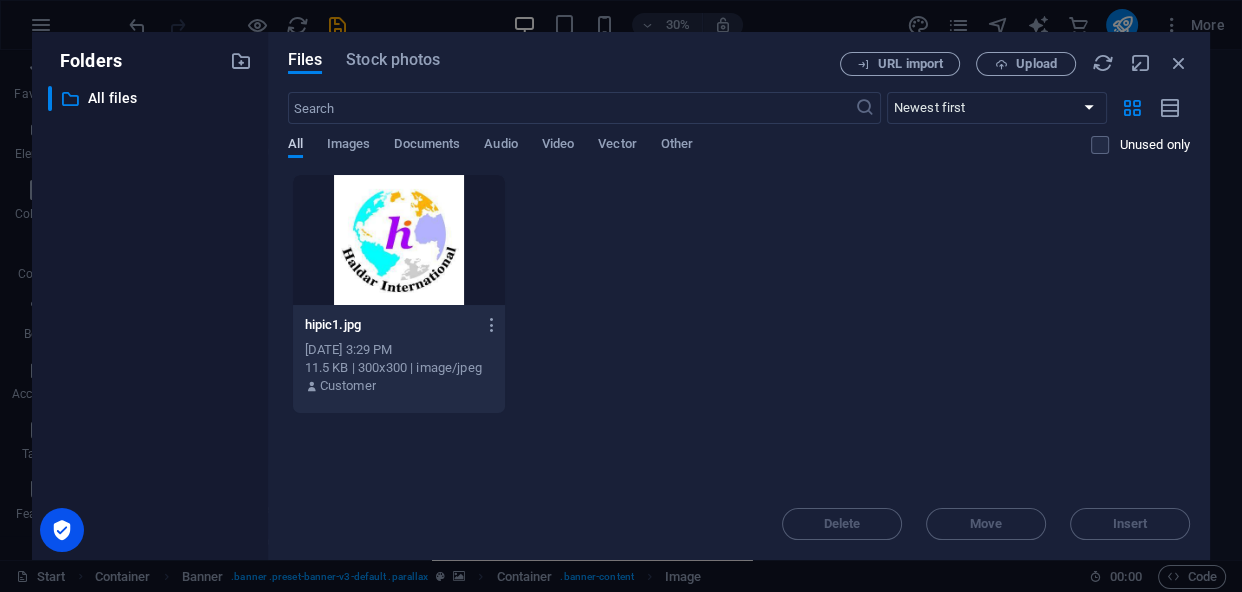 click on "All" at bounding box center (295, 146) 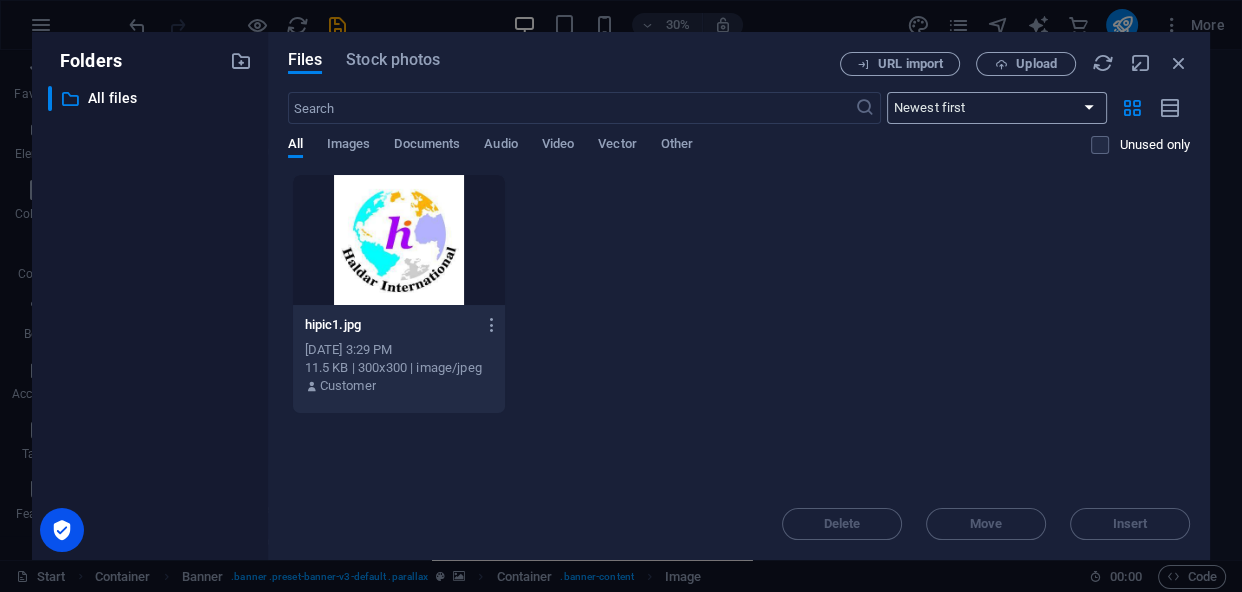 click on "Newest first Oldest first Name (A-Z) Name (Z-A) Size (0-9) Size (9-0) Resolution (0-9) Resolution (9-0)" at bounding box center (997, 108) 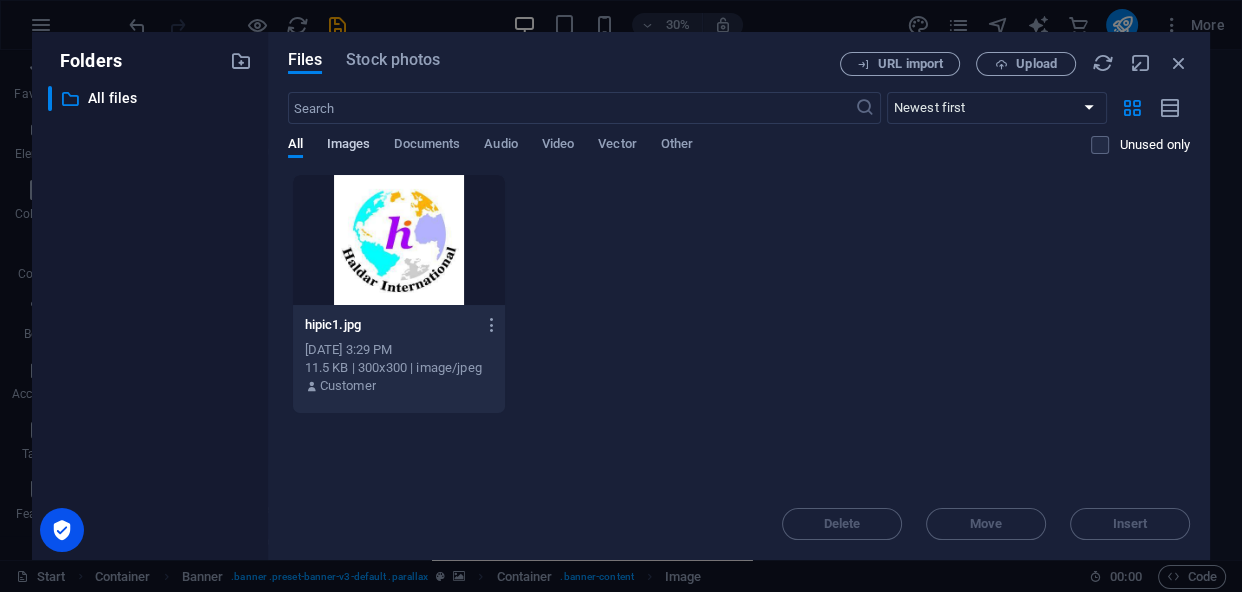 click on "Images" at bounding box center [349, 146] 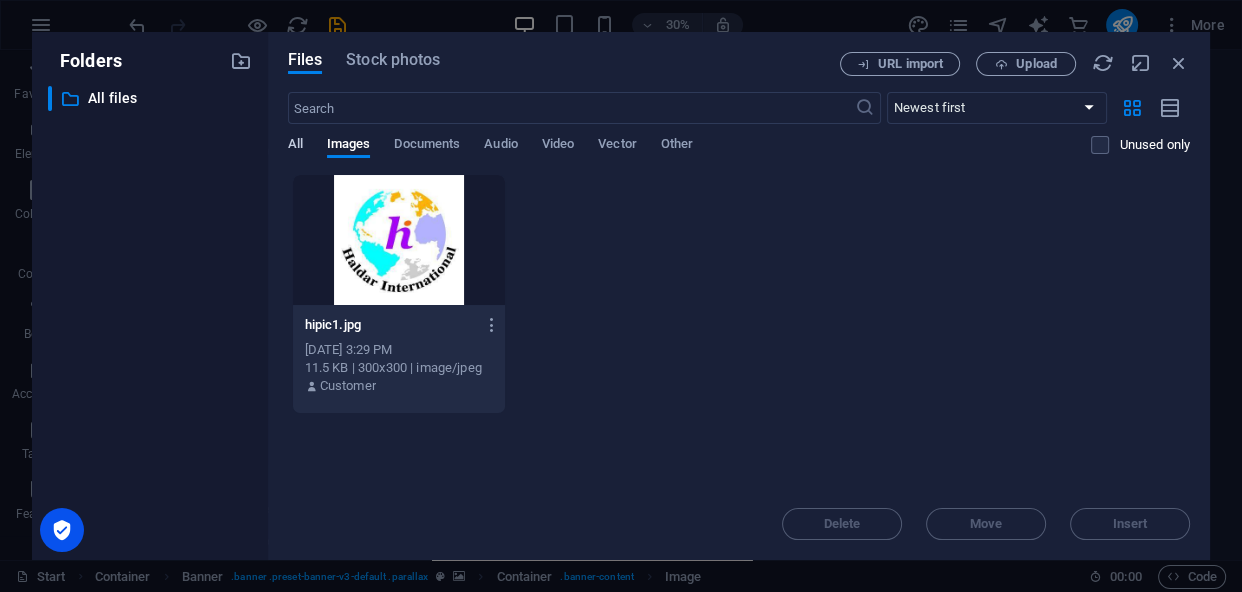 click on "All" at bounding box center [295, 146] 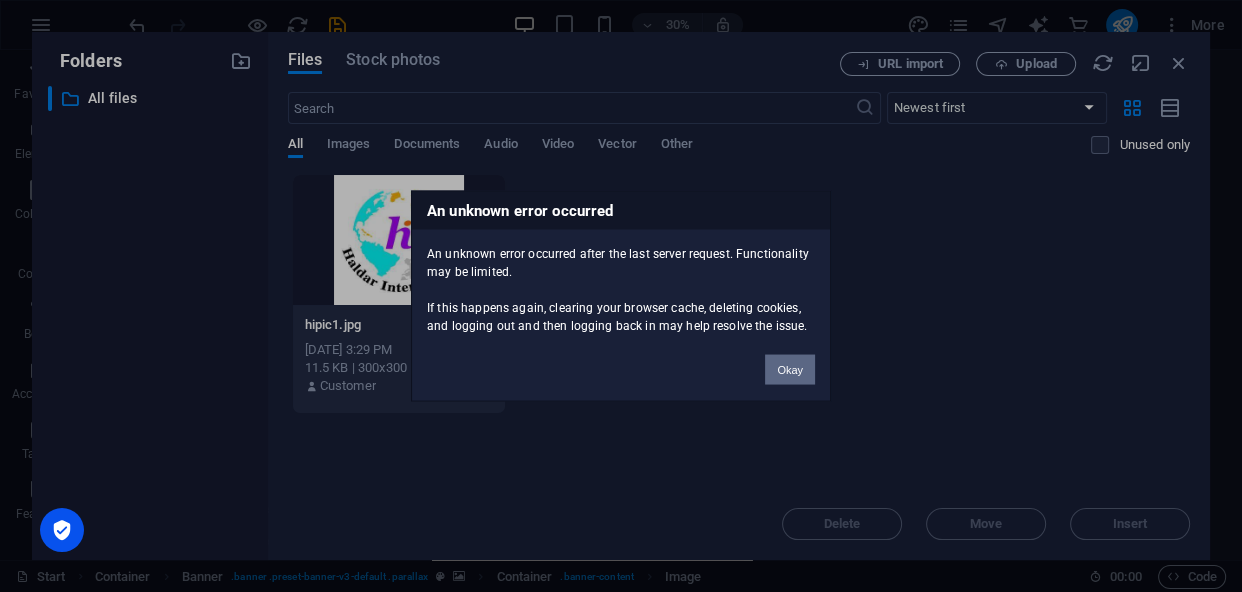 click on "Okay" at bounding box center [790, 370] 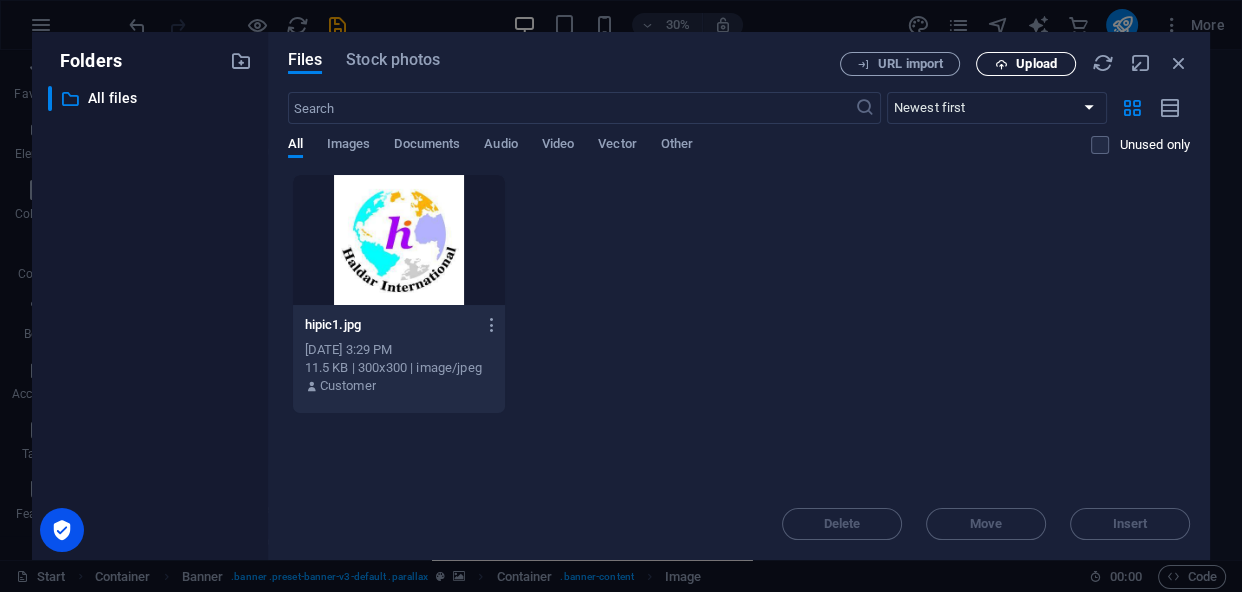 click on "Upload" at bounding box center [1036, 64] 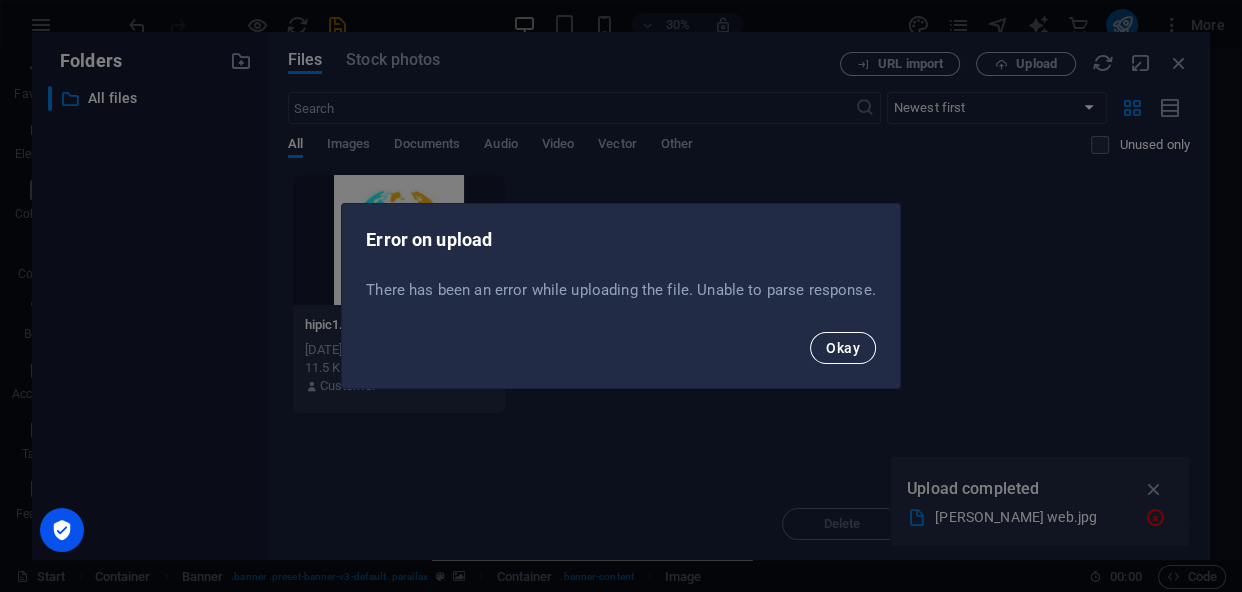 click on "Okay" at bounding box center [843, 348] 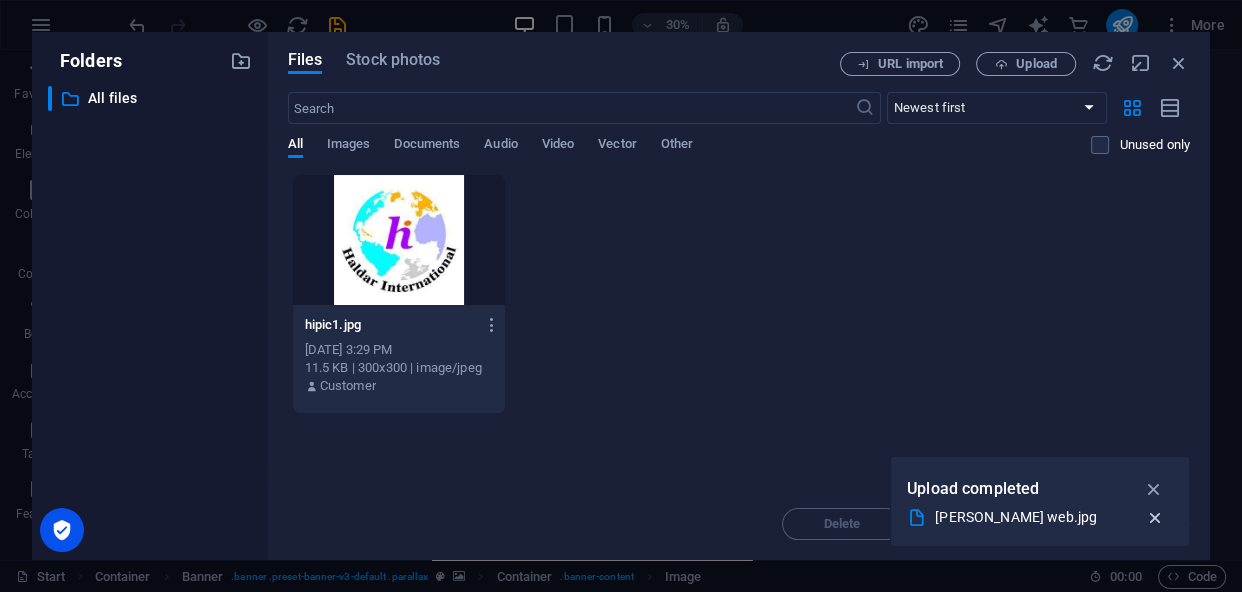 click at bounding box center (1154, 518) 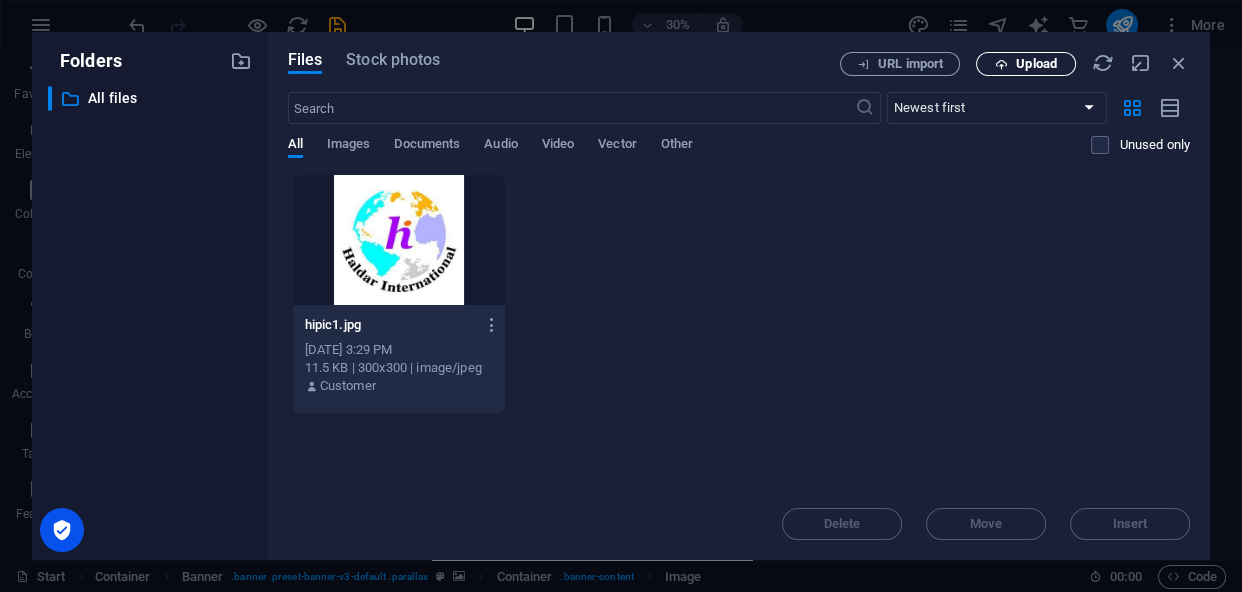 click on "Upload" at bounding box center (1036, 64) 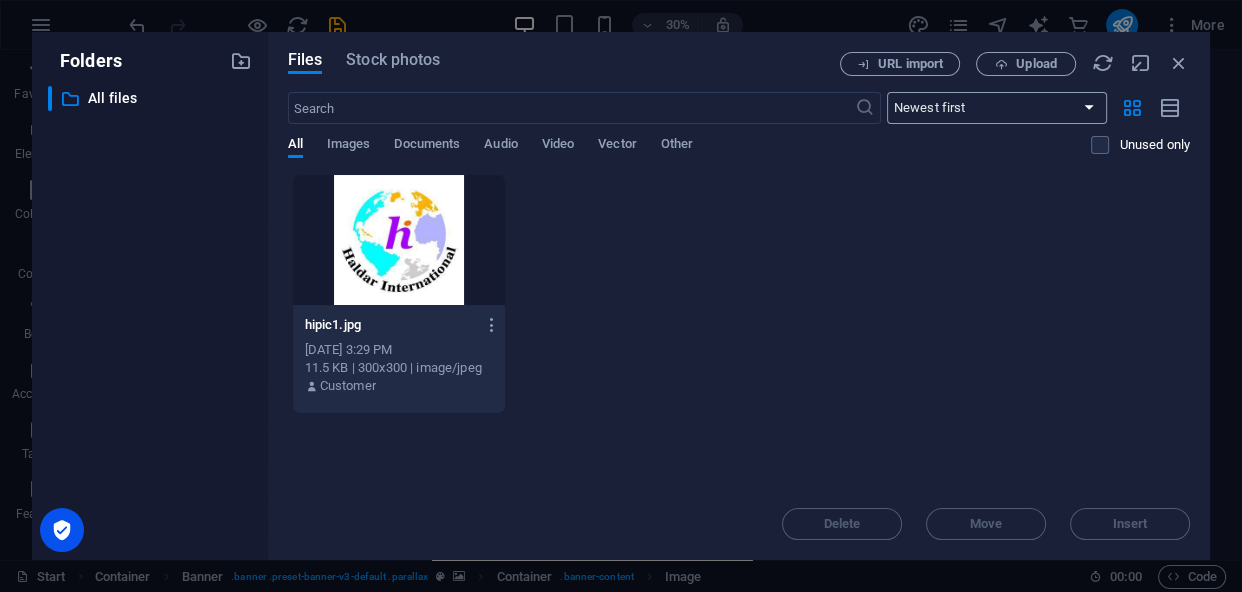 click on "Newest first Oldest first Name (A-Z) Name (Z-A) Size (0-9) Size (9-0) Resolution (0-9) Resolution (9-0)" at bounding box center [997, 108] 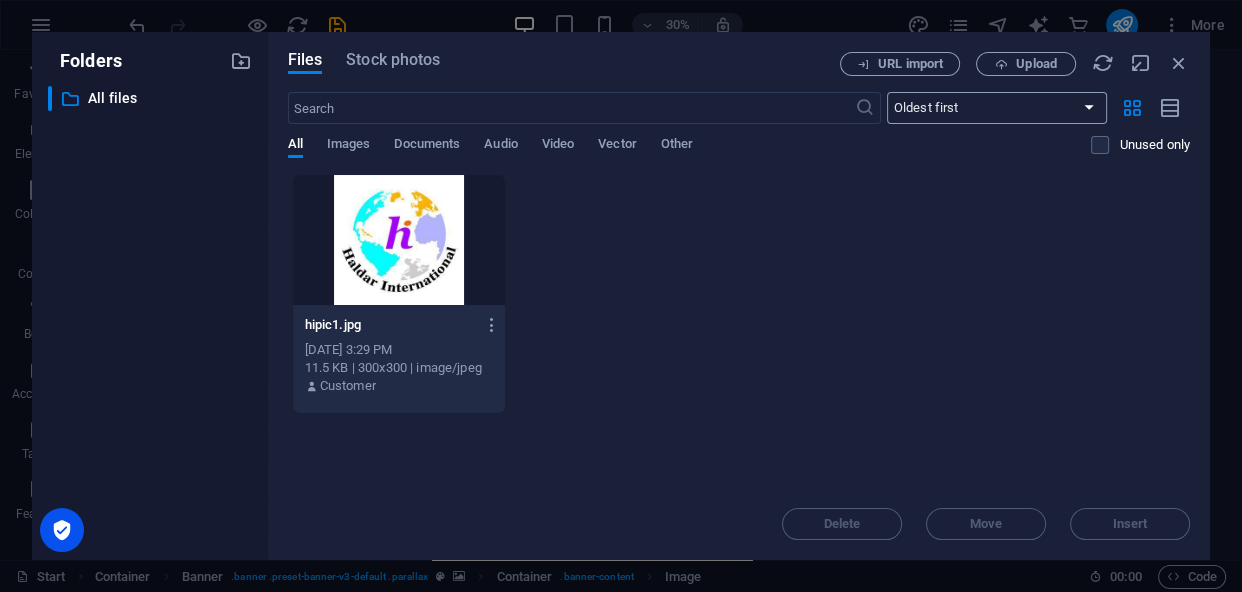 click on "Newest first Oldest first Name (A-Z) Name (Z-A) Size (0-9) Size (9-0) Resolution (0-9) Resolution (9-0)" at bounding box center [997, 108] 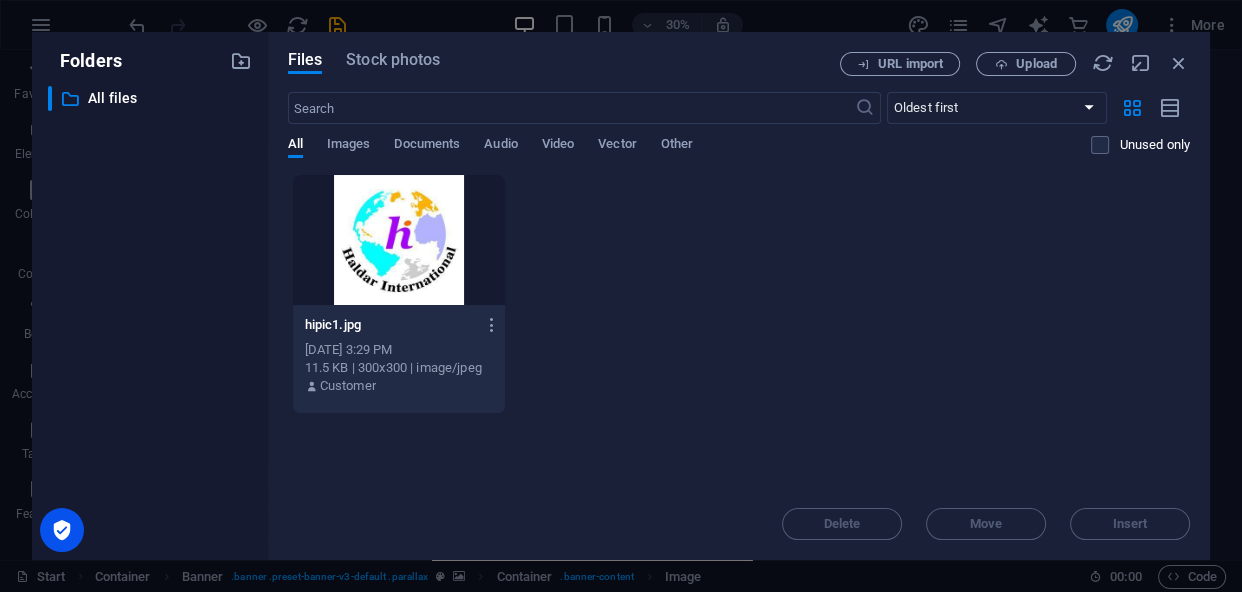 click on "All Images Documents Audio Video Vector Other" at bounding box center [690, 155] 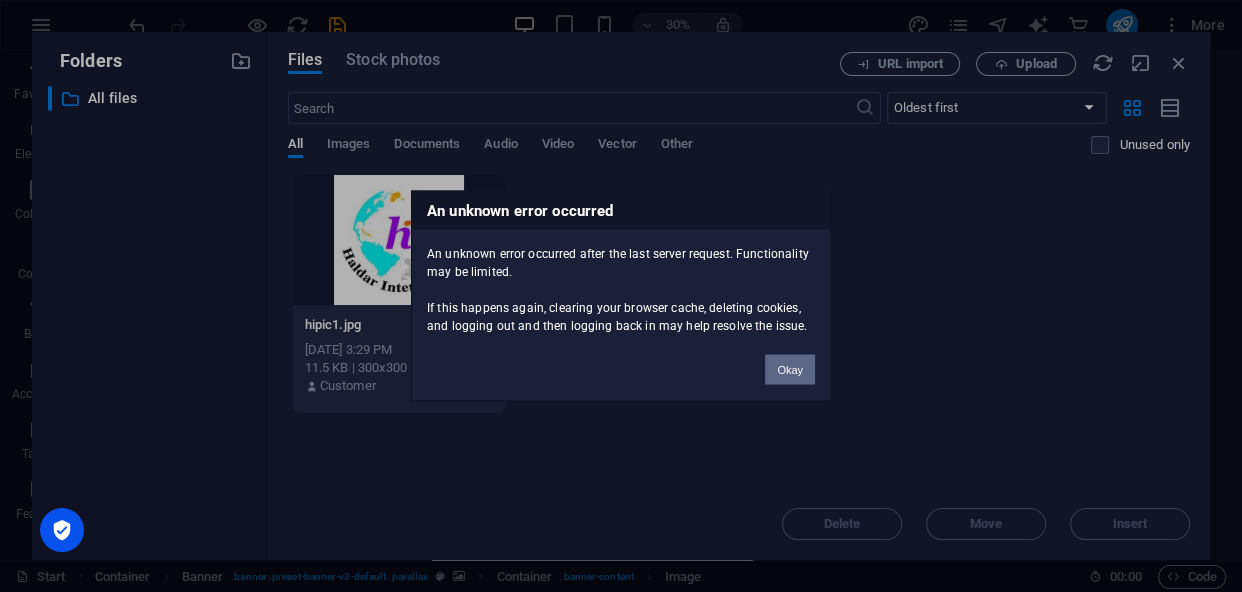 click on "Okay" at bounding box center [790, 370] 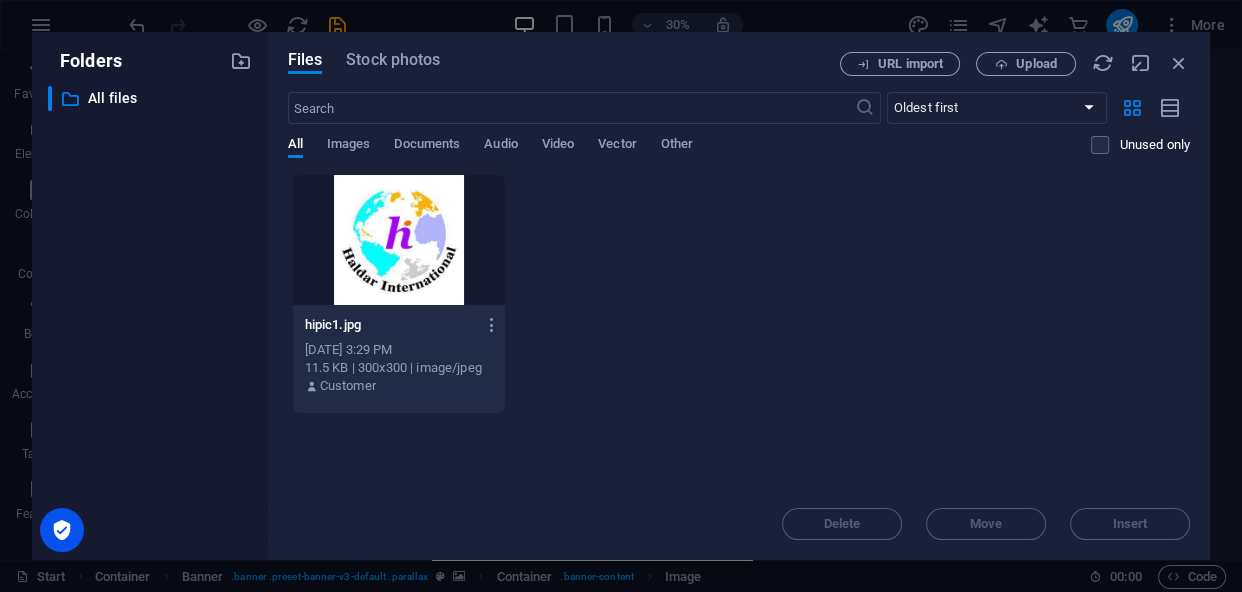 click on "All Images Documents Audio Video Vector Other" at bounding box center [690, 155] 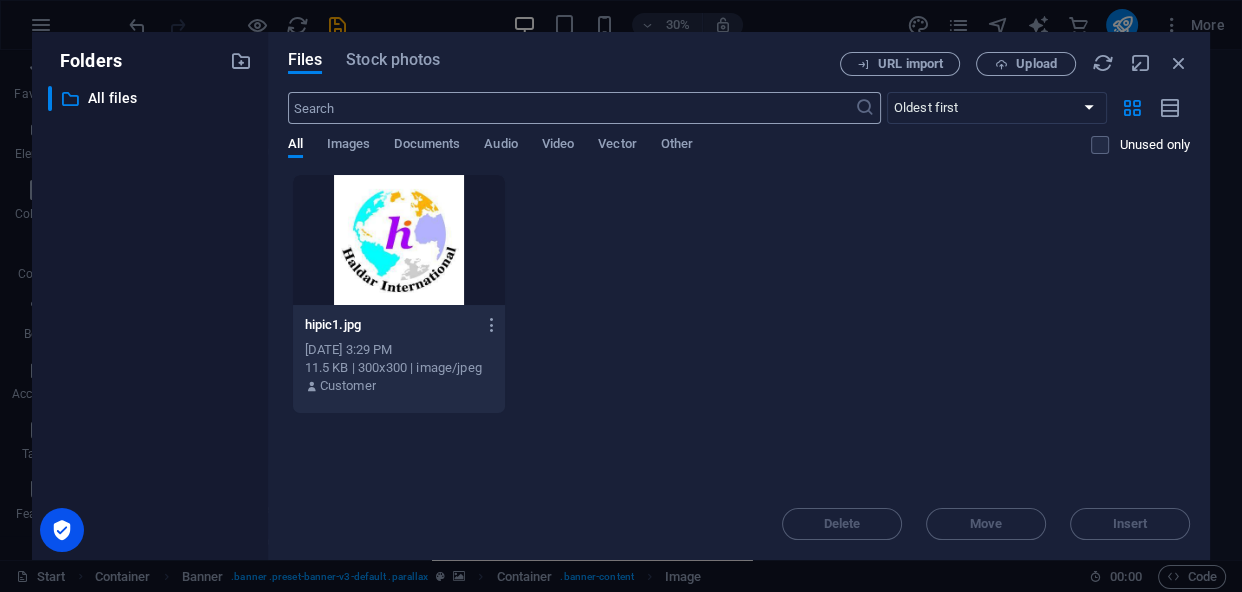 click at bounding box center [571, 108] 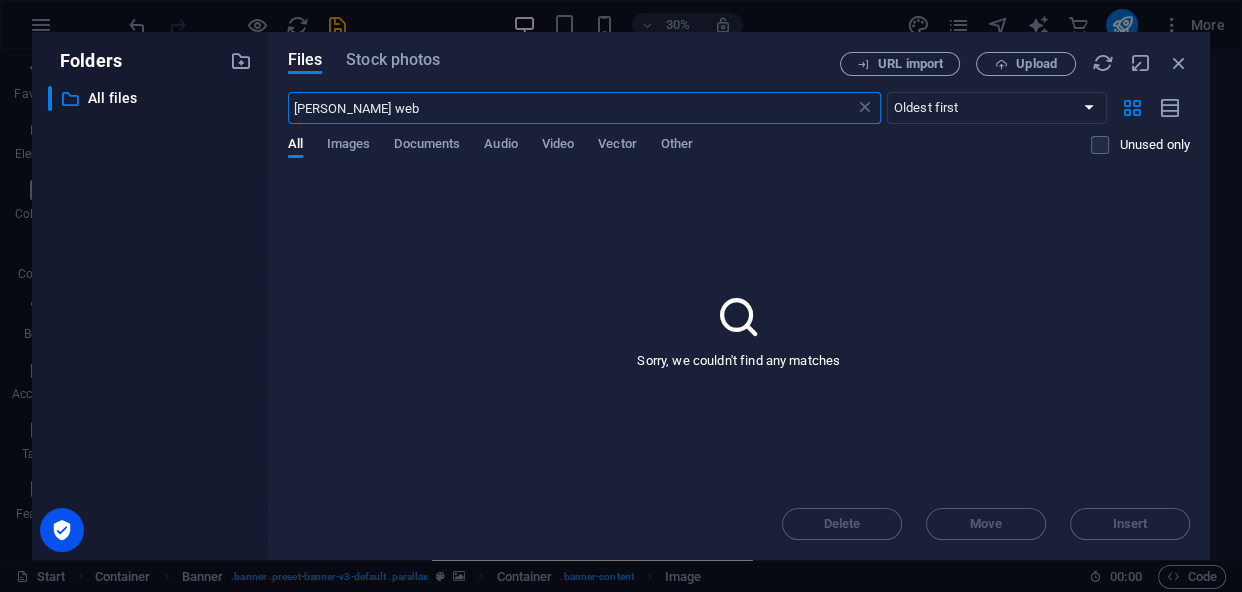 click on "haldar web" at bounding box center (571, 108) 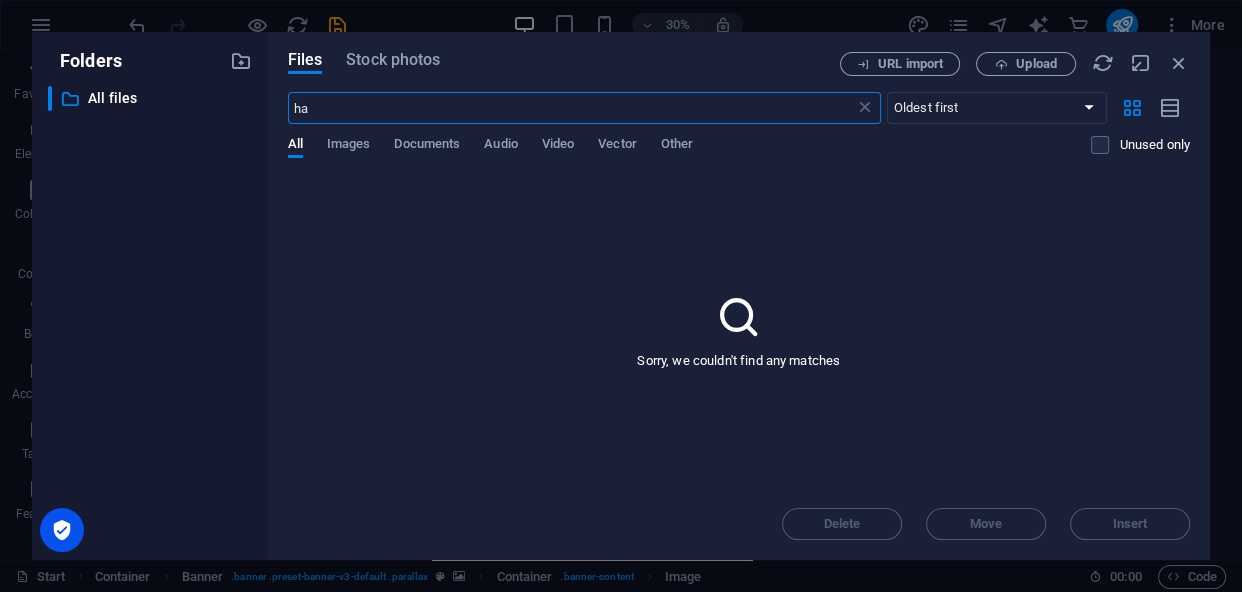 type on "h" 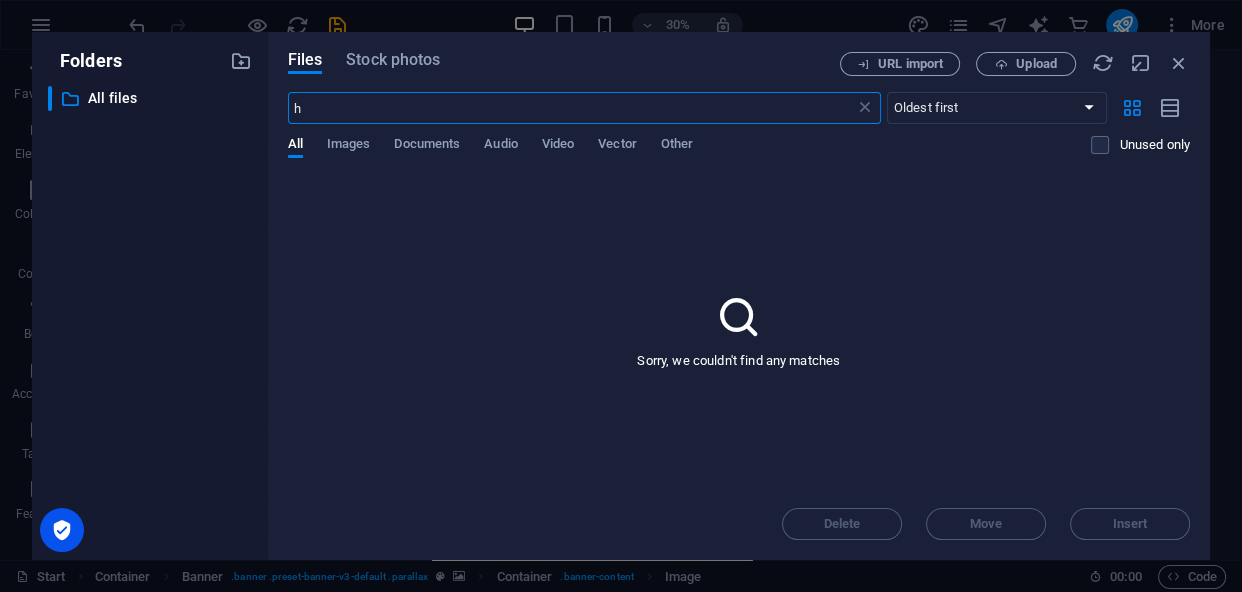 type 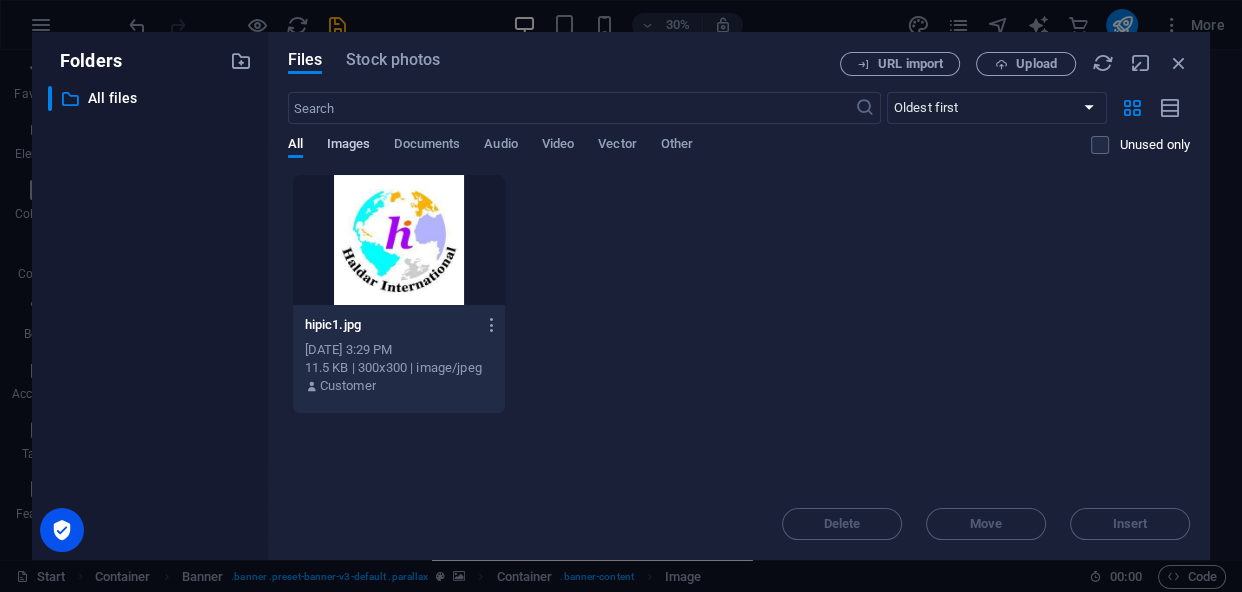 click on "Images" at bounding box center [349, 146] 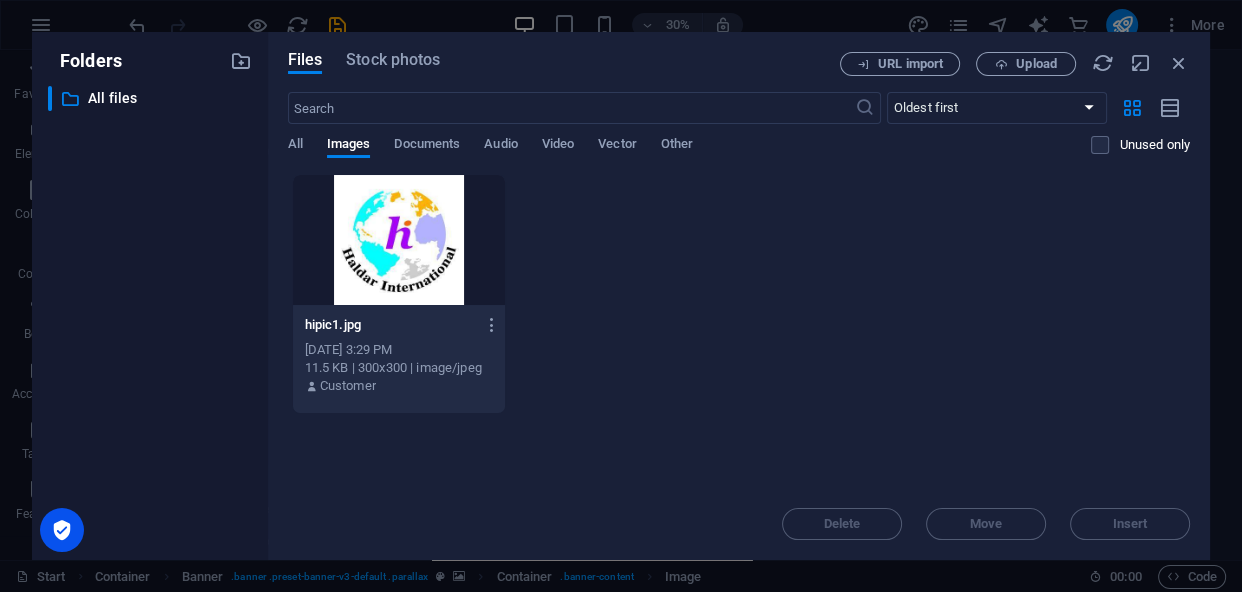 click at bounding box center (399, 240) 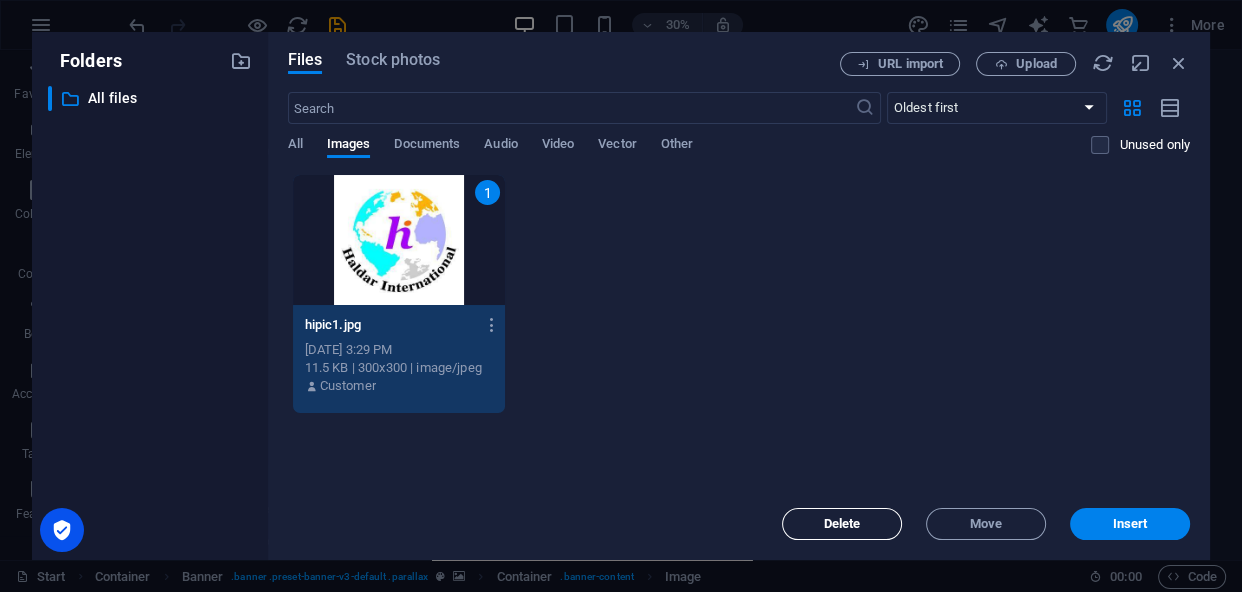 click on "Delete" at bounding box center [842, 524] 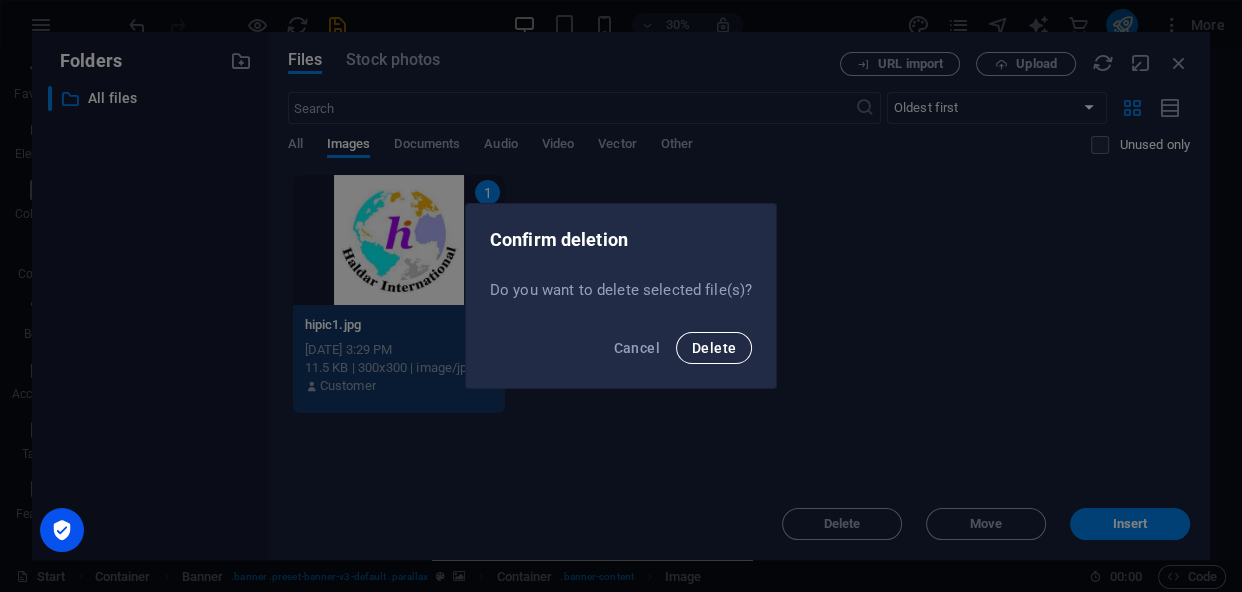 click on "Delete" at bounding box center (714, 348) 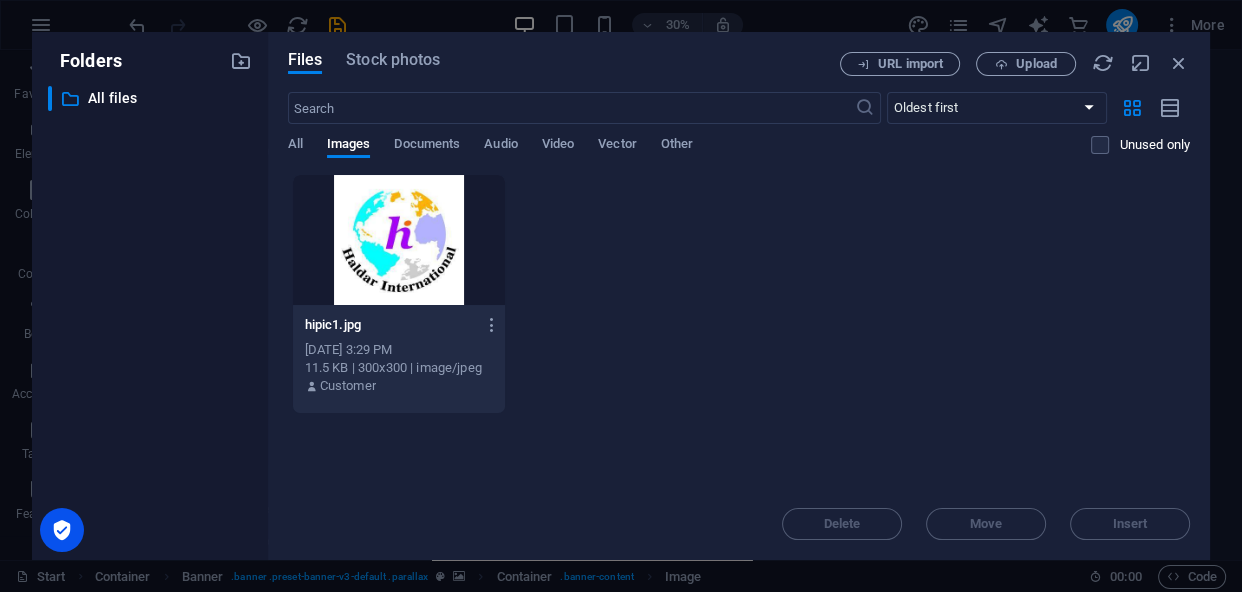 click on "hipic1.jpg hipic1.jpg Jan 5, 2025 3:29 PM 11.5 KB | 300x300 | image/jpeg Customer" at bounding box center (739, 294) 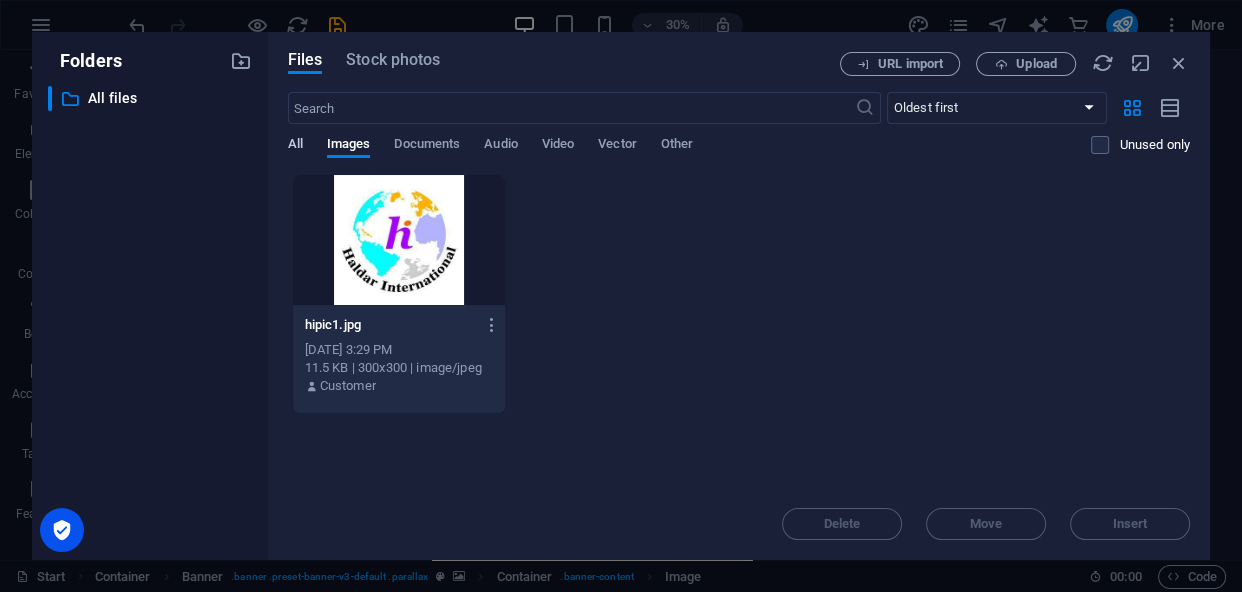 click on "All" at bounding box center (295, 146) 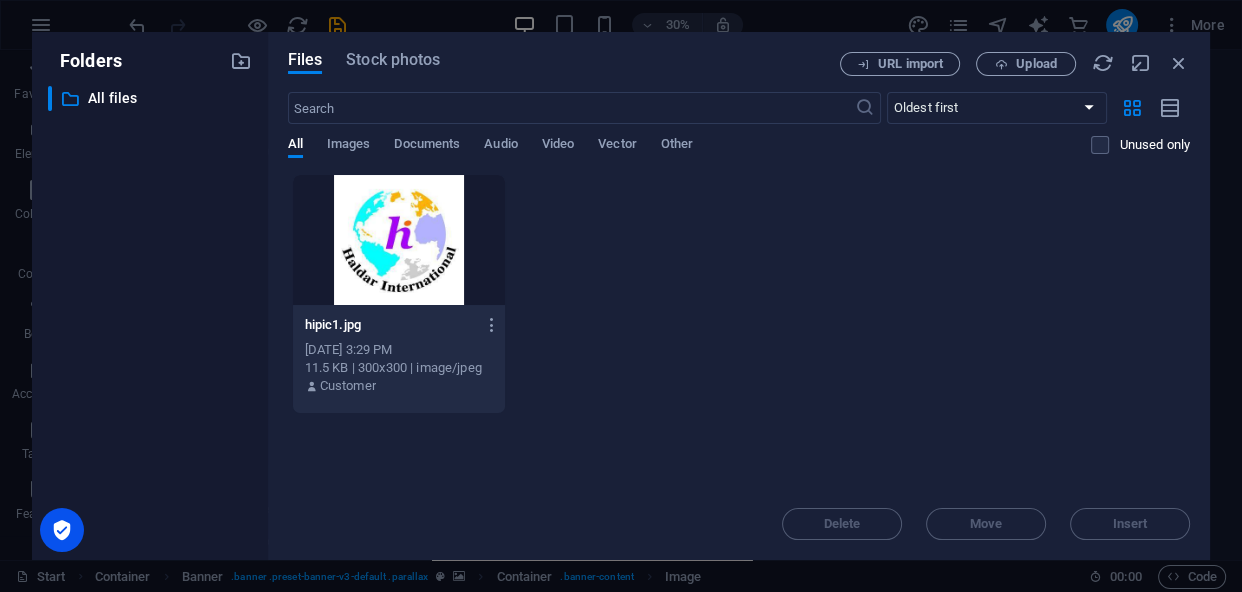 click on "hipic1.jpg hipic1.jpg Jan 5, 2025 3:29 PM 11.5 KB | 300x300 | image/jpeg Customer" at bounding box center [739, 294] 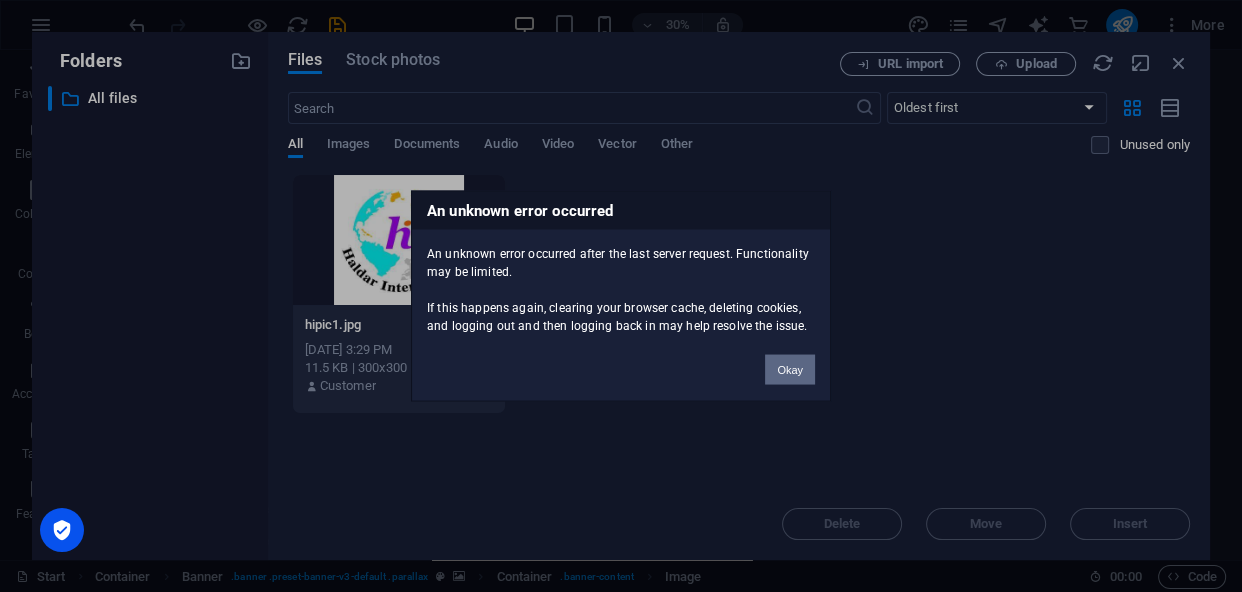 click on "Okay" at bounding box center [790, 370] 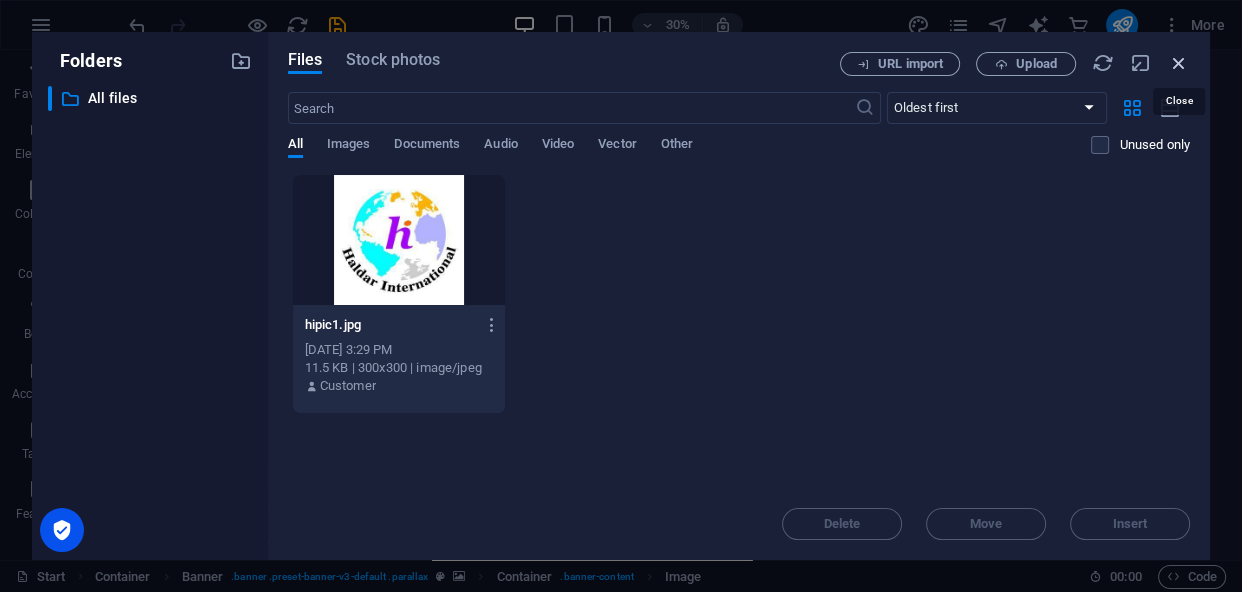 click at bounding box center (1179, 63) 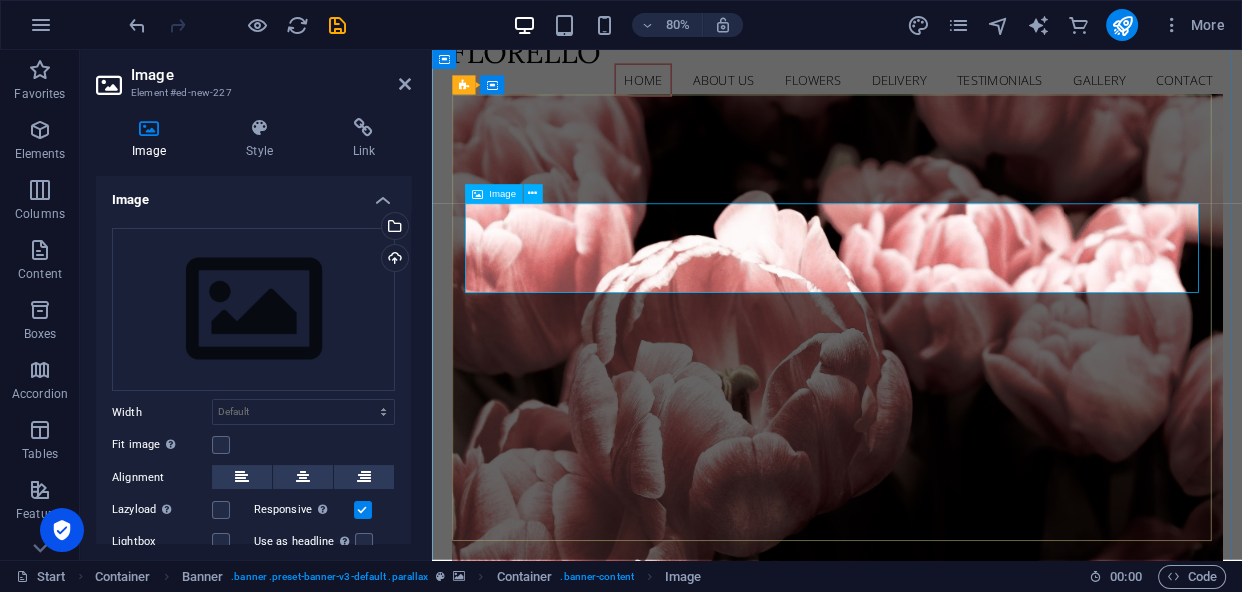 click on "Image" at bounding box center [502, 194] 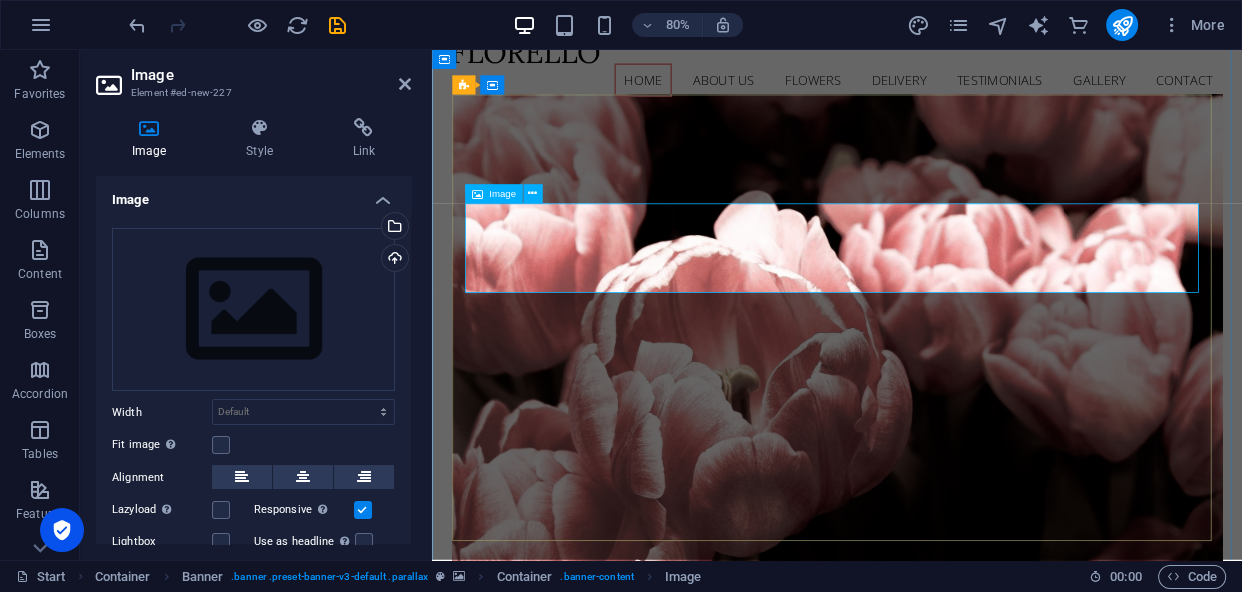 click at bounding box center [476, 193] 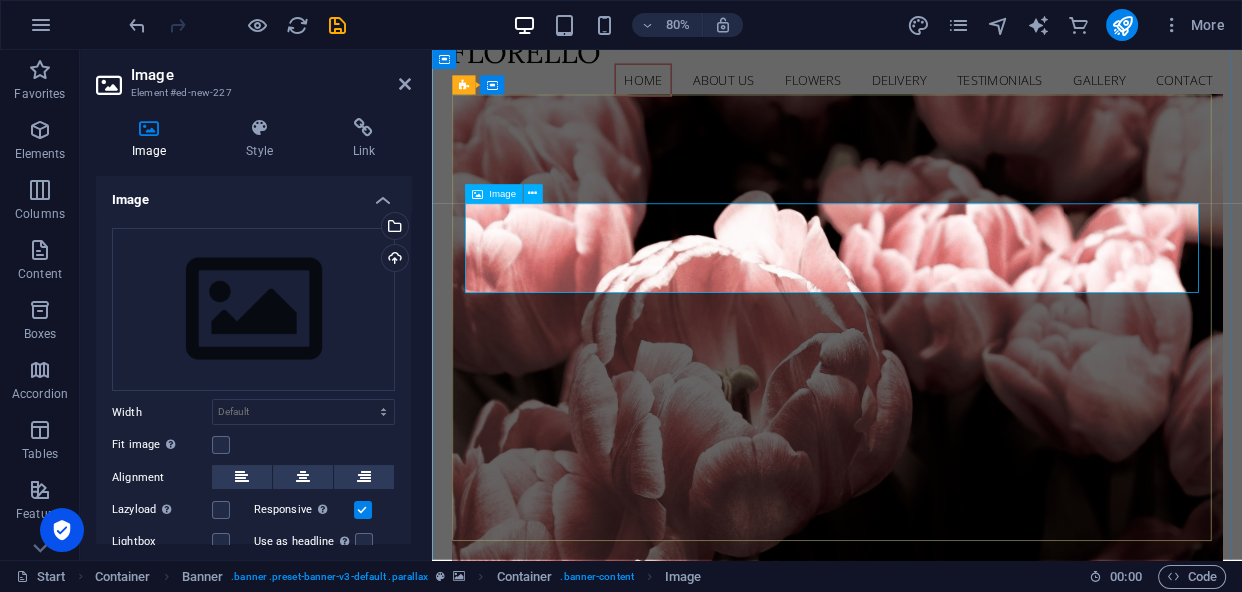 click at bounding box center [938, 956] 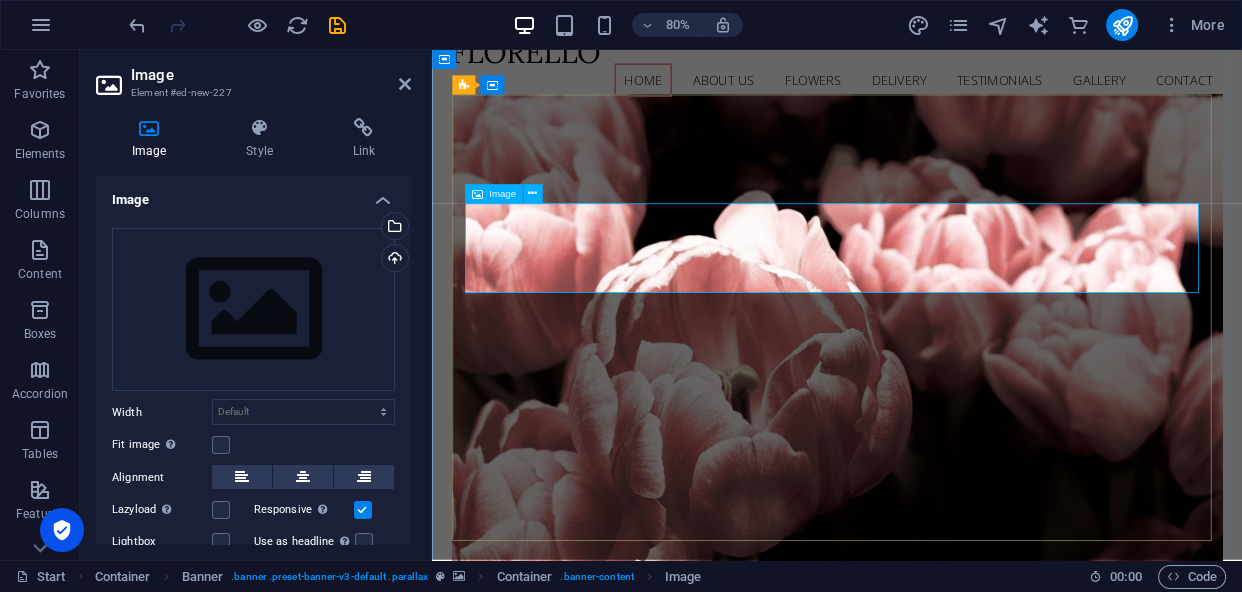 click at bounding box center (938, 956) 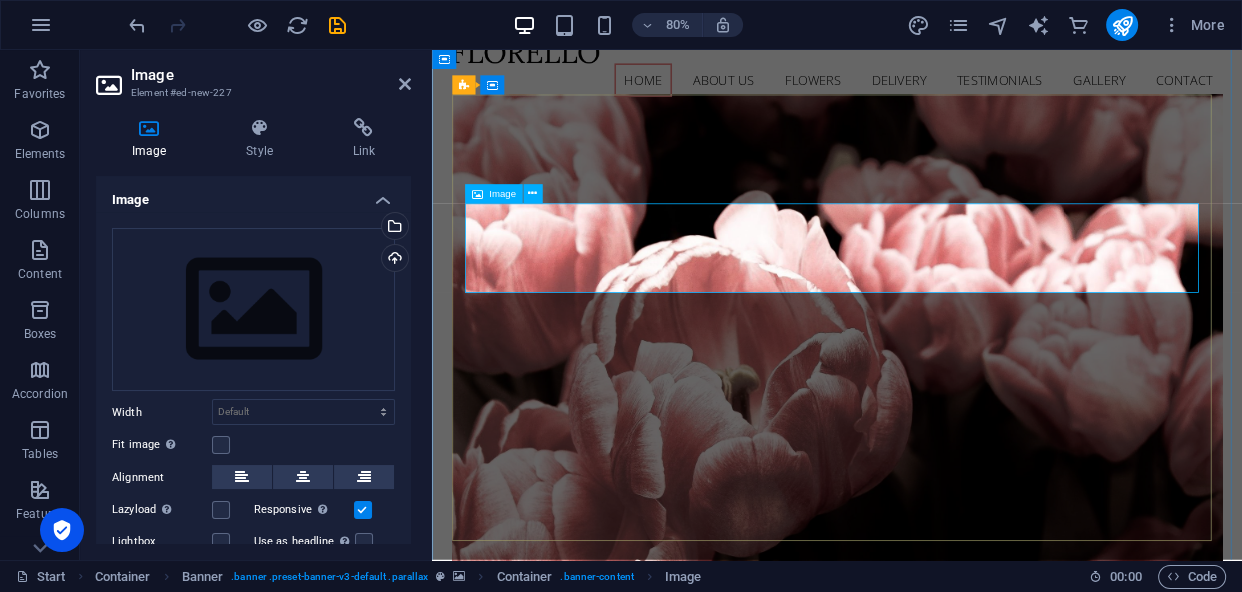 click at bounding box center (938, 956) 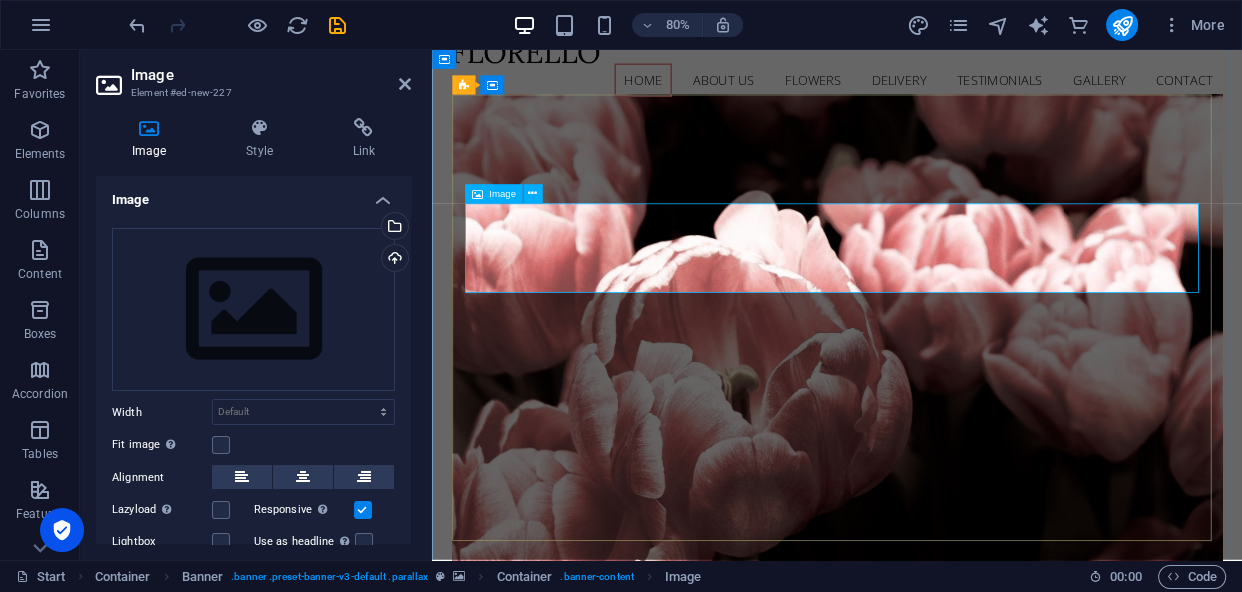 click at bounding box center (938, 956) 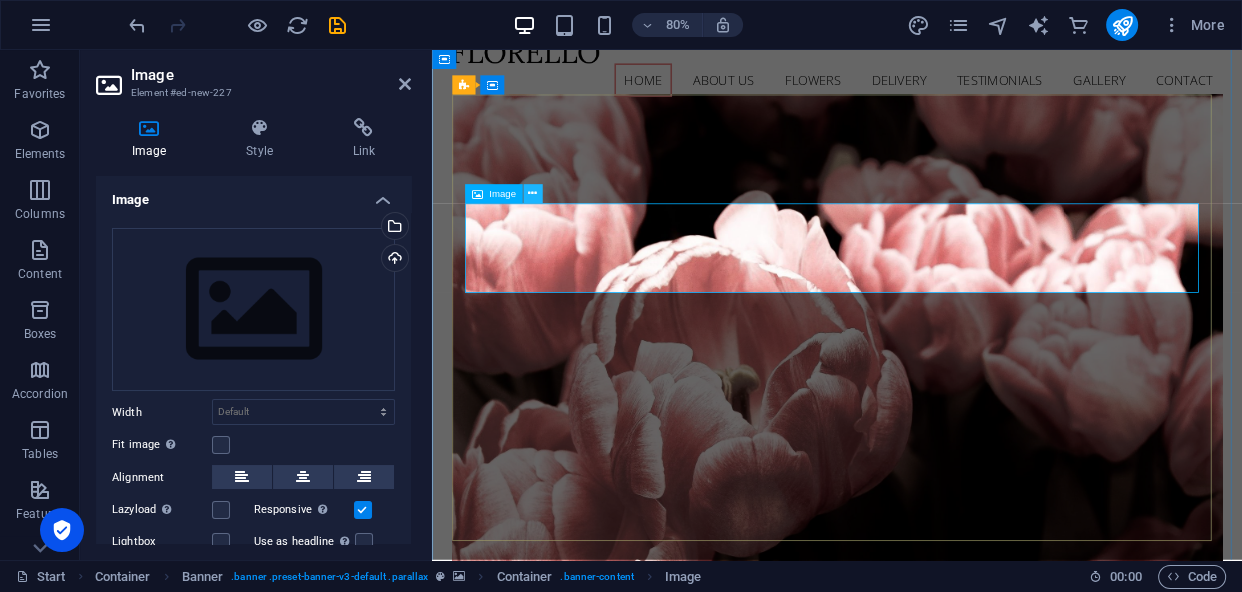 click at bounding box center (532, 193) 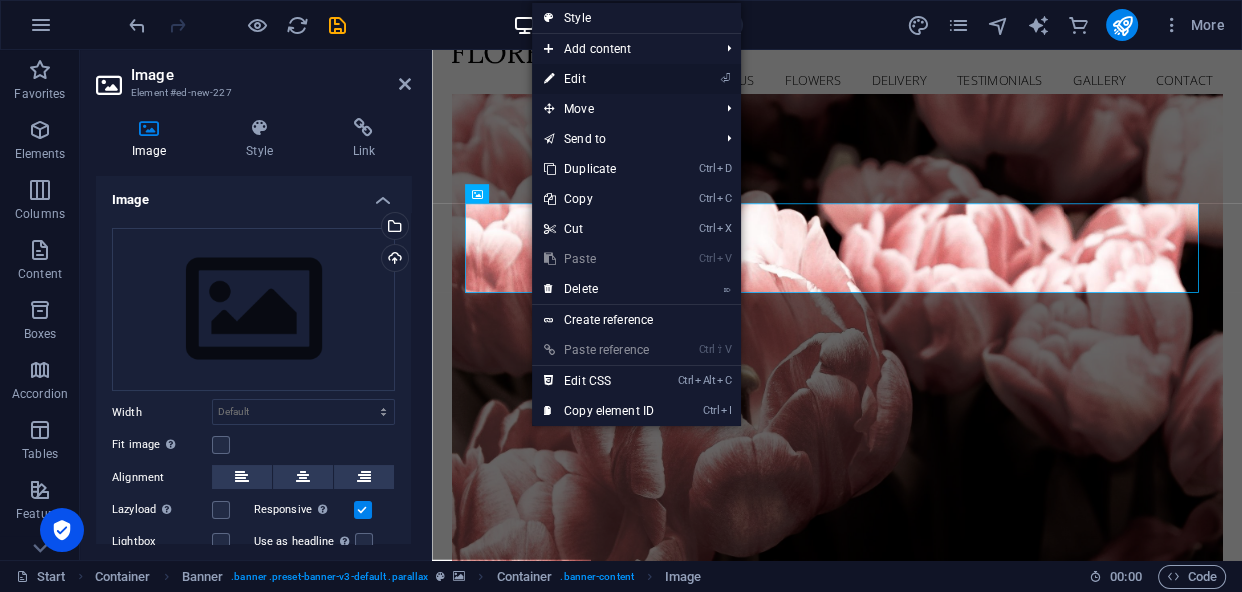 click on "⏎  Edit" at bounding box center (599, 79) 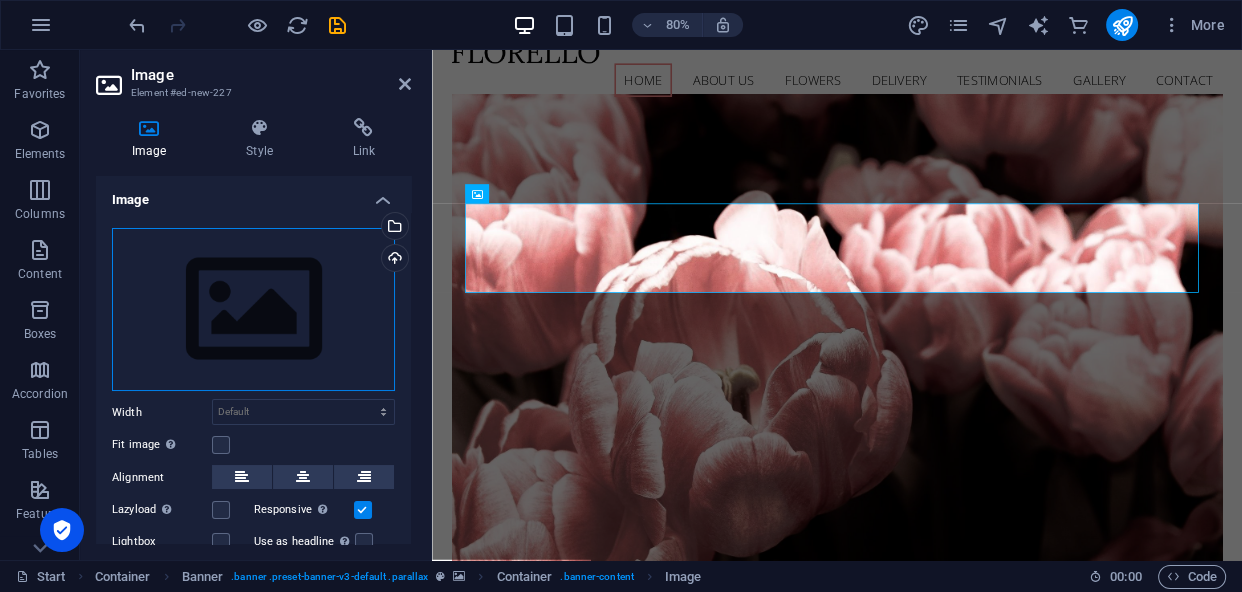 click on "Drag files here, click to choose files or select files from Files or our free stock photos & videos" at bounding box center (253, 310) 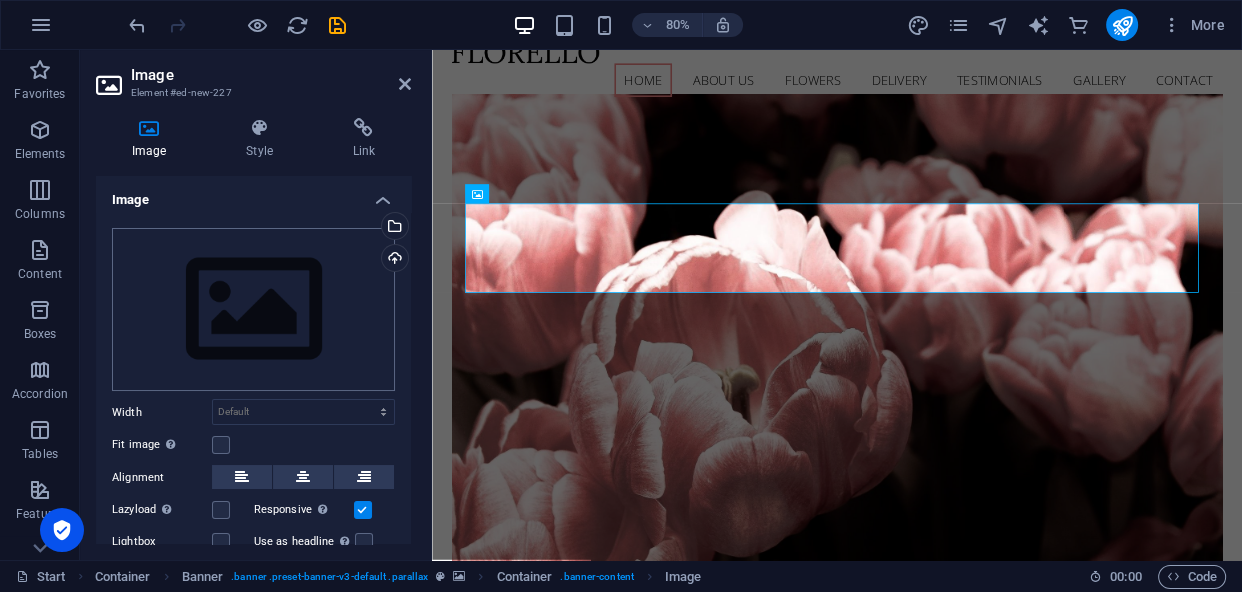 select on "oldest_first" 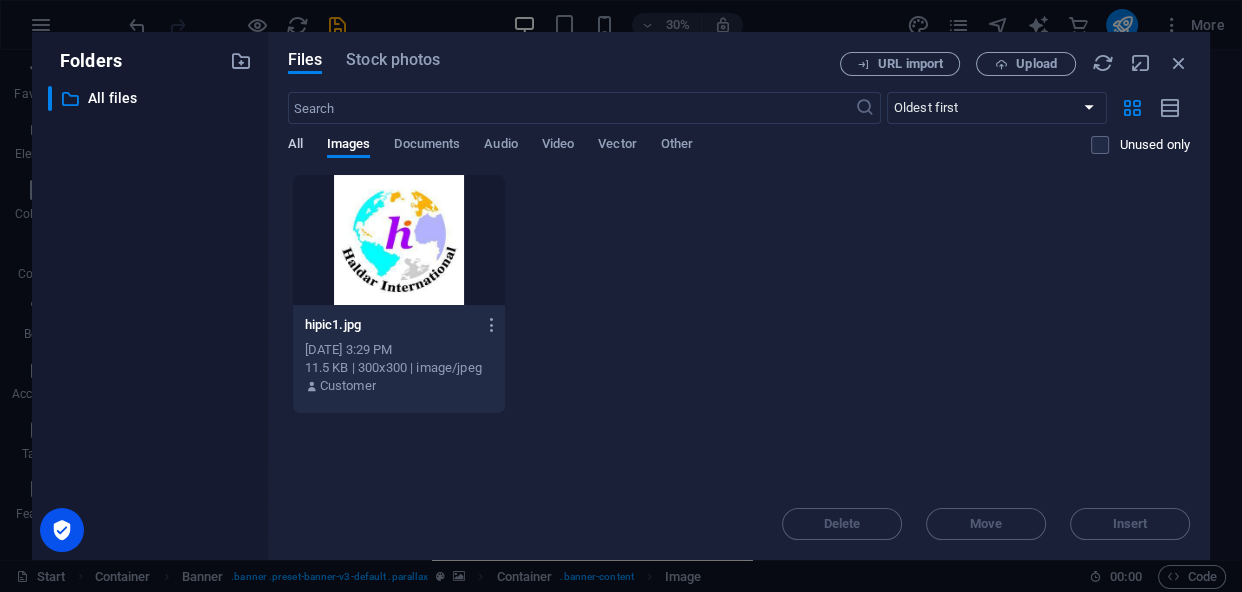 click on "All" at bounding box center (295, 146) 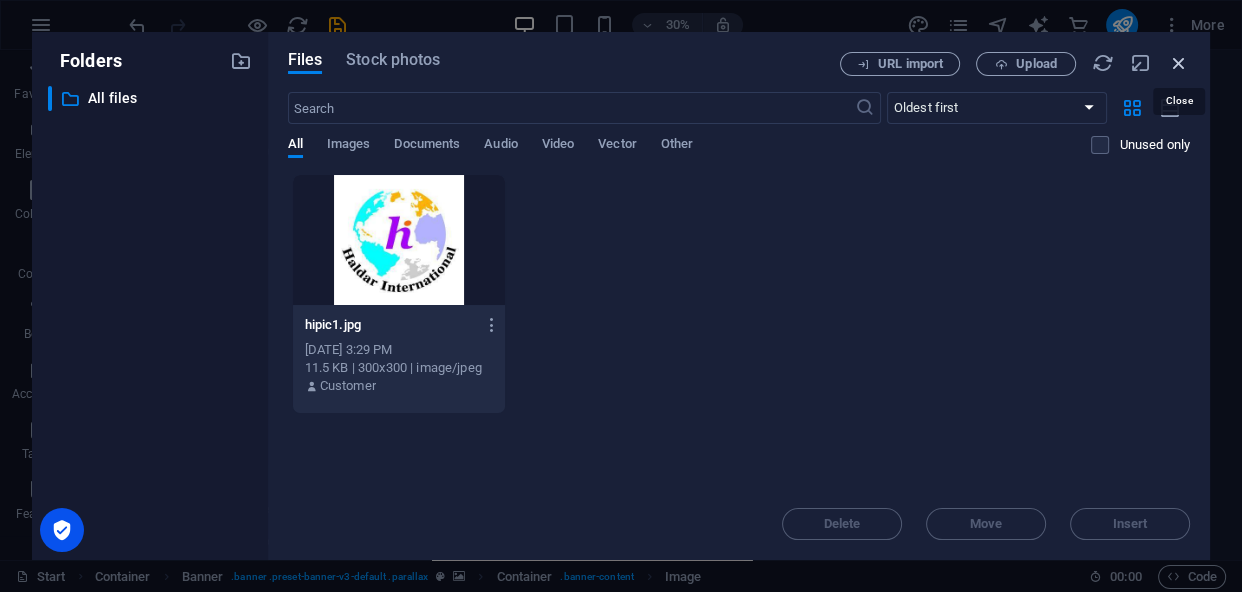 click at bounding box center [1179, 63] 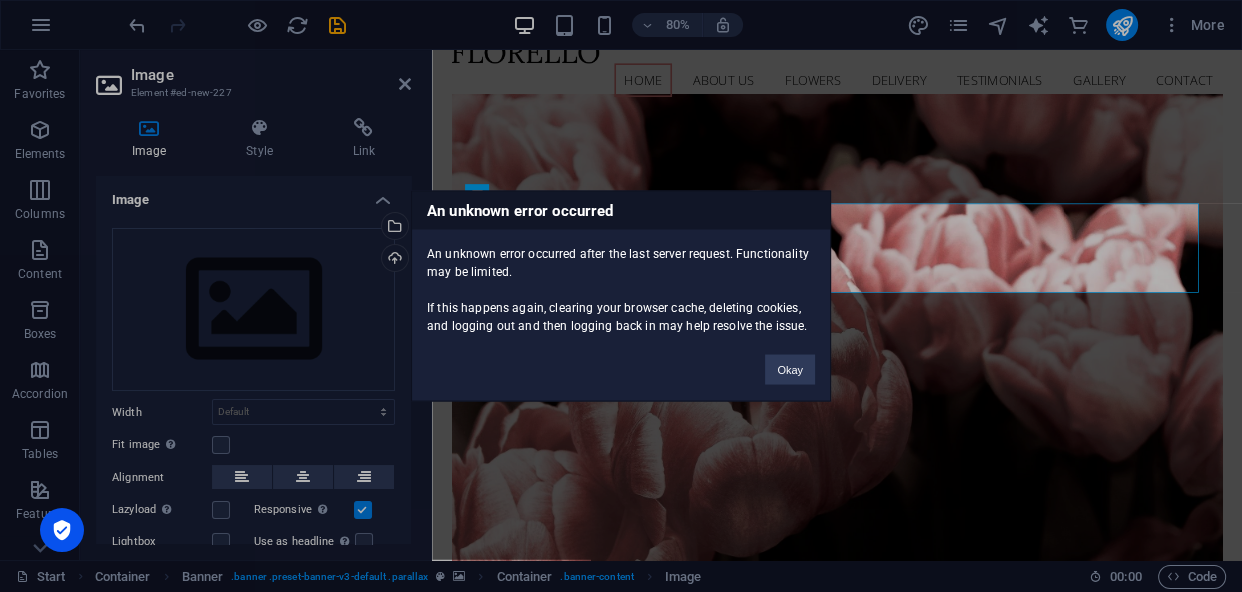 click on "An unknown error occurred An unknown error occurred after the last server request. Functionality may be limited.  If this happens again, clearing your browser cache, deleting cookies, and logging out and then logging back in may help resolve the issue. Okay" at bounding box center [621, 296] 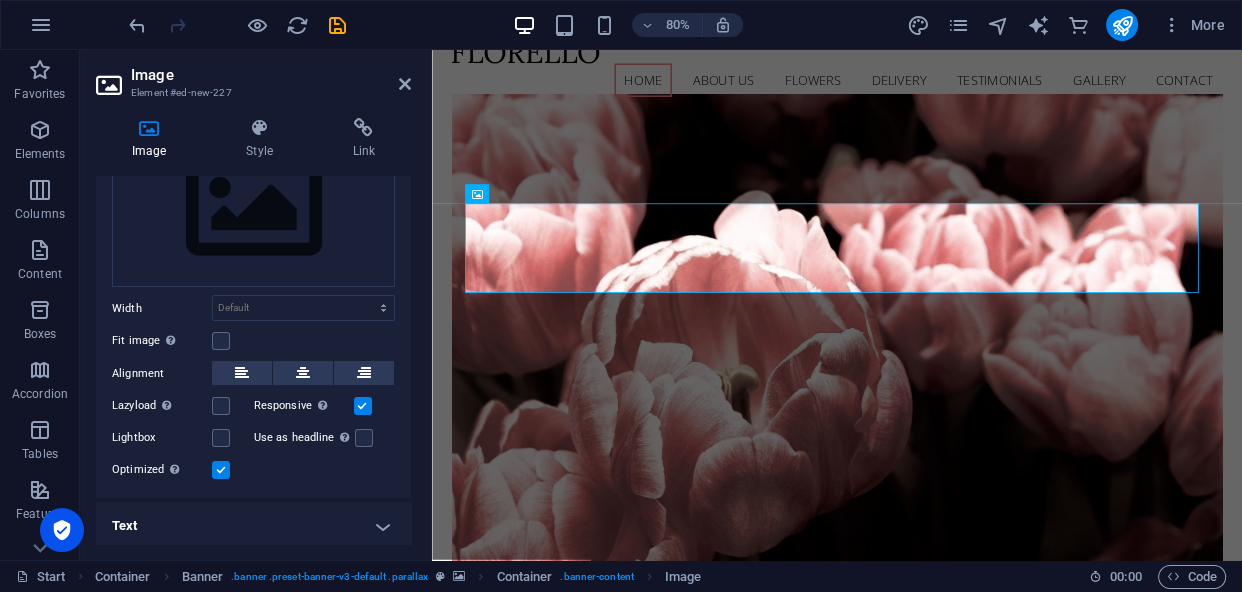 scroll, scrollTop: 108, scrollLeft: 0, axis: vertical 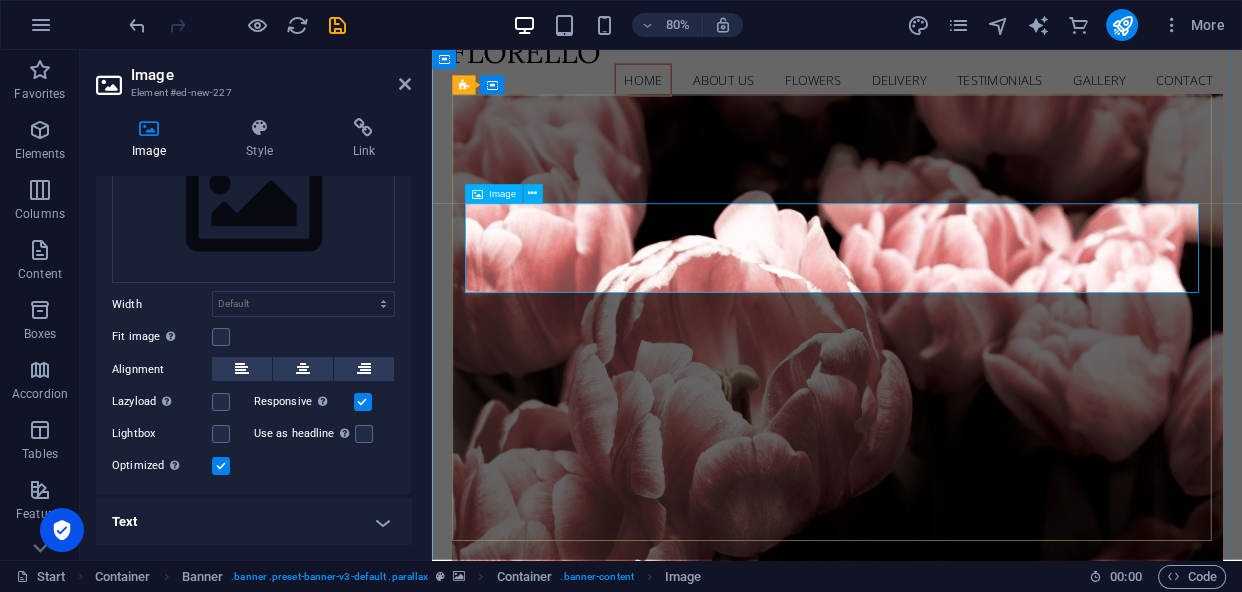 click at bounding box center [938, 956] 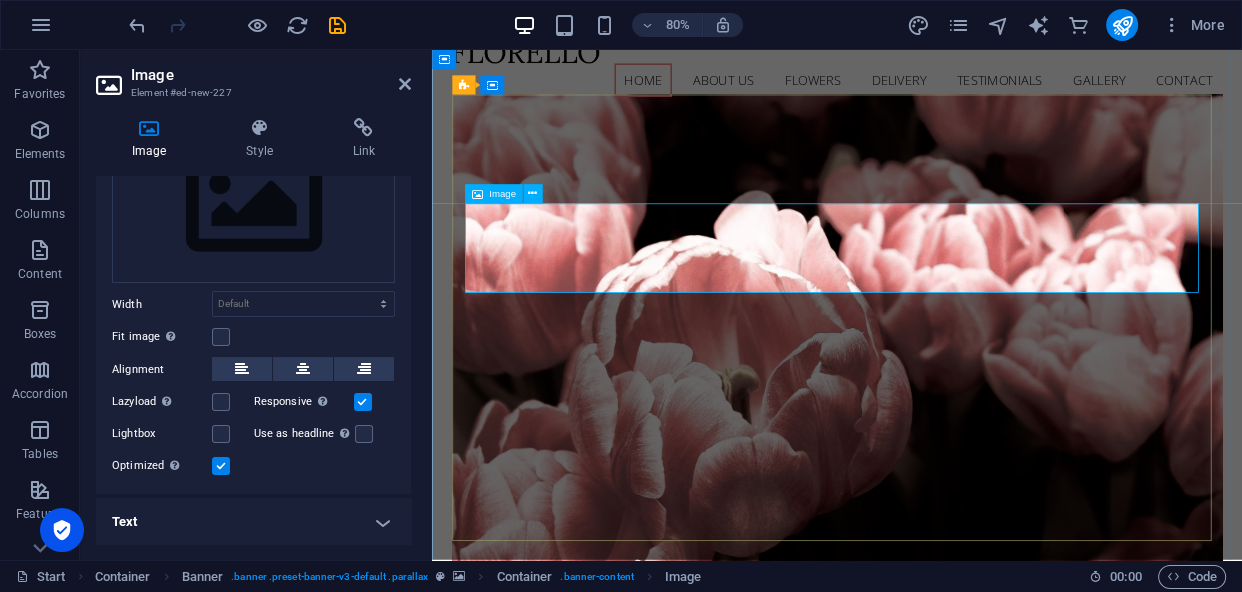 click at bounding box center [938, 956] 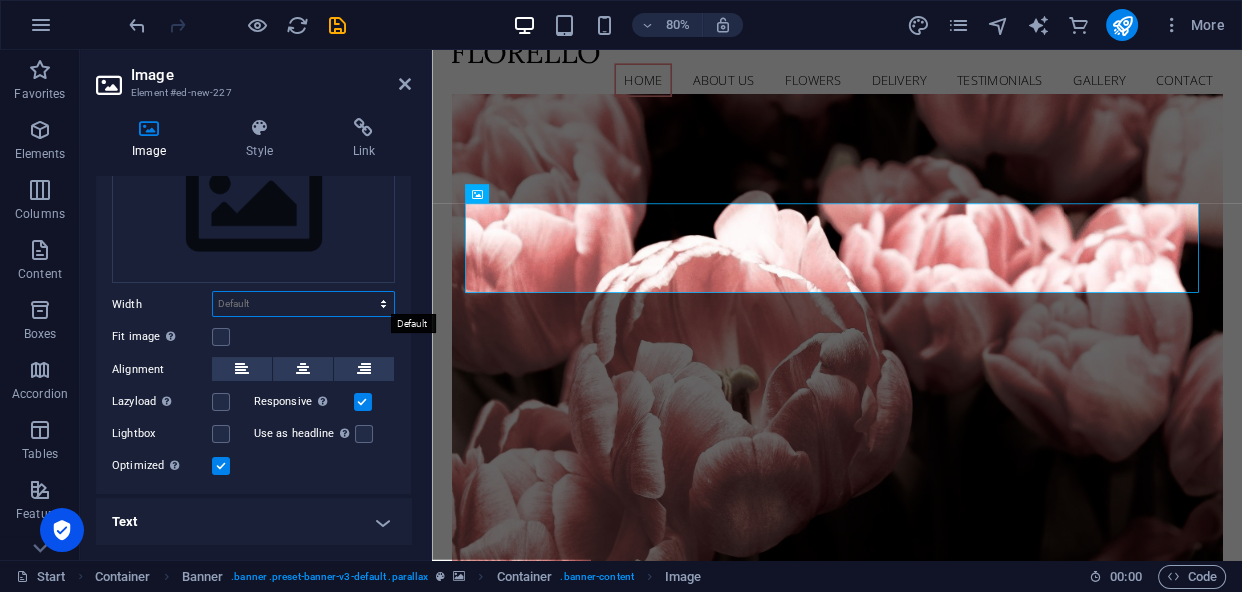 click on "Default auto px rem % em vh vw" at bounding box center (303, 304) 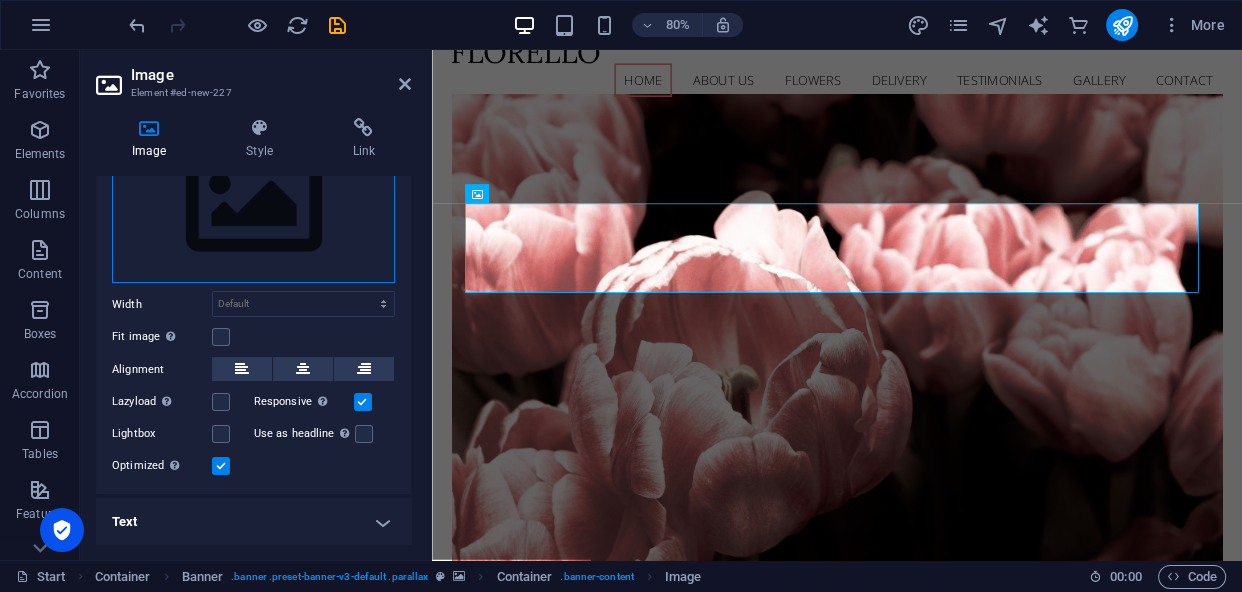 click on "Drag files here, click to choose files or select files from Files or our free stock photos & videos" at bounding box center (253, 202) 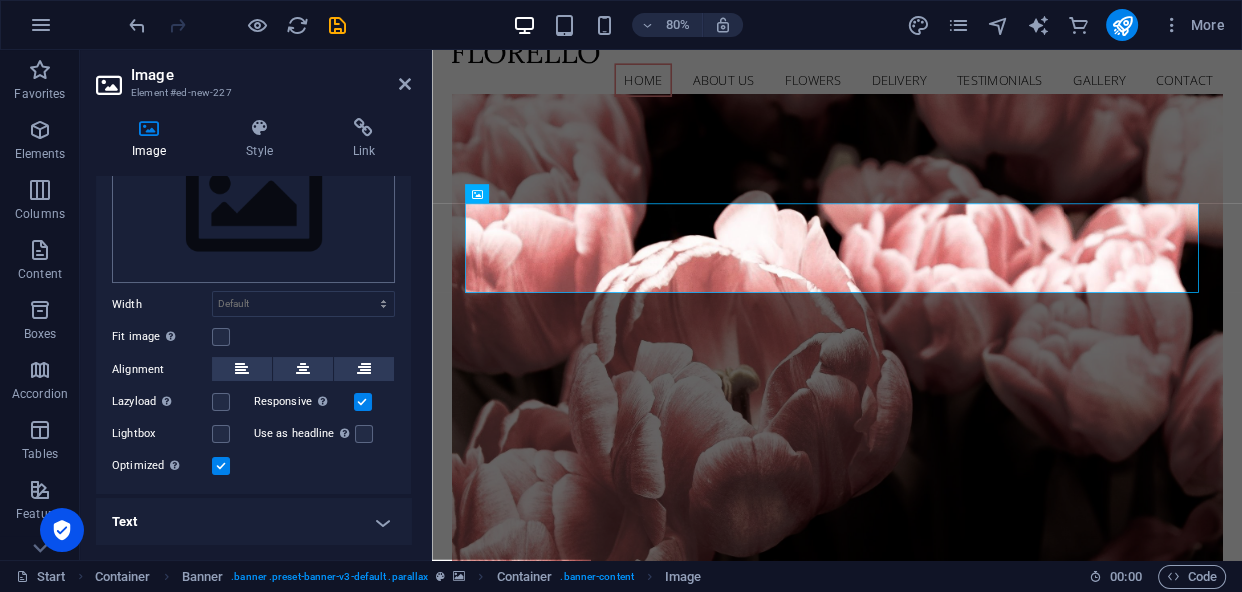 select on "oldest_first" 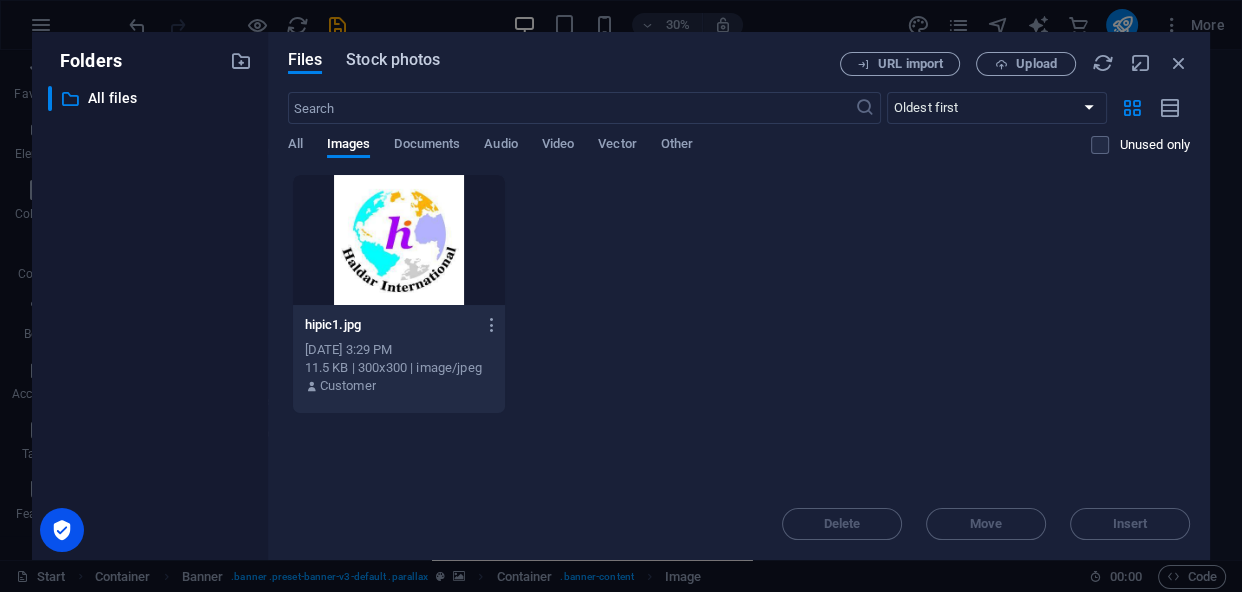 click on "Stock photos" at bounding box center (393, 60) 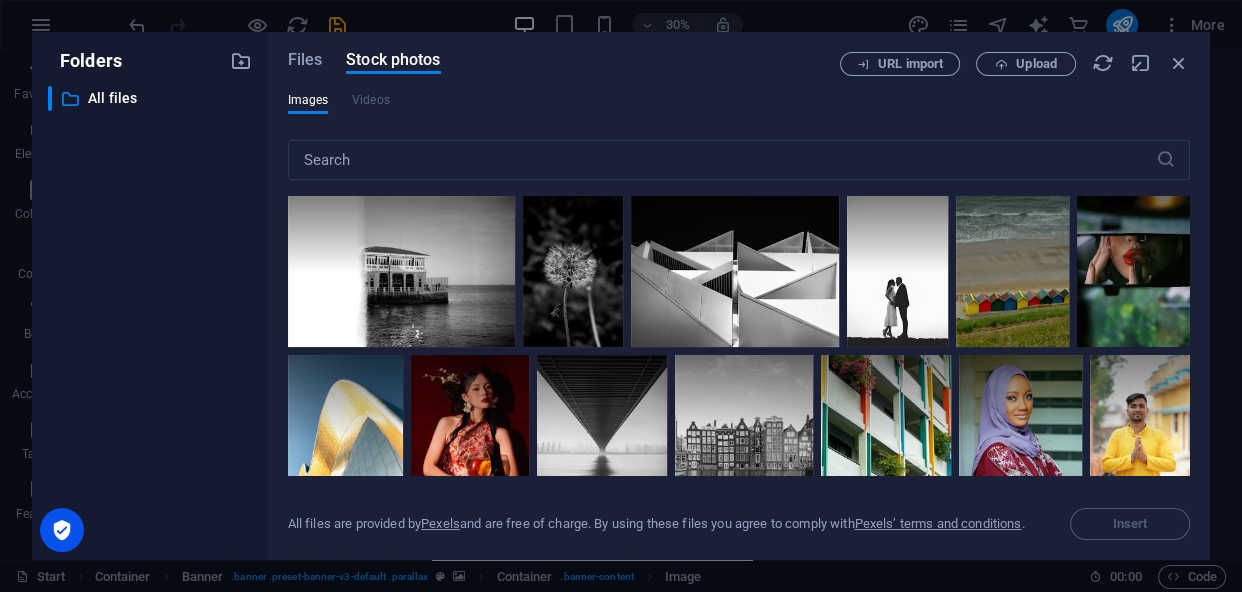 drag, startPoint x: 1185, startPoint y: 227, endPoint x: 1191, endPoint y: 274, distance: 47.38143 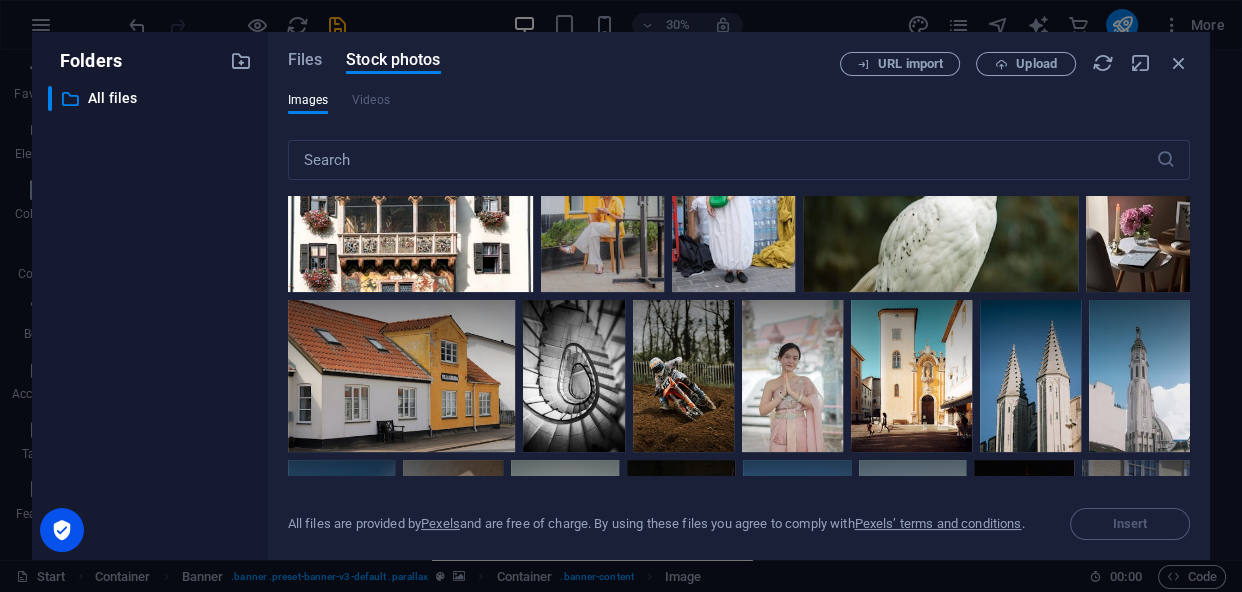 scroll, scrollTop: 0, scrollLeft: 0, axis: both 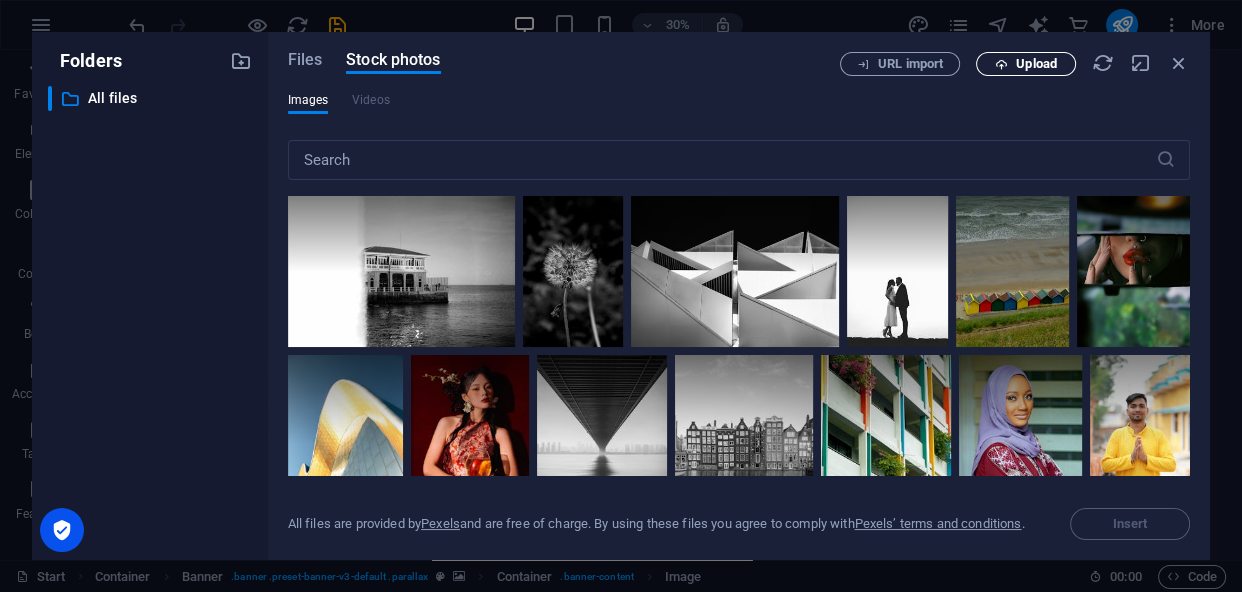 click on "Upload" at bounding box center (1036, 64) 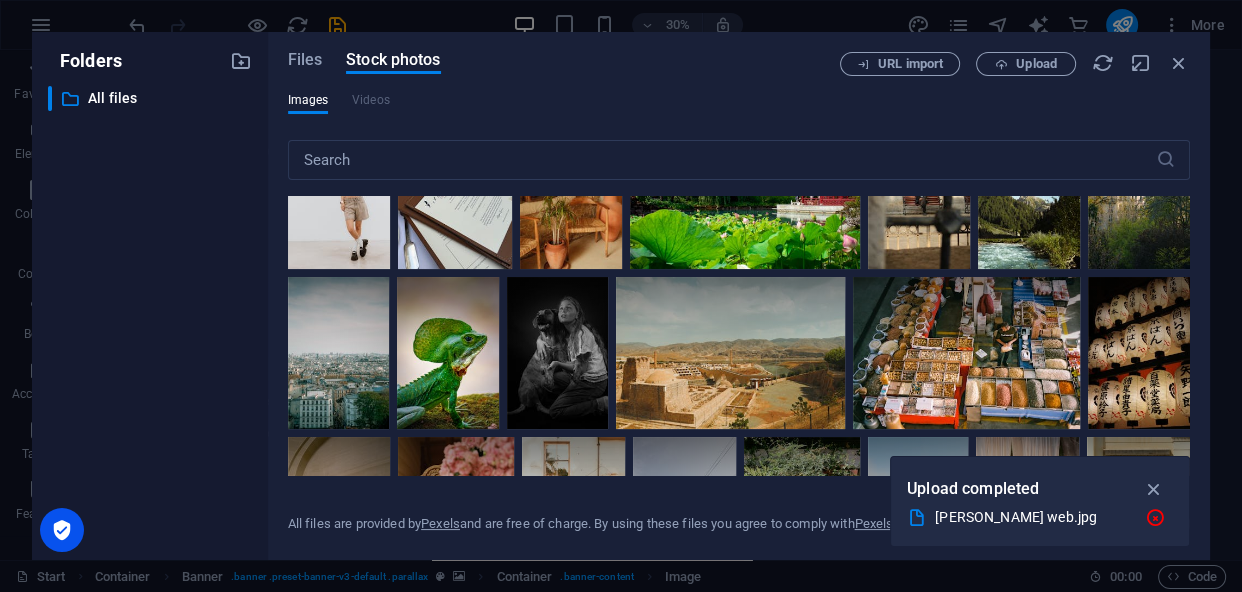 scroll, scrollTop: 5791, scrollLeft: 0, axis: vertical 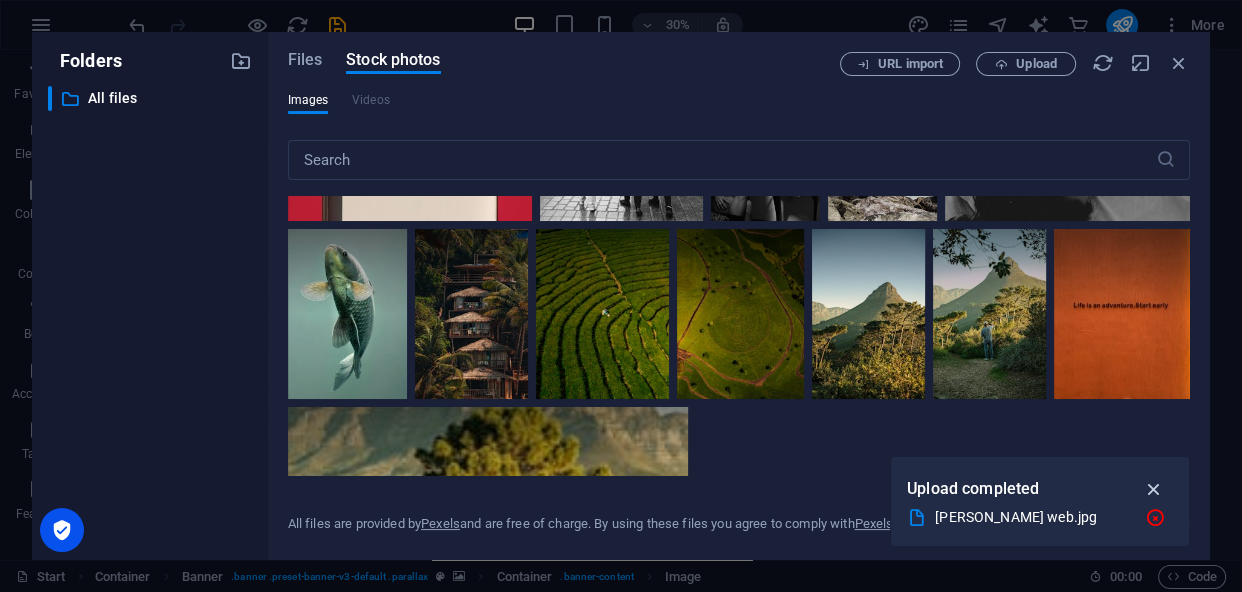 click at bounding box center [1153, 489] 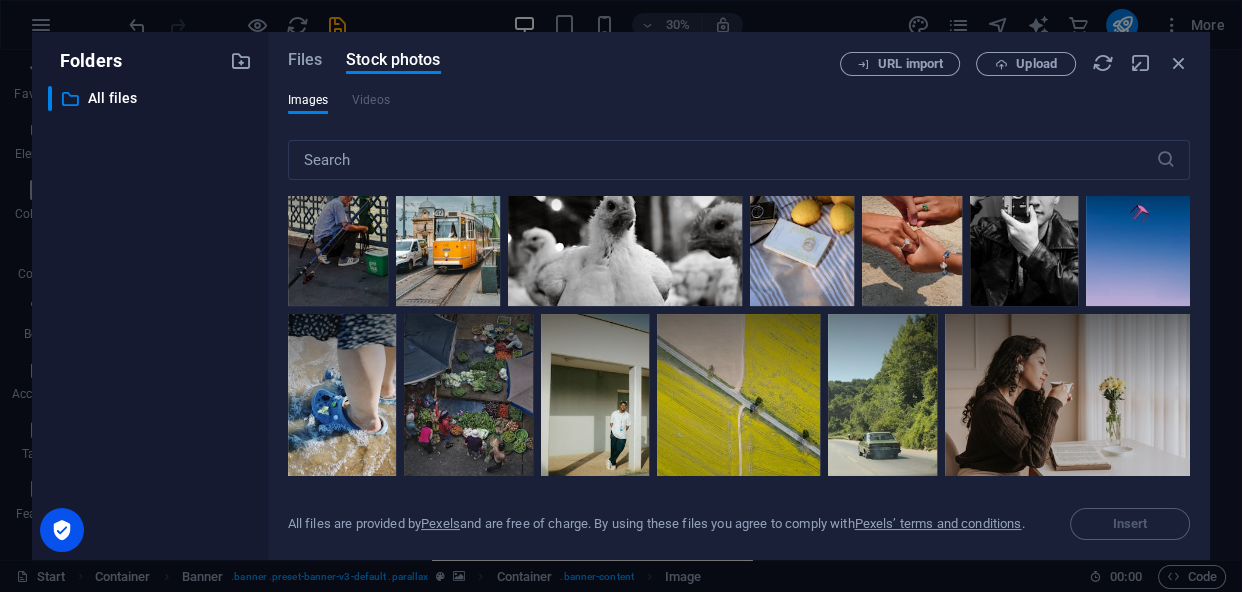 scroll, scrollTop: 0, scrollLeft: 0, axis: both 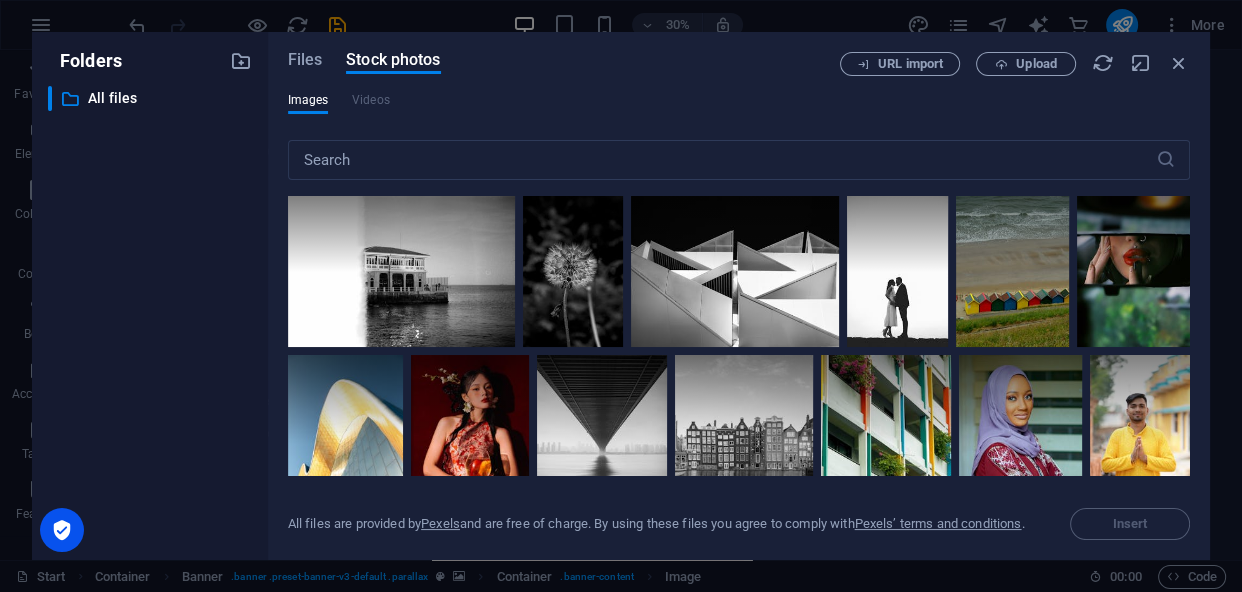 click on "Images Videos ​ Exceeded number of results. Please narrow your search. All files are provided by  Pexels  and are free of charge. By using these files you agree to comply with  Pexels’ terms and conditions . Insert" at bounding box center [739, 316] 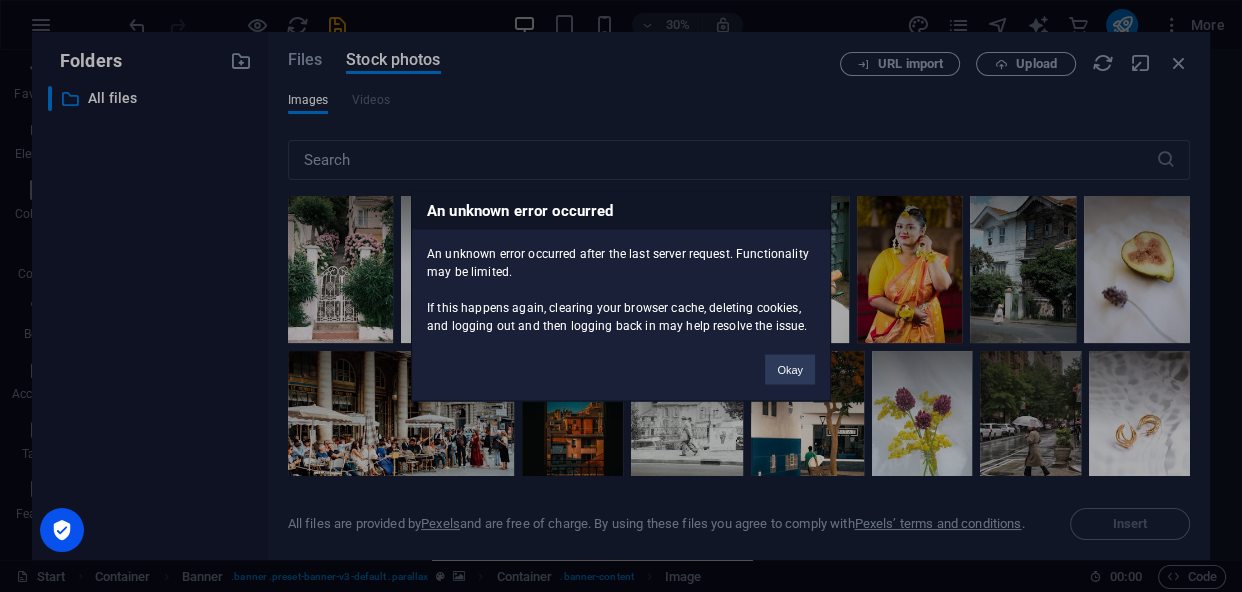 scroll, scrollTop: 0, scrollLeft: 0, axis: both 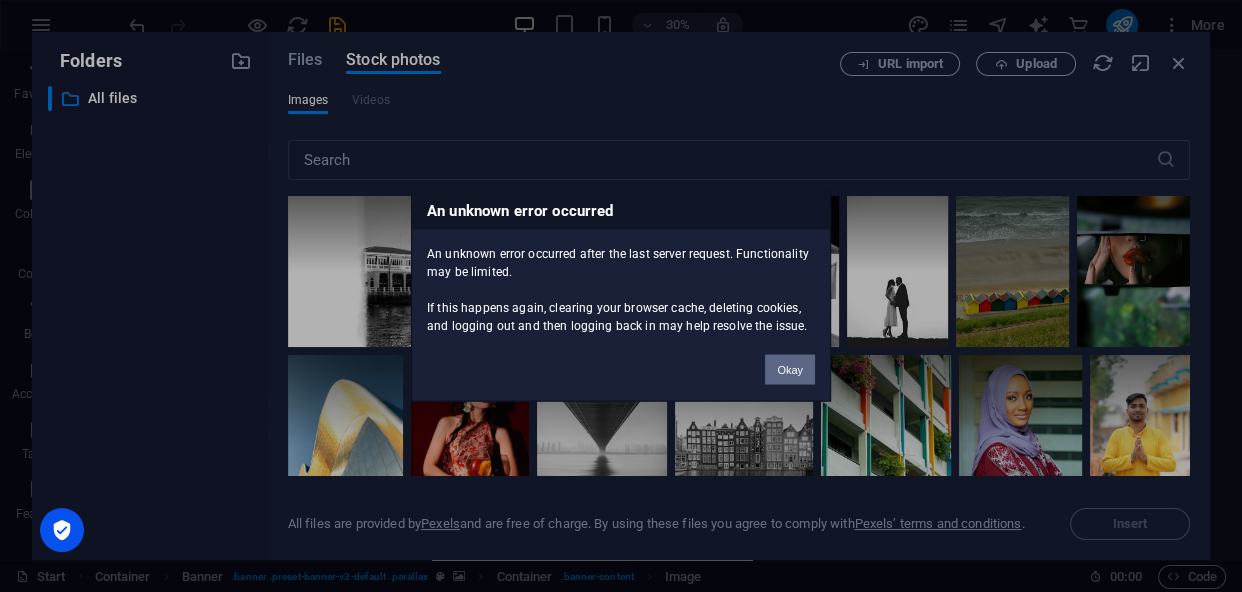 click on "Okay" at bounding box center (790, 370) 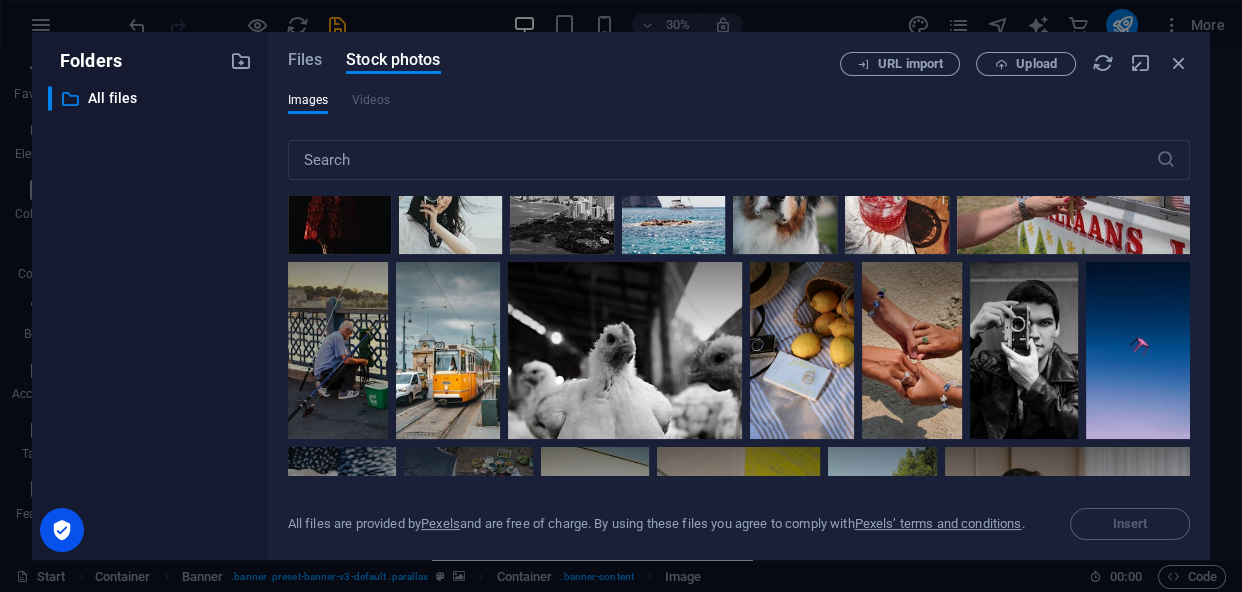 scroll, scrollTop: 0, scrollLeft: 0, axis: both 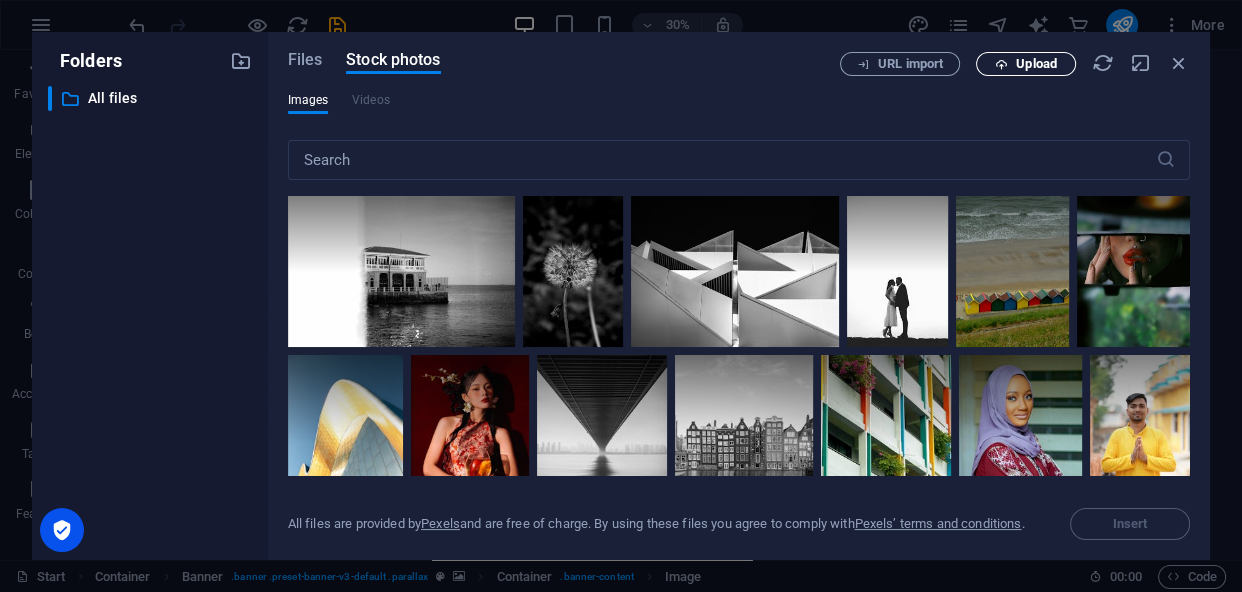 click at bounding box center [1001, 64] 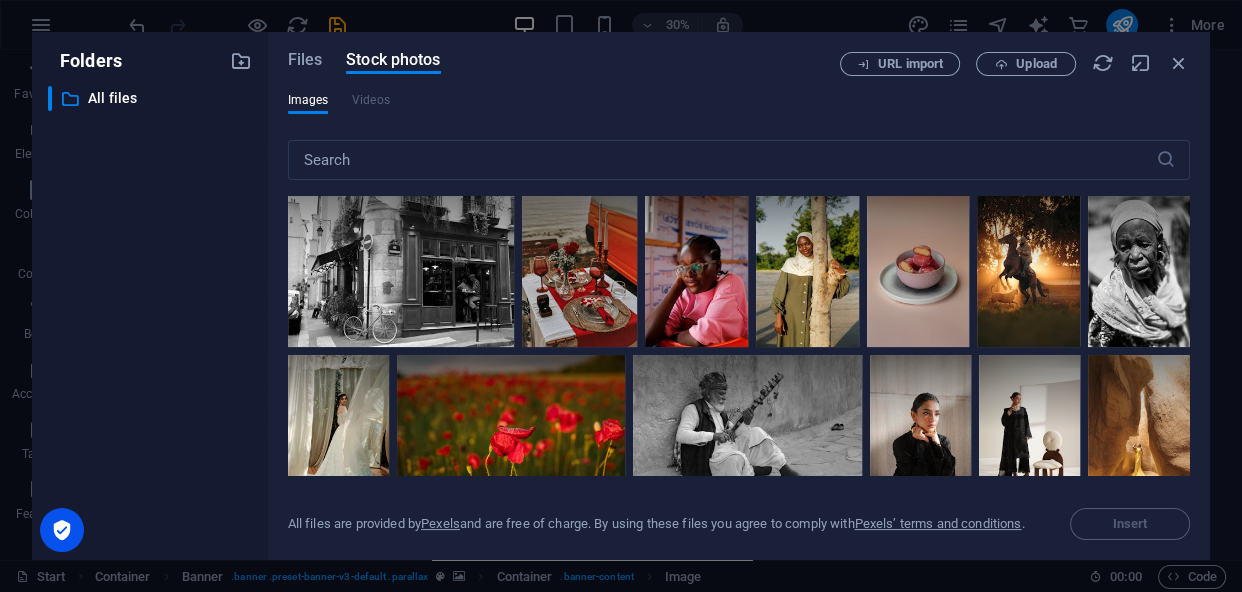 scroll, scrollTop: 0, scrollLeft: 0, axis: both 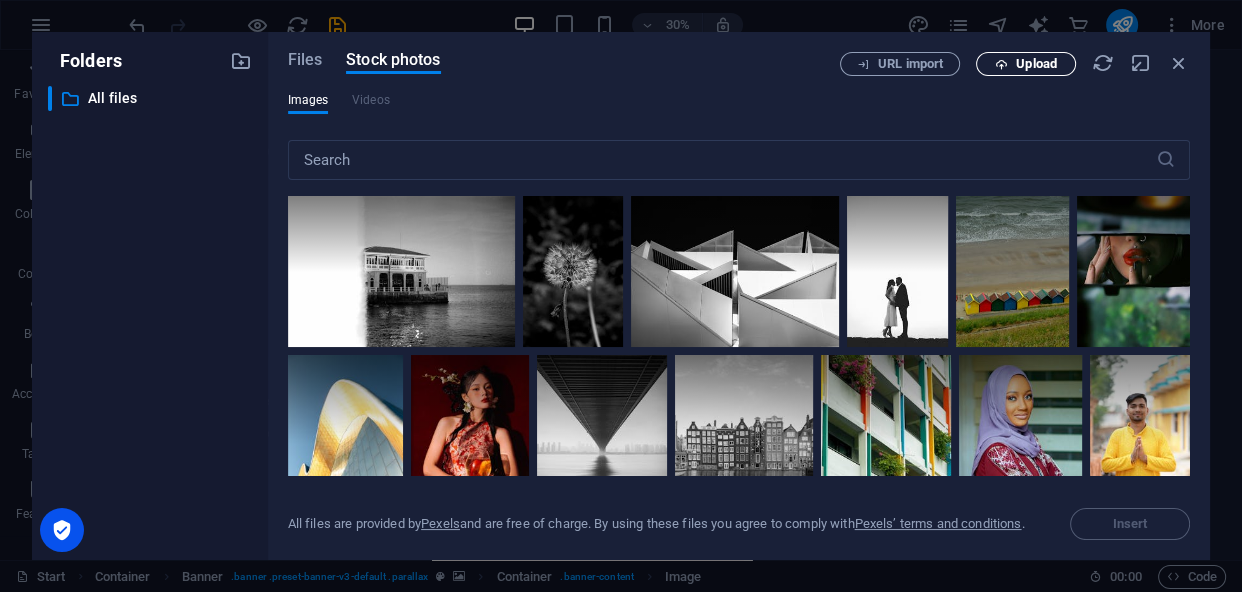 click on "Upload" at bounding box center [1026, 64] 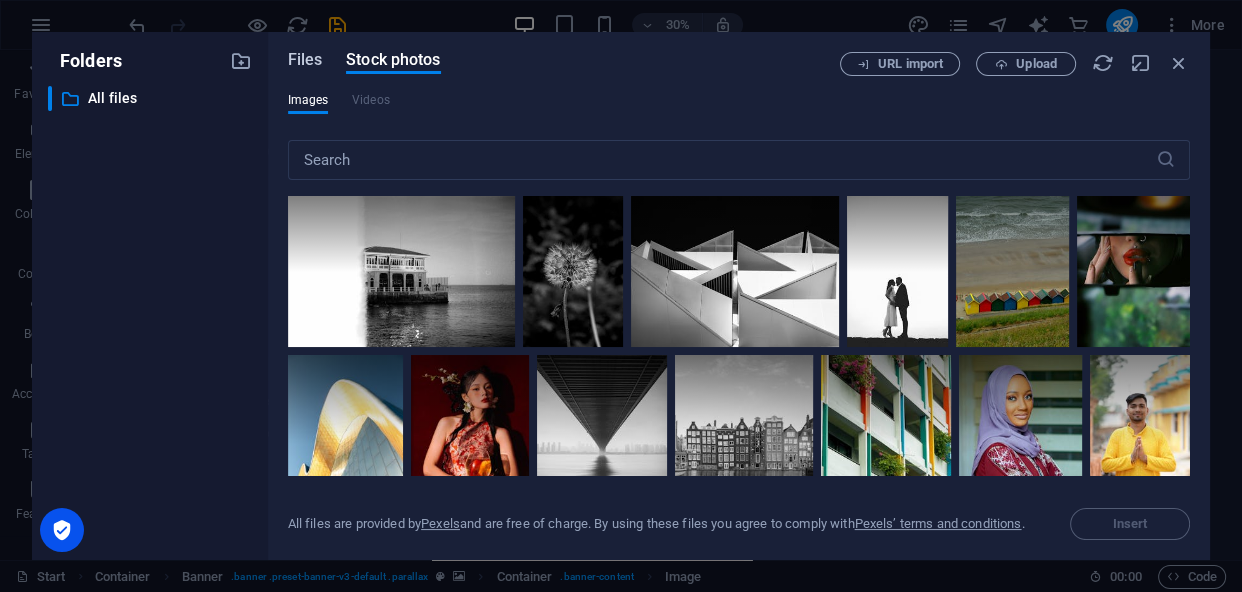 click on "Files" at bounding box center (305, 60) 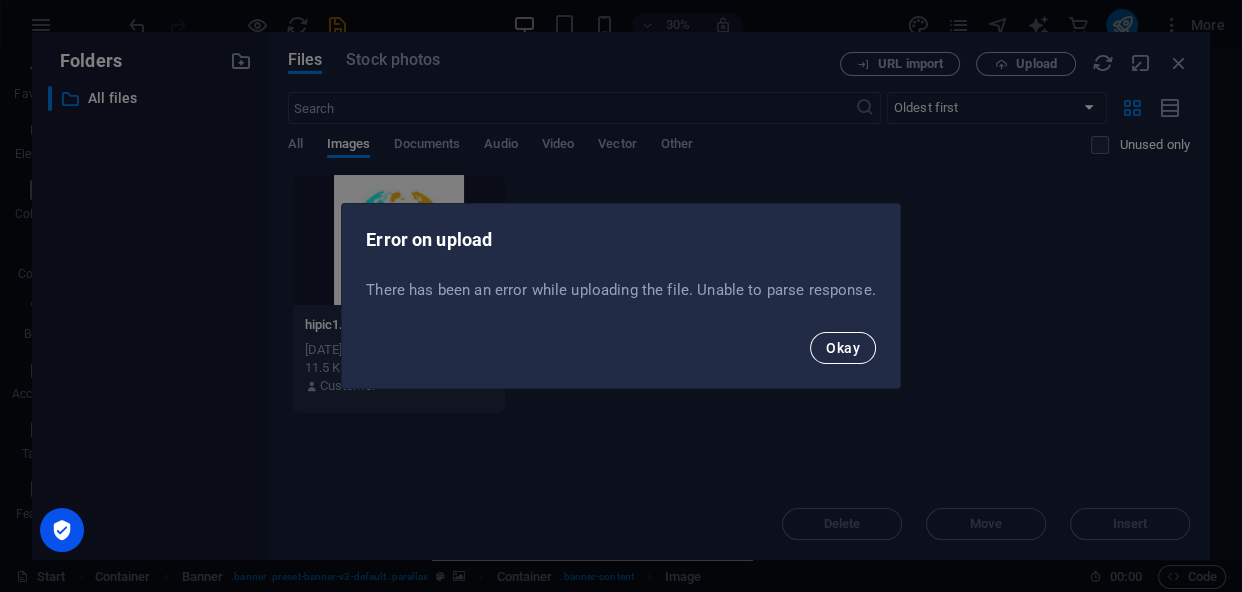 click on "Okay" at bounding box center (843, 348) 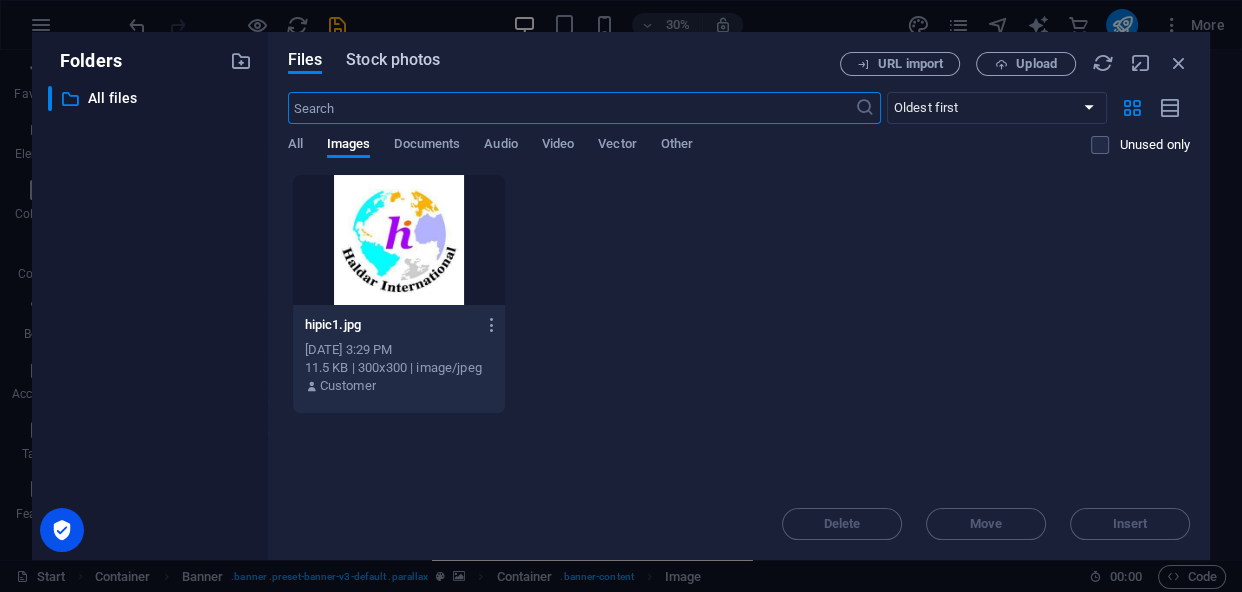 click on "Stock photos" at bounding box center (393, 60) 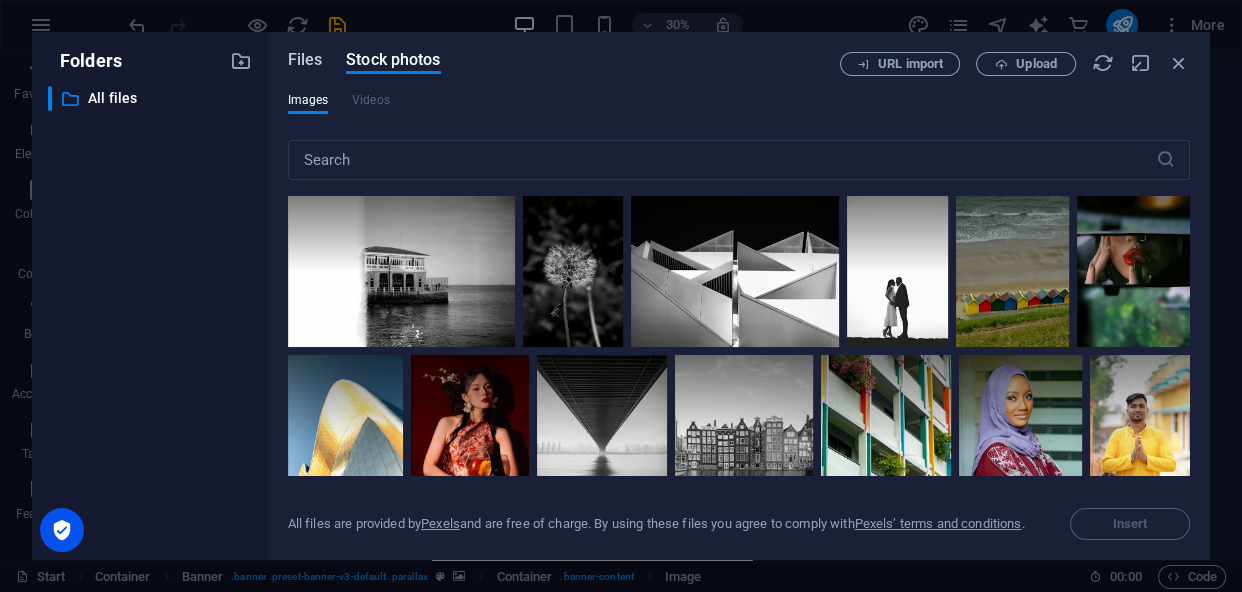 click on "Files" at bounding box center [305, 60] 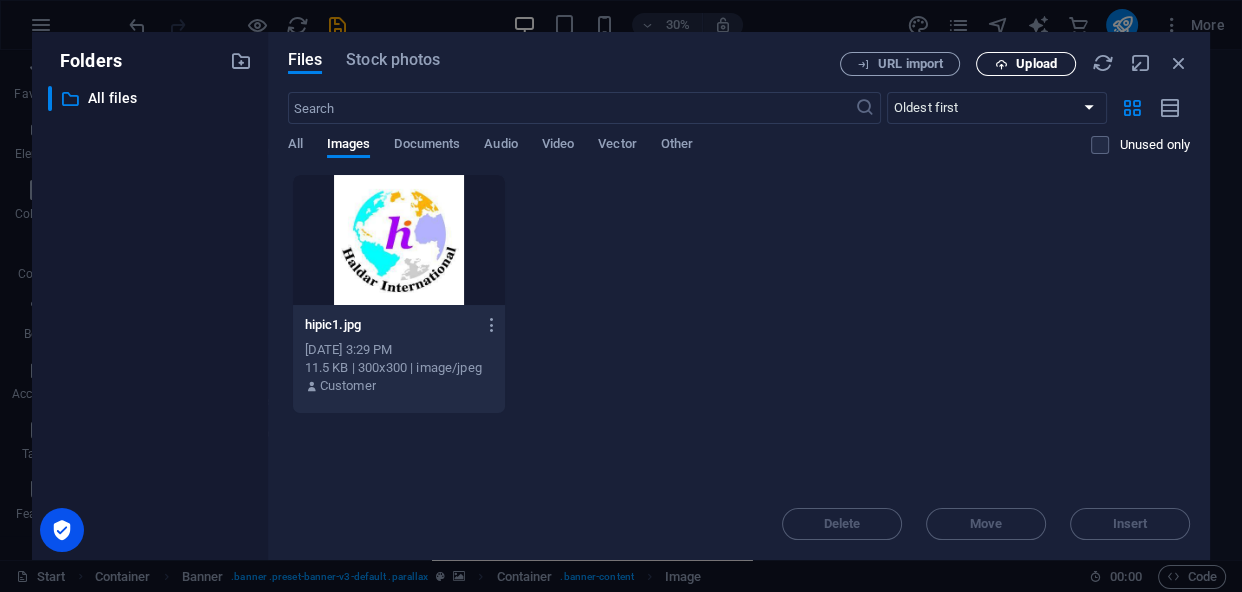 click on "Upload" at bounding box center (1026, 64) 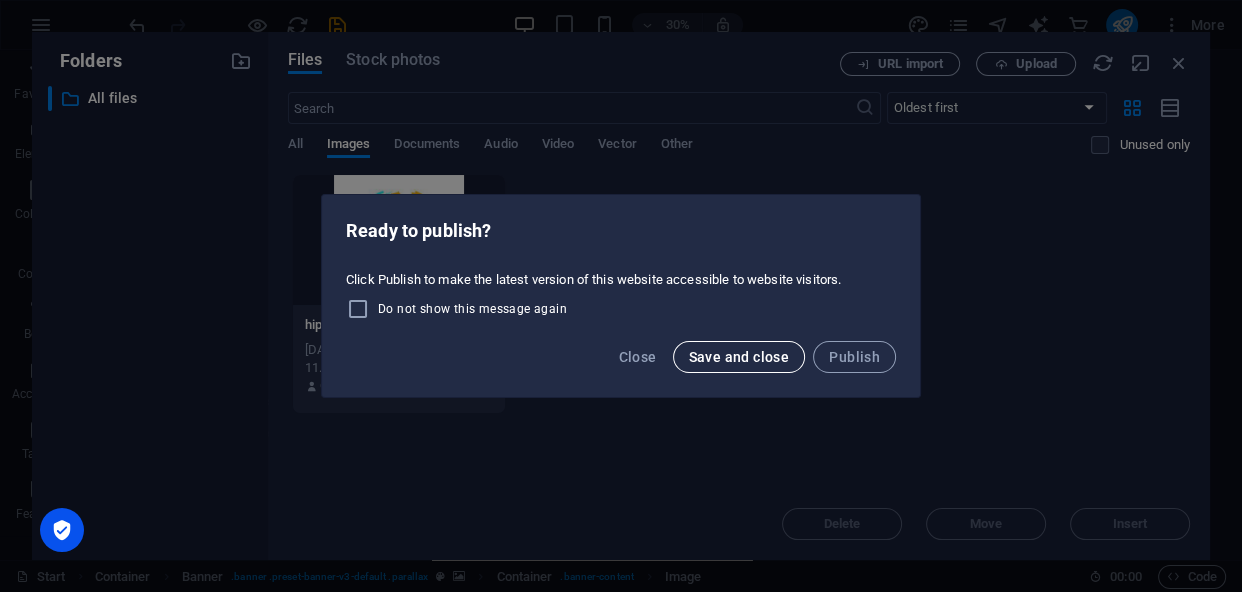 click on "Save and close" at bounding box center [739, 357] 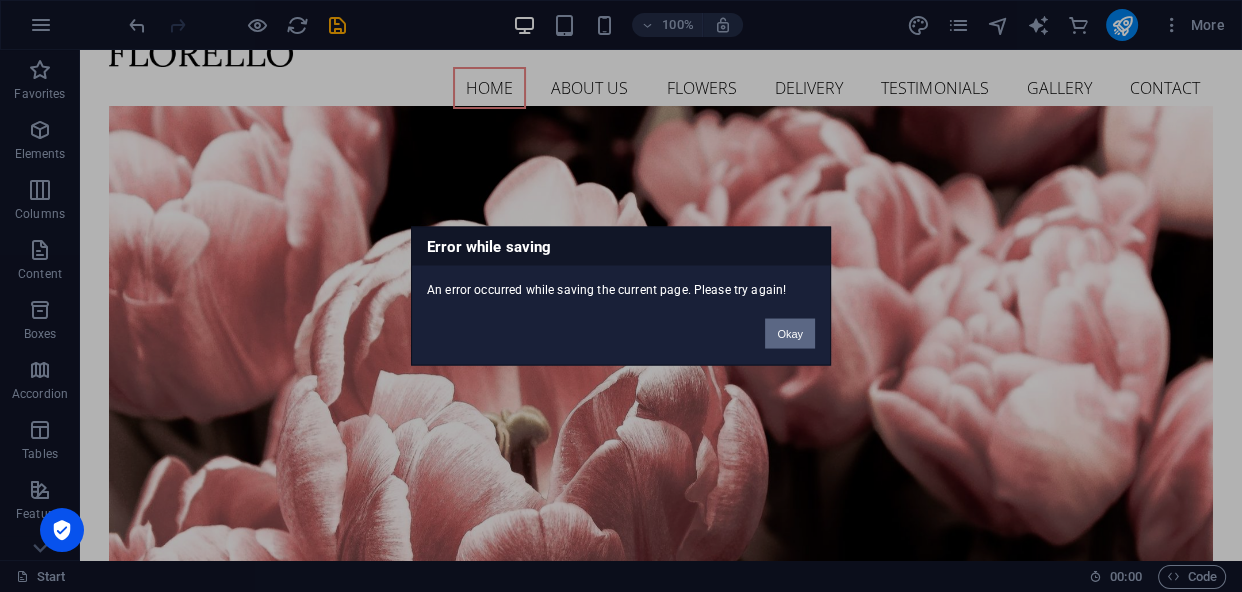 click on "Okay" at bounding box center [790, 334] 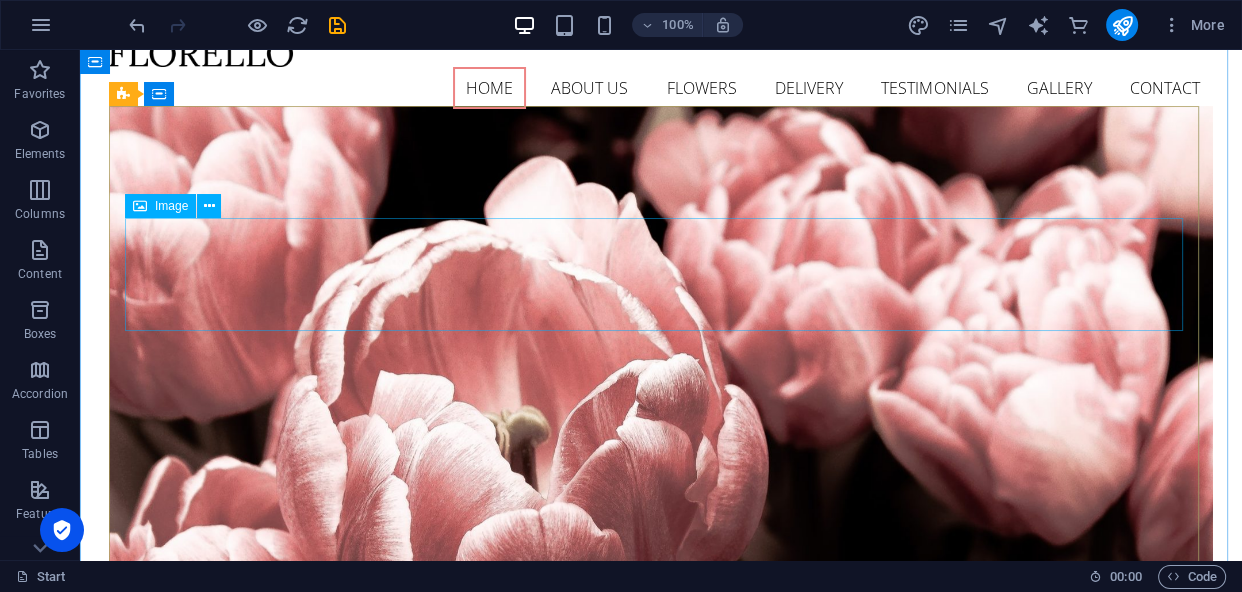 click on "Image" at bounding box center (171, 206) 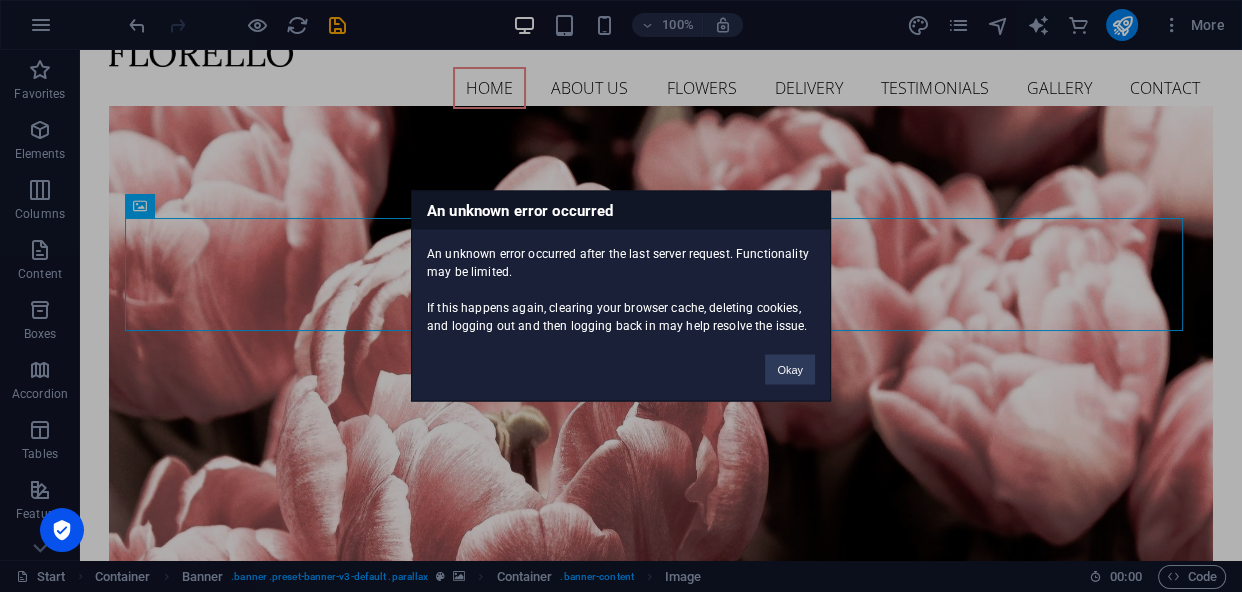 click on "An unknown error occurred An unknown error occurred after the last server request. Functionality may be limited.  If this happens again, clearing your browser cache, deleting cookies, and logging out and then logging back in may help resolve the issue. Okay" at bounding box center (621, 296) 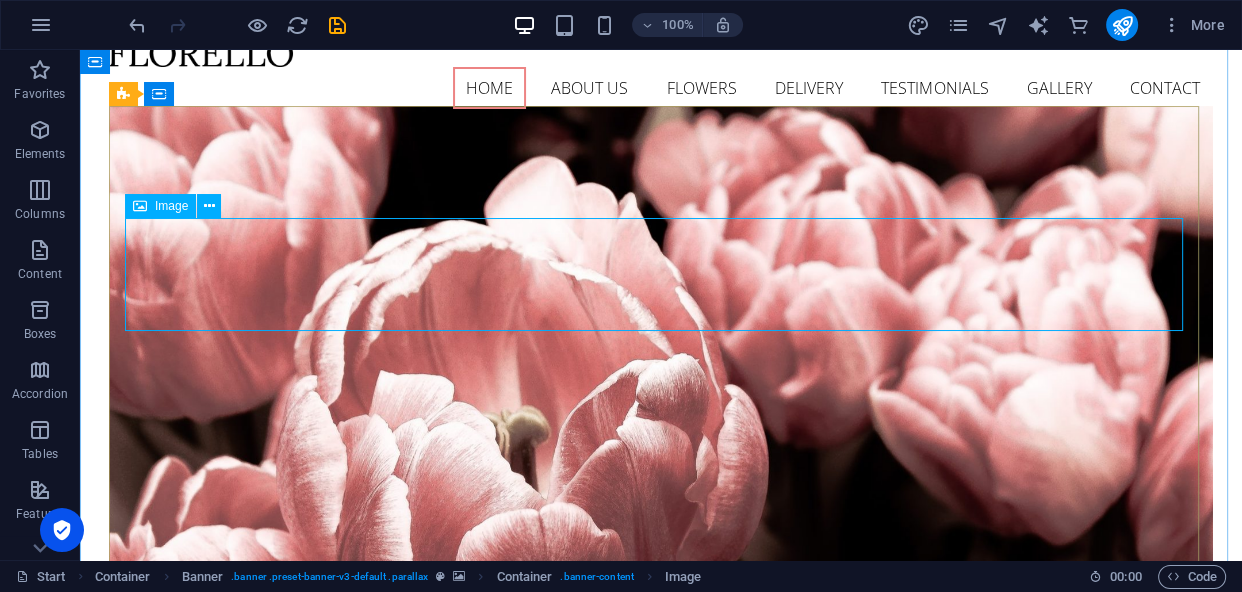 click at bounding box center (661, 869) 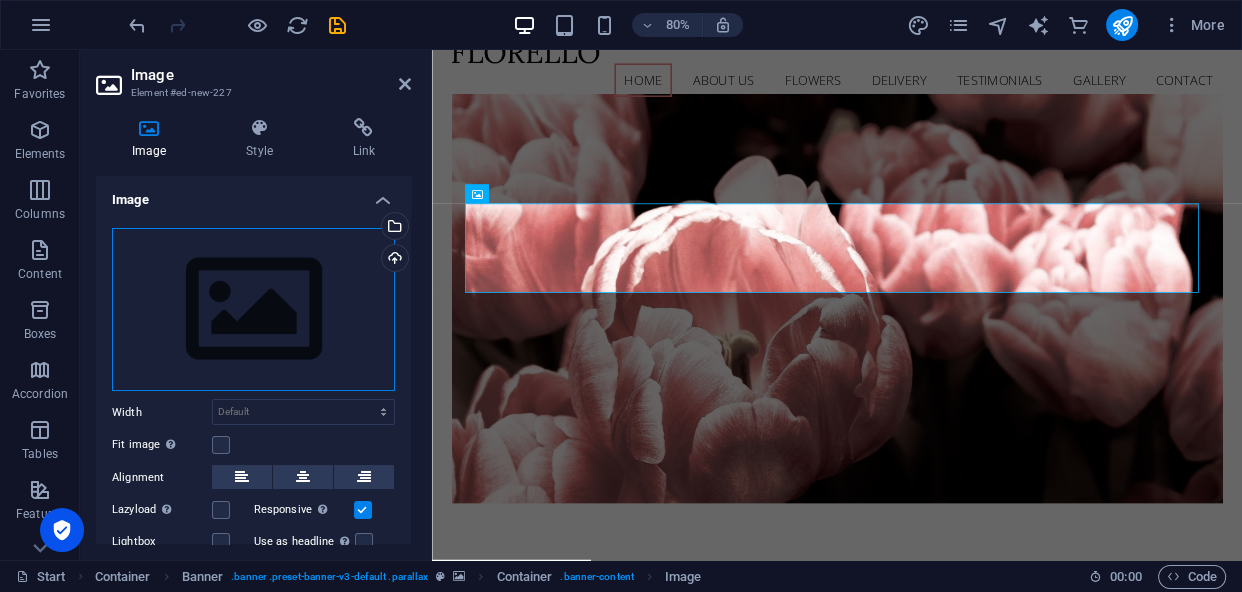 click on "Drag files here, click to choose files or select files from Files or our free stock photos & videos" at bounding box center (253, 310) 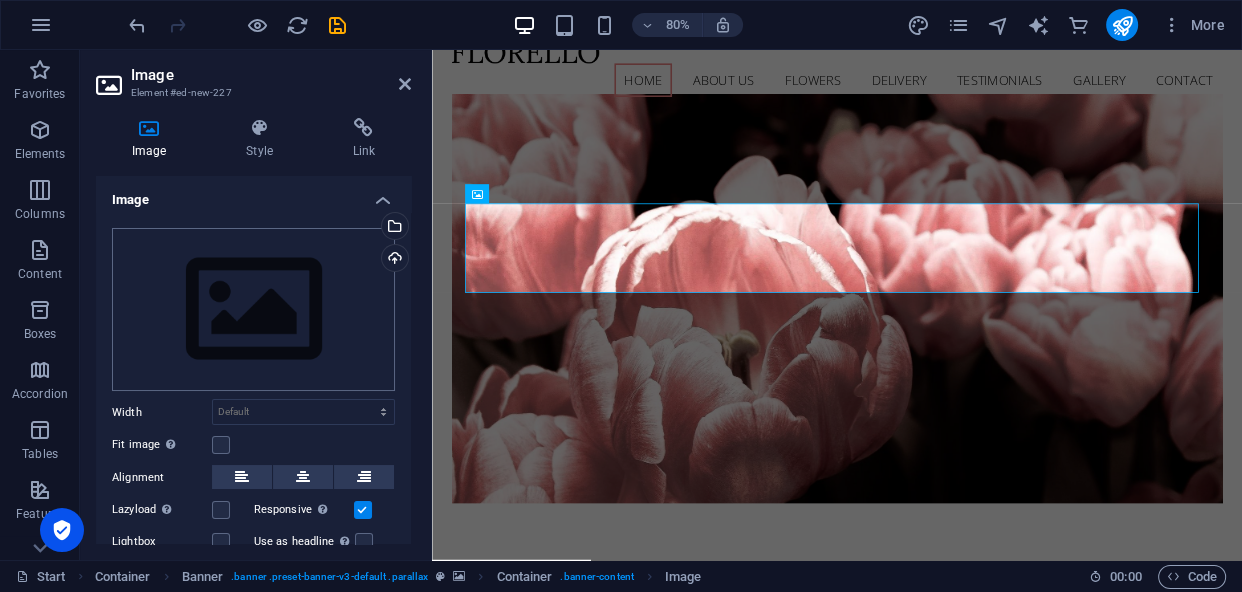 select on "oldest_first" 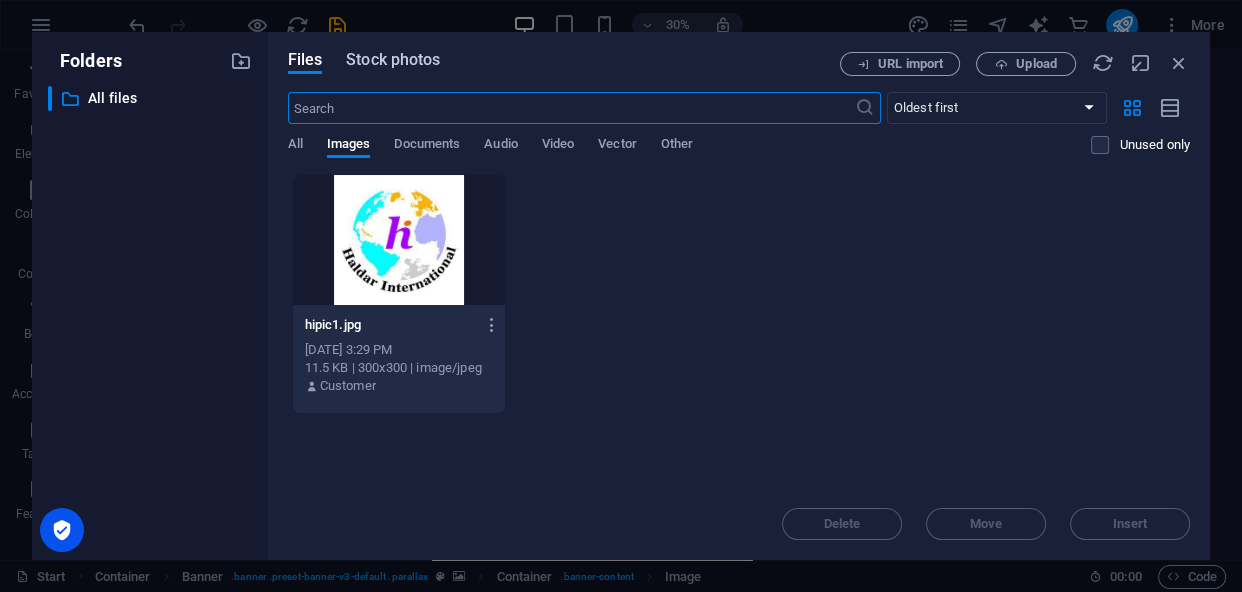 click on "Stock photos" at bounding box center (393, 60) 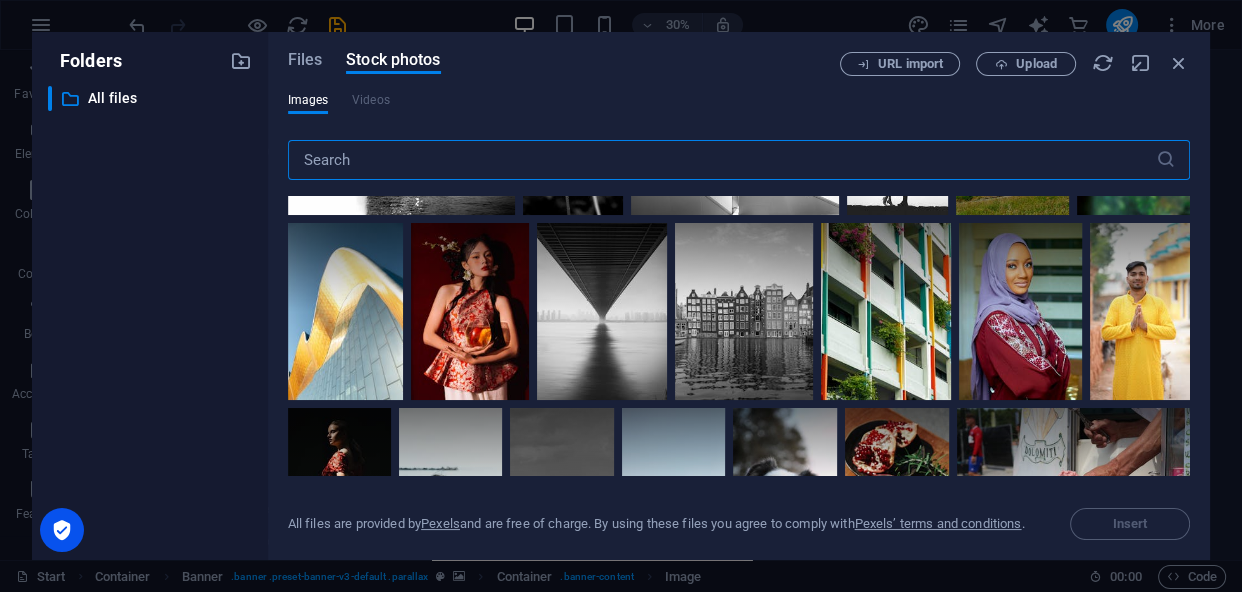 scroll, scrollTop: 0, scrollLeft: 0, axis: both 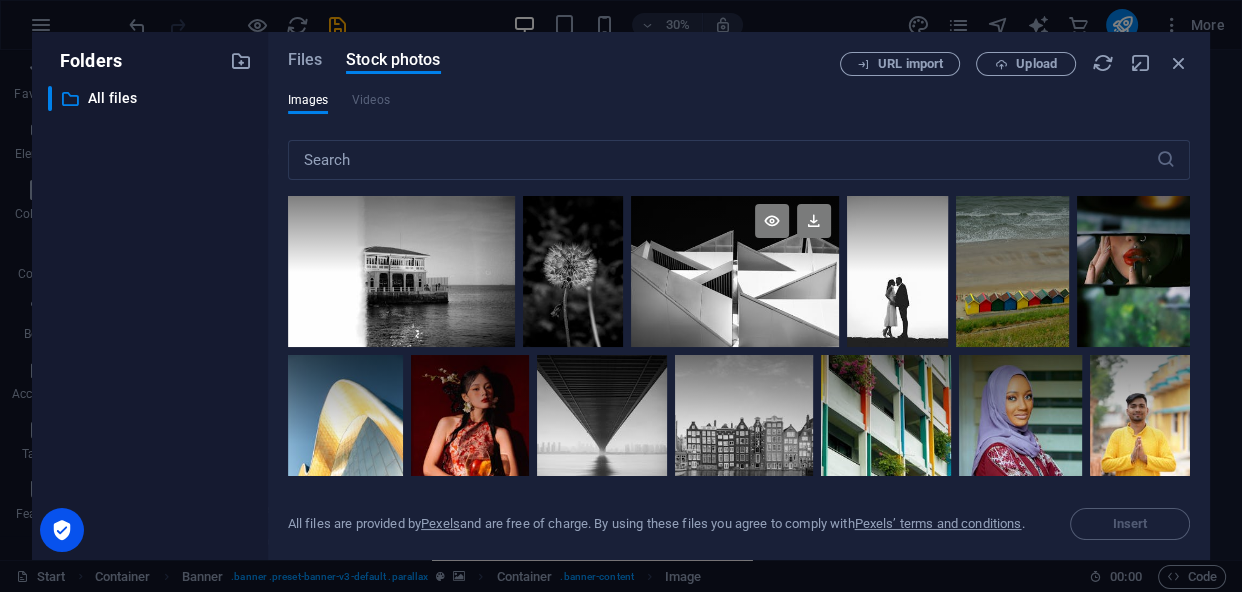 click at bounding box center (735, 271) 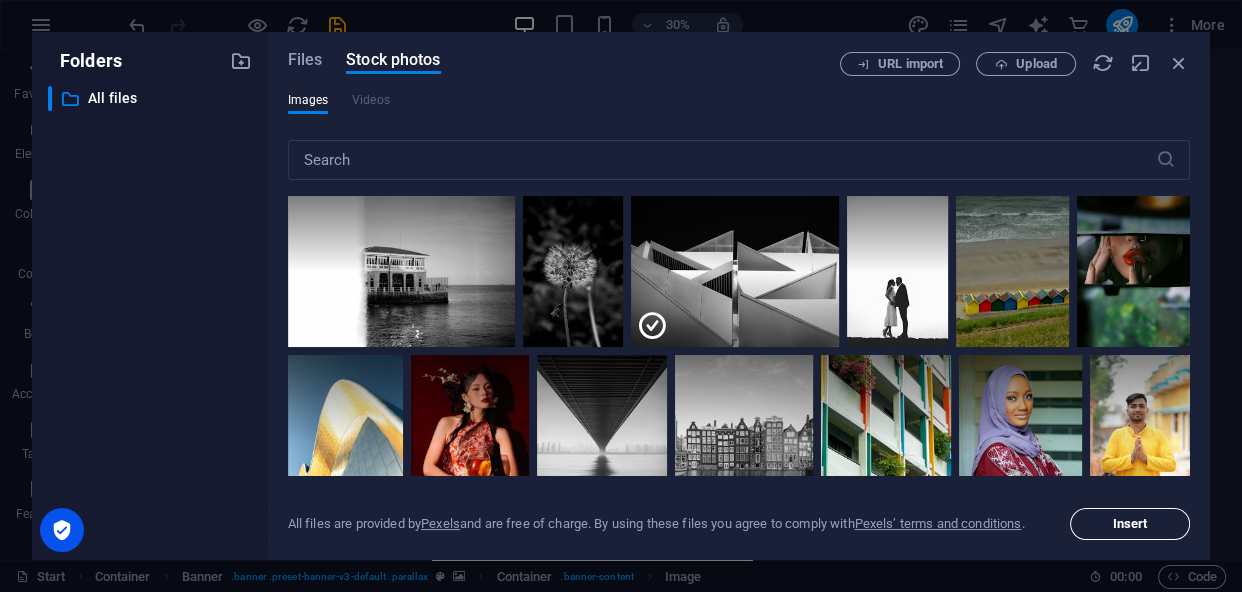 click on "Insert" at bounding box center (1130, 524) 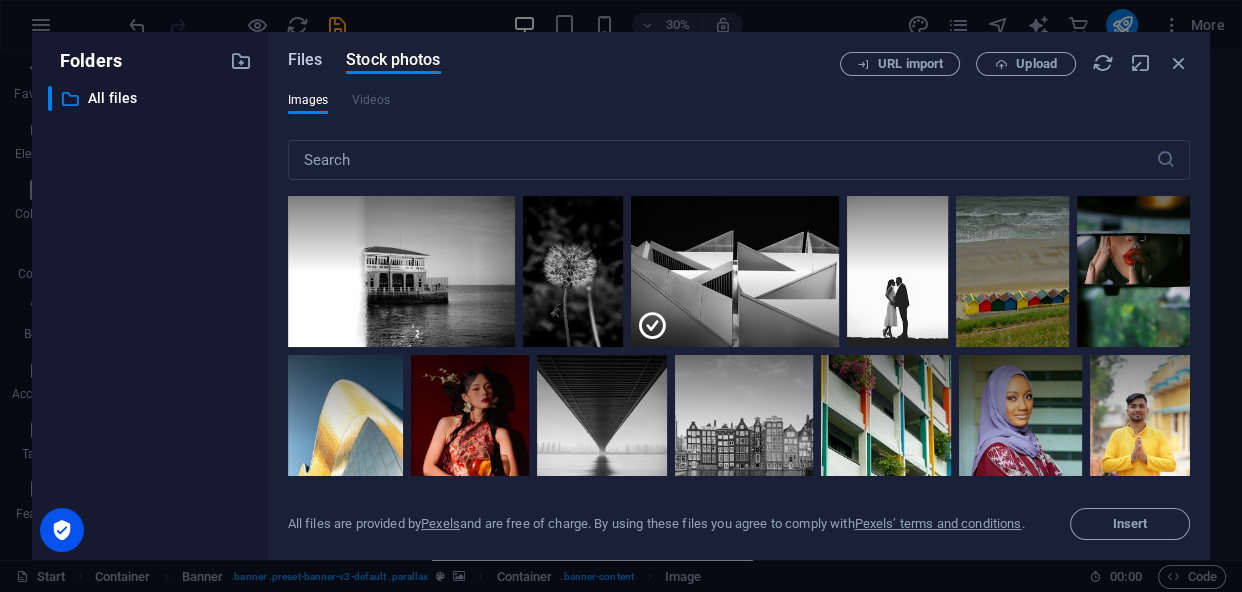 click on "Files" at bounding box center (305, 60) 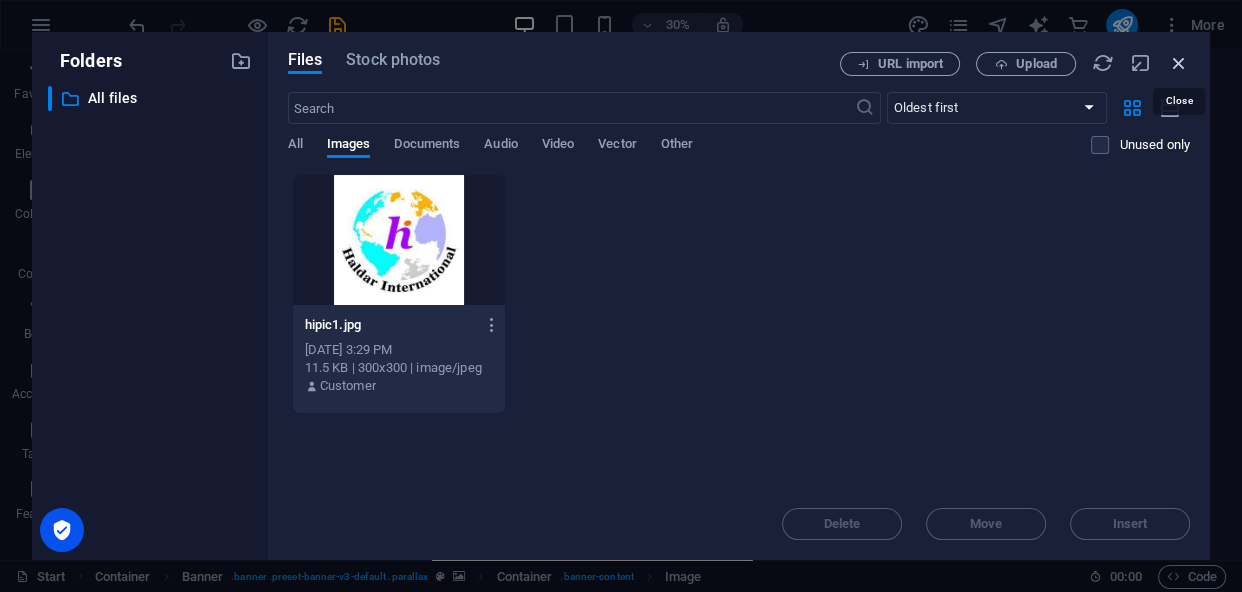 click at bounding box center [1179, 63] 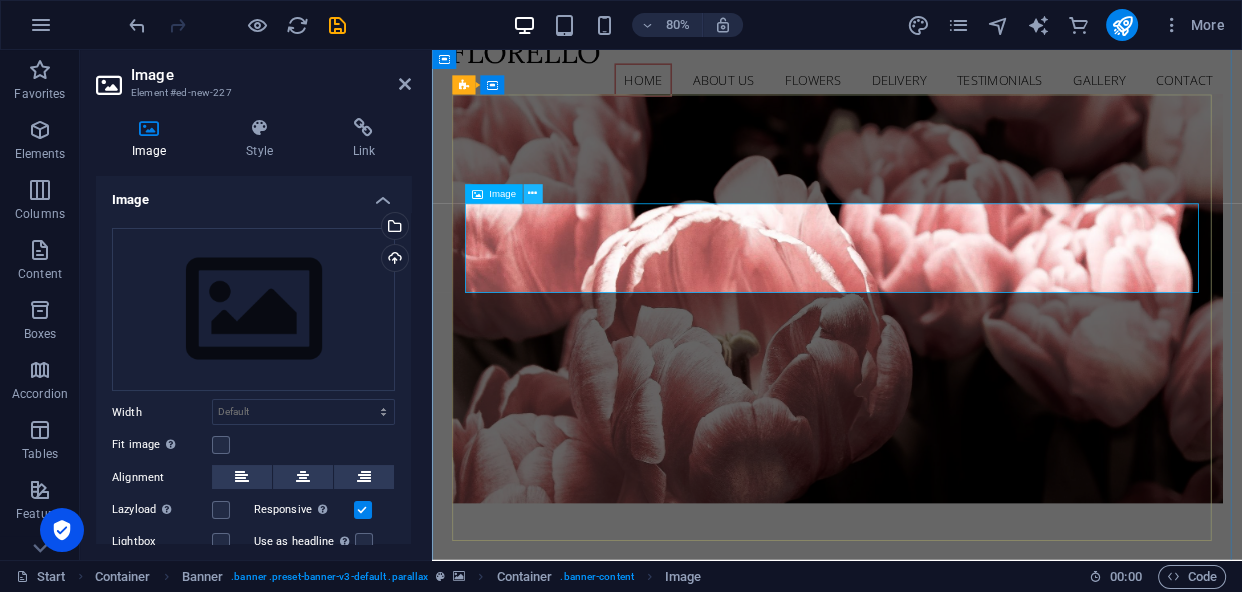 click at bounding box center (532, 193) 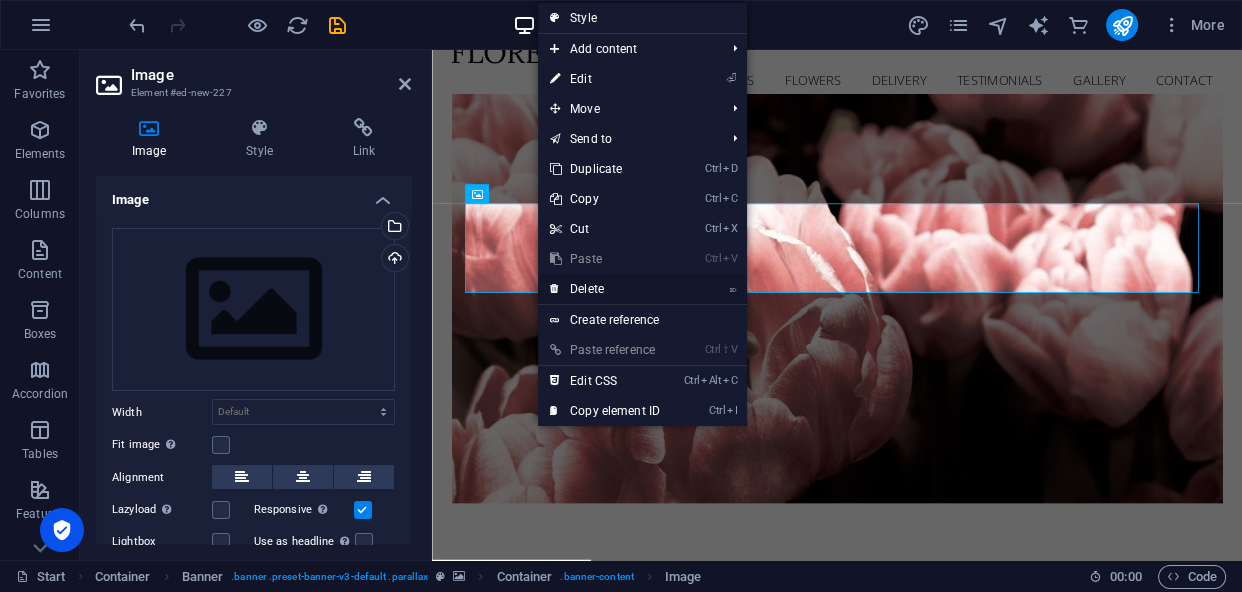click on "⌦  Delete" at bounding box center [605, 289] 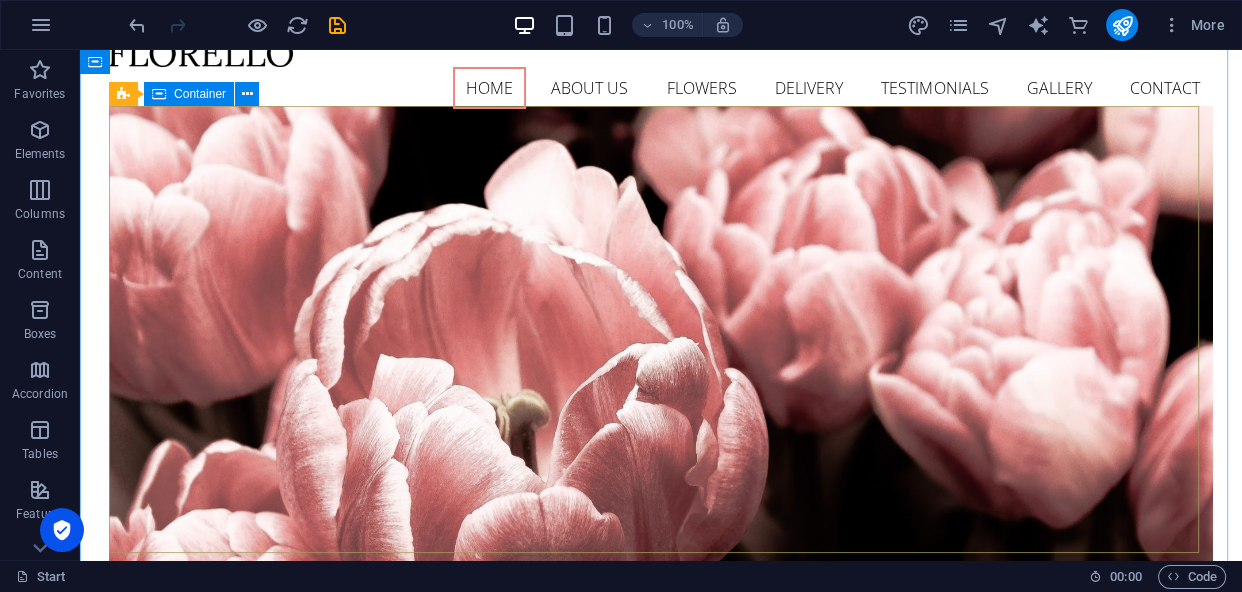 click on "welcome to haldar international Come and visit our wonderful arrangements Learn more" at bounding box center [661, 843] 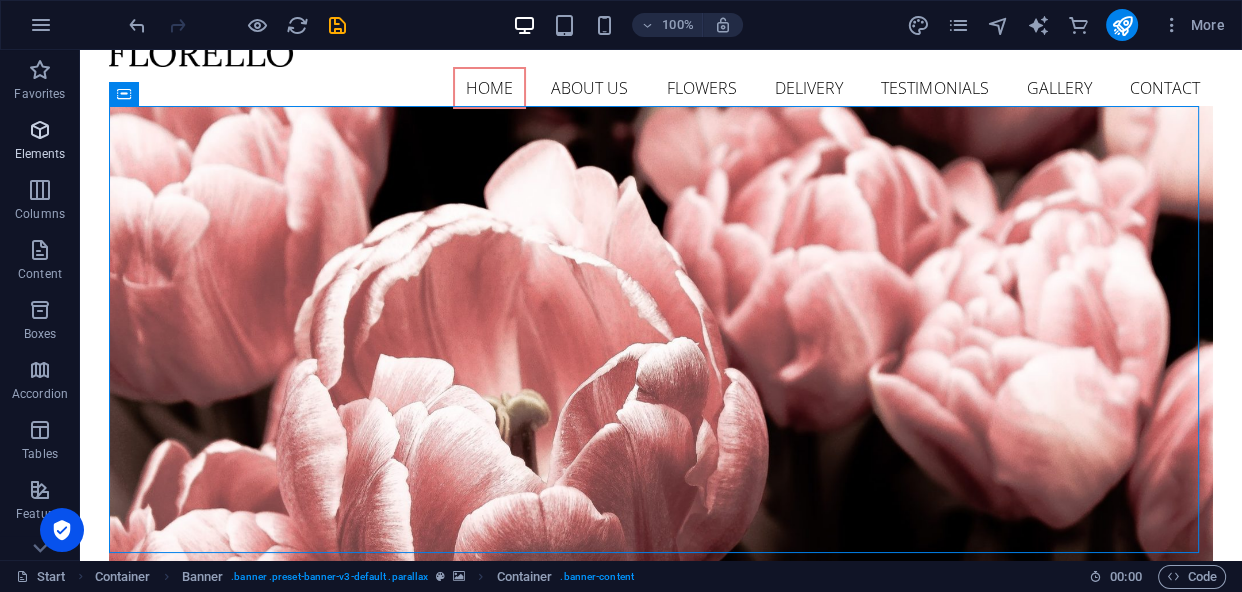 click at bounding box center [40, 130] 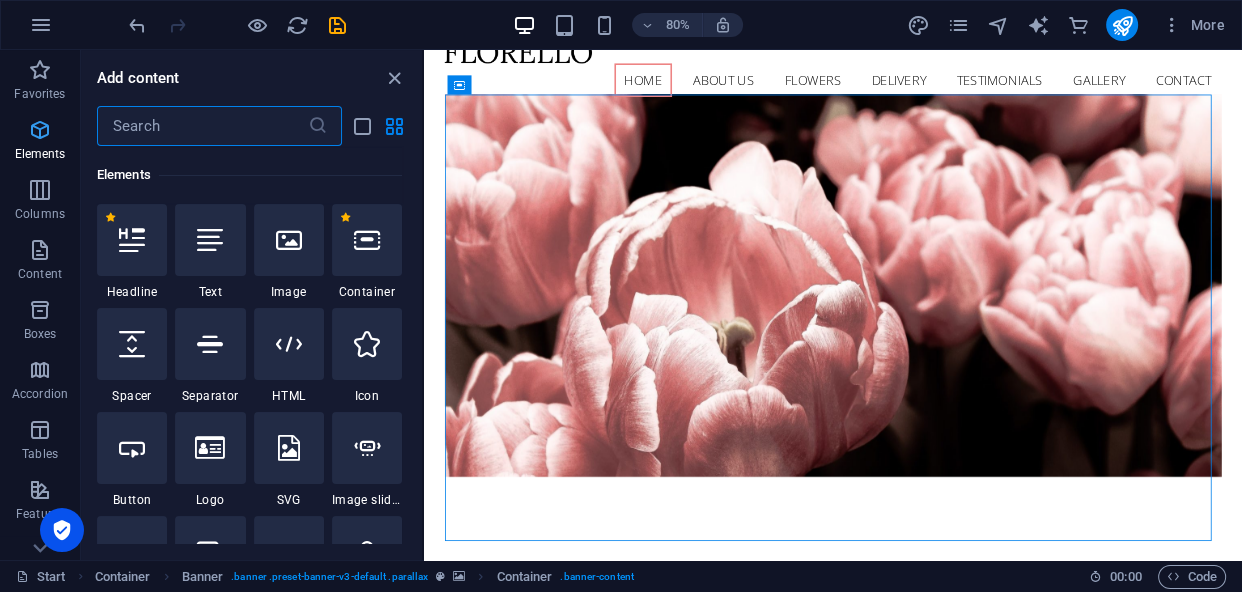 scroll, scrollTop: 212, scrollLeft: 0, axis: vertical 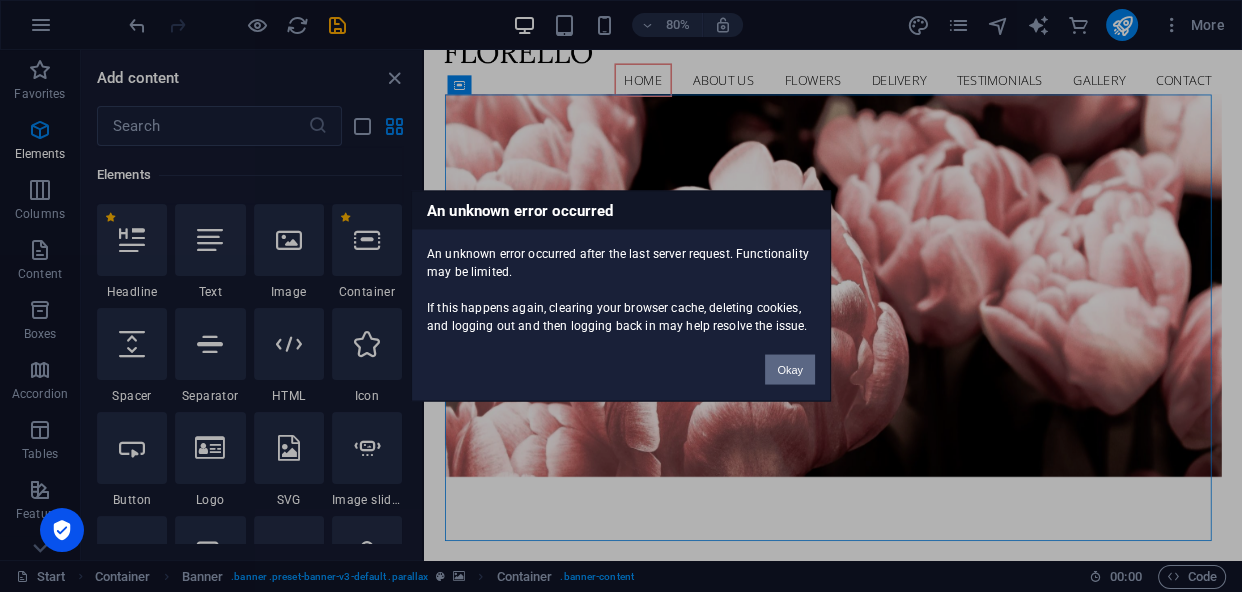 click on "Okay" at bounding box center [790, 370] 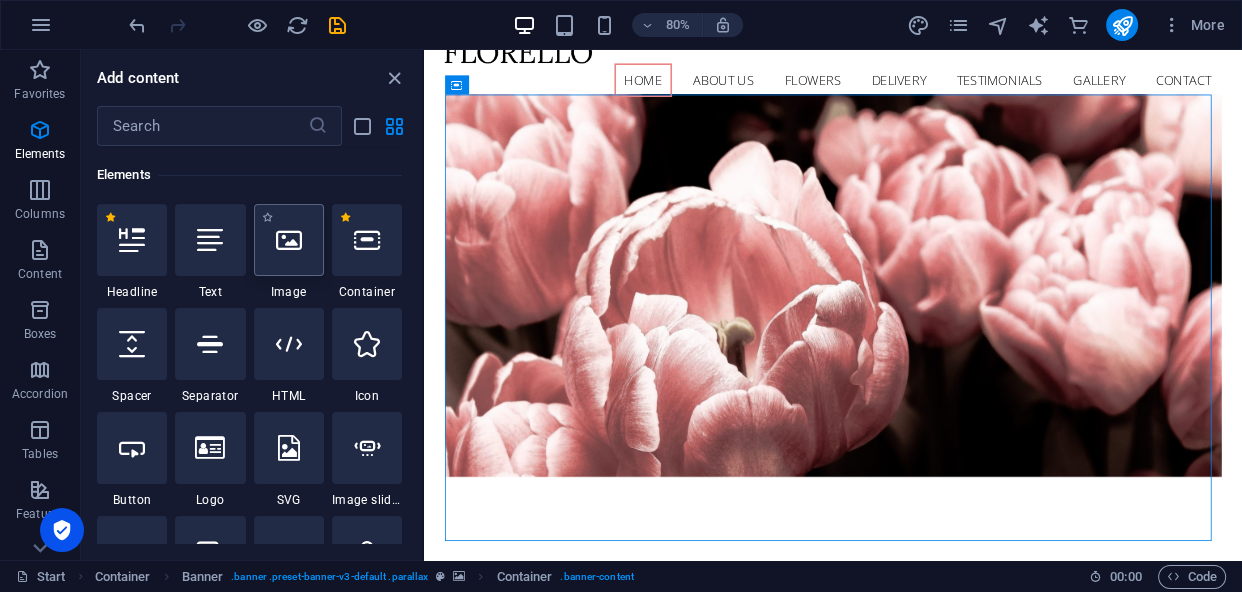 click at bounding box center [289, 240] 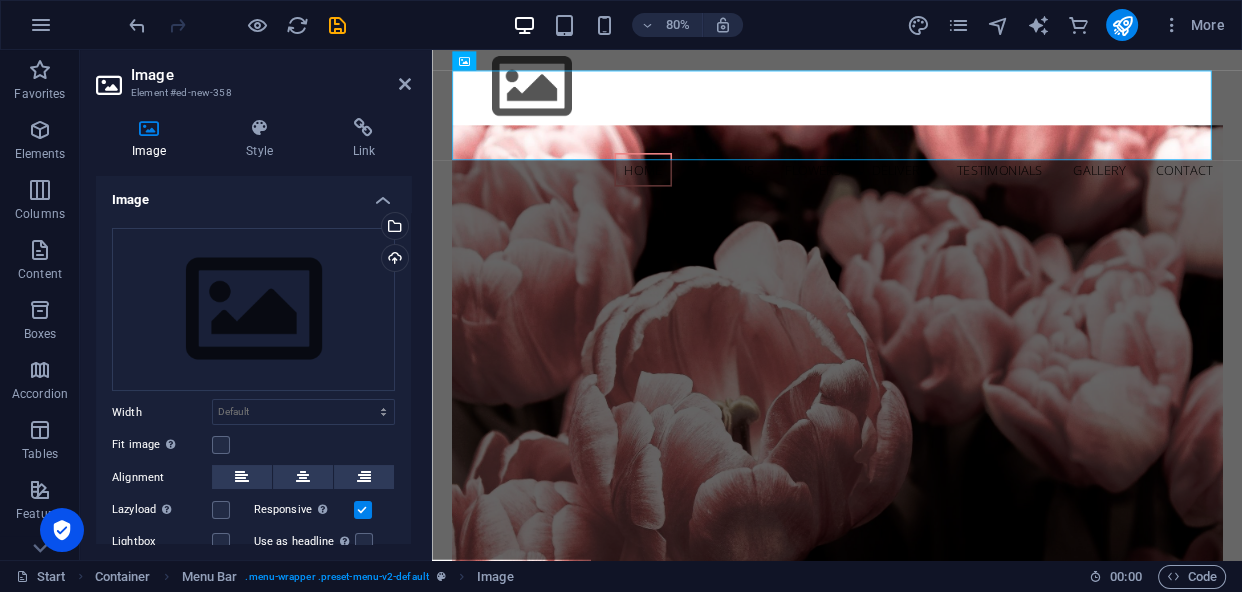 scroll, scrollTop: 0, scrollLeft: 0, axis: both 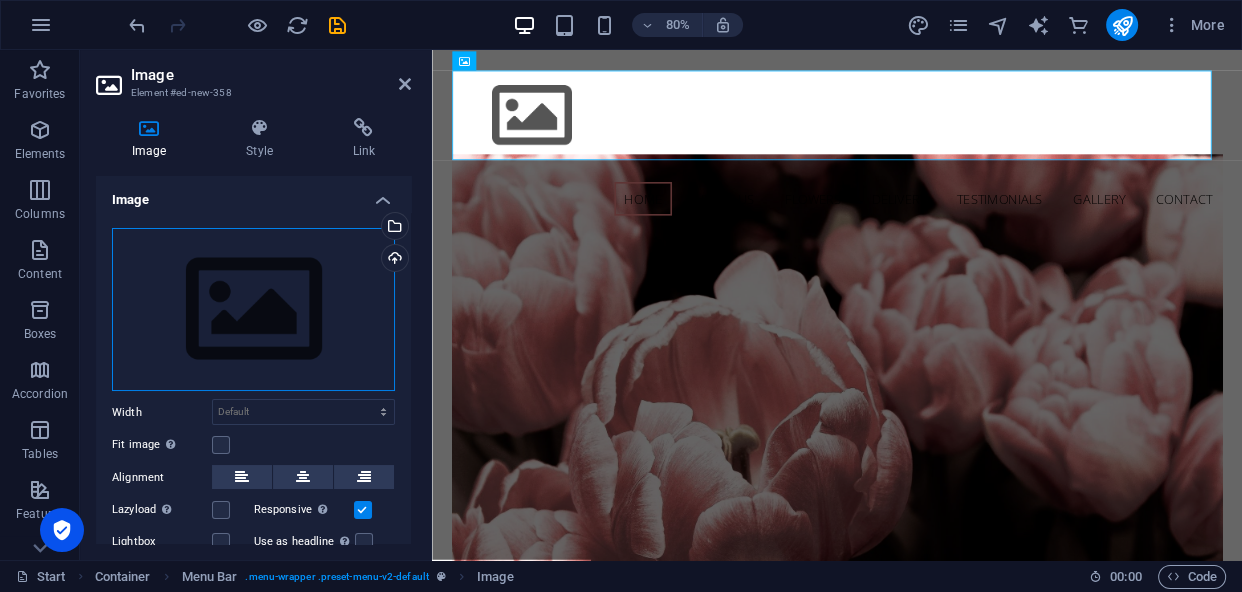 click on "Drag files here, click to choose files or select files from Files or our free stock photos & videos" at bounding box center (253, 310) 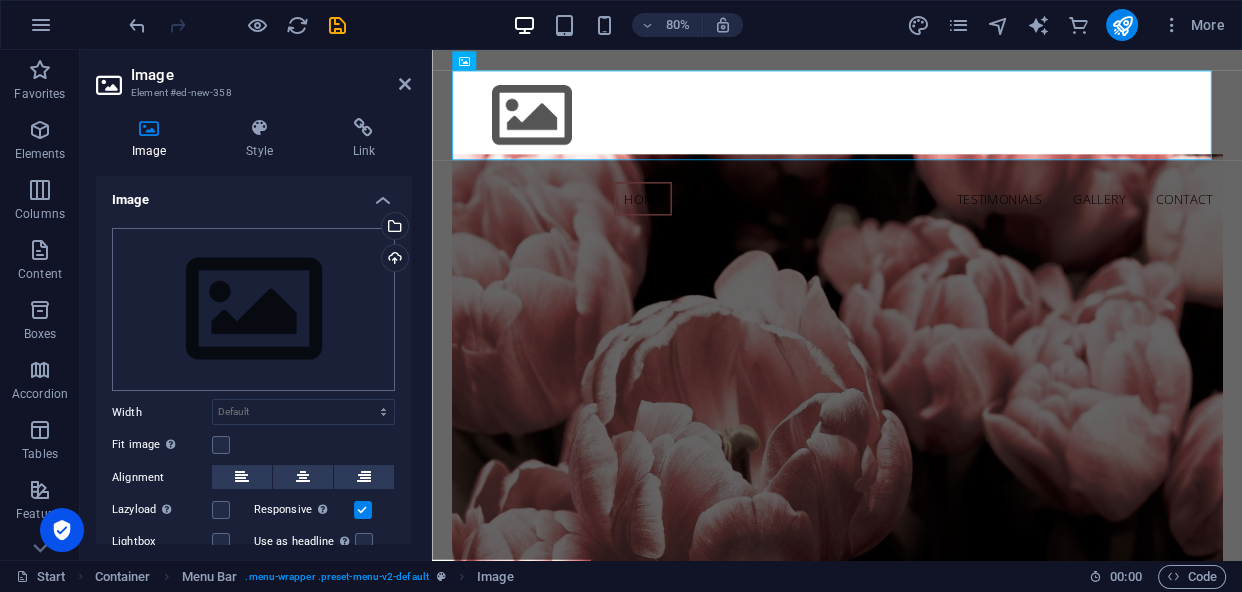 select on "oldest_first" 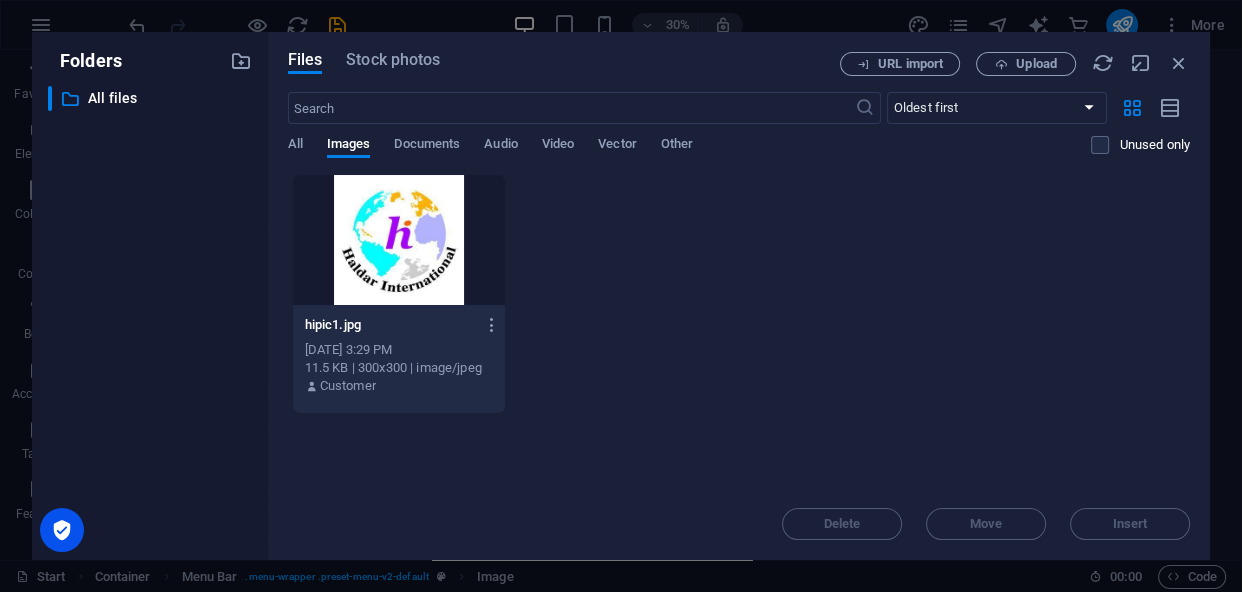 click on "All Images Documents Audio Video Vector Other" at bounding box center (690, 155) 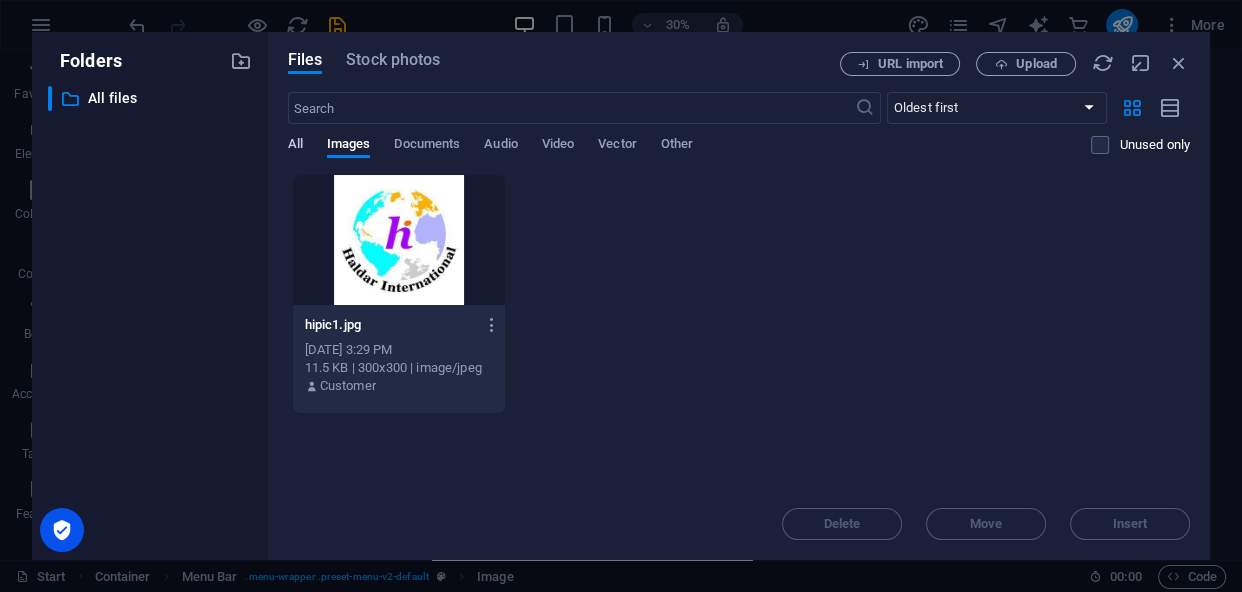 click on "All" at bounding box center [295, 146] 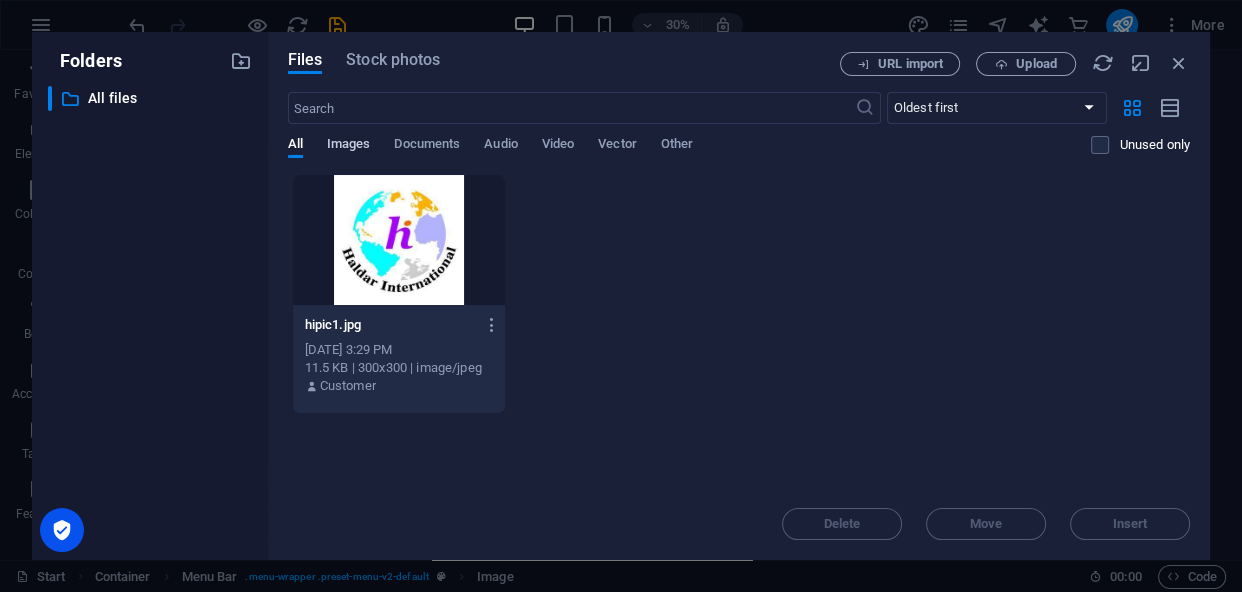 click on "Images" at bounding box center [349, 146] 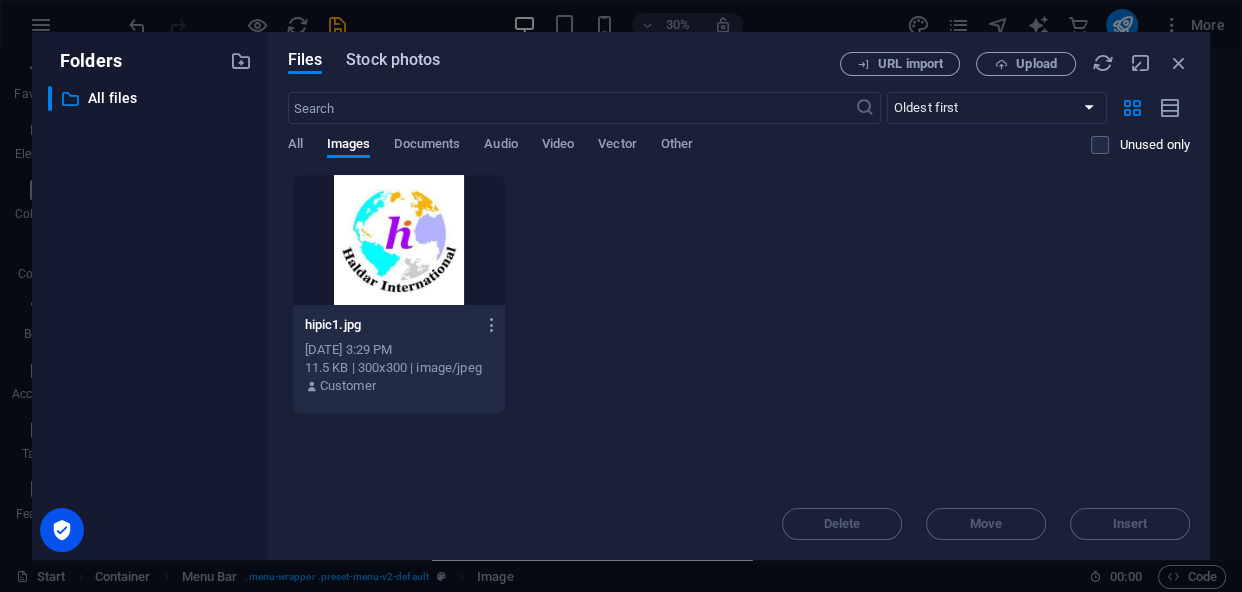 click on "Stock photos" at bounding box center [393, 60] 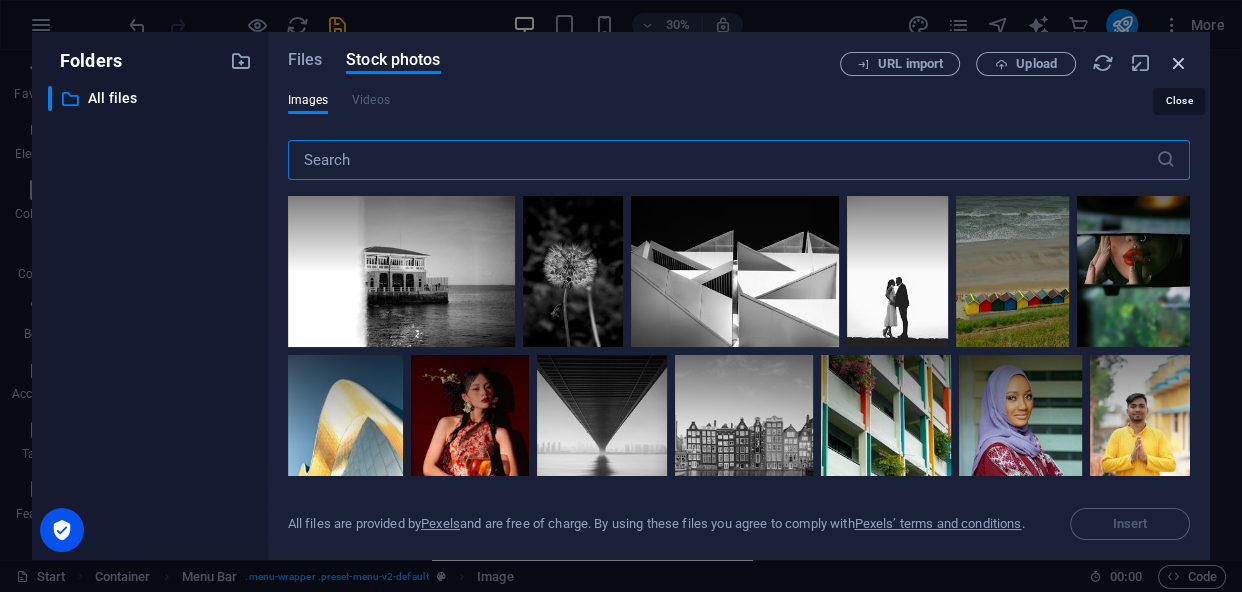 click at bounding box center (1179, 63) 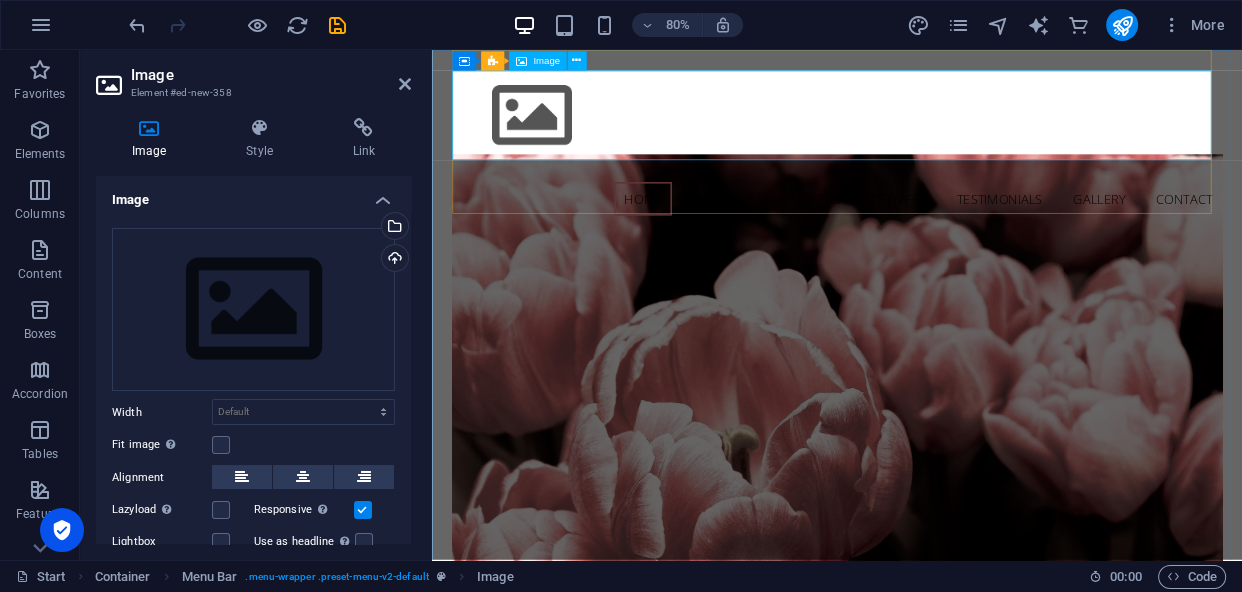 click at bounding box center [938, 132] 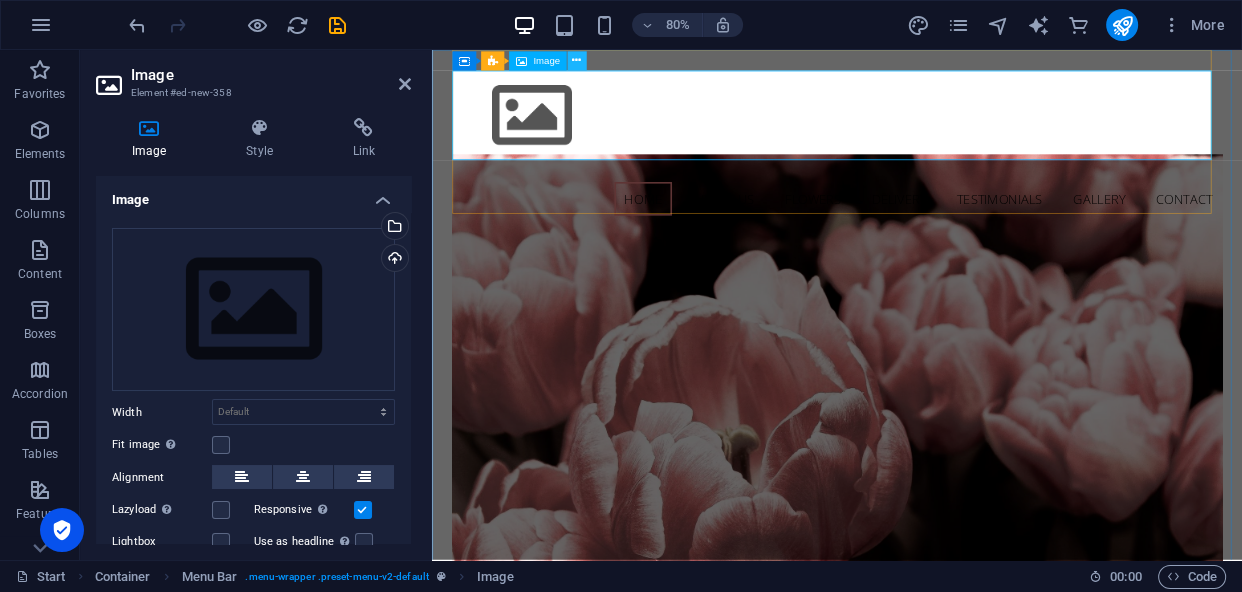 click at bounding box center [576, 60] 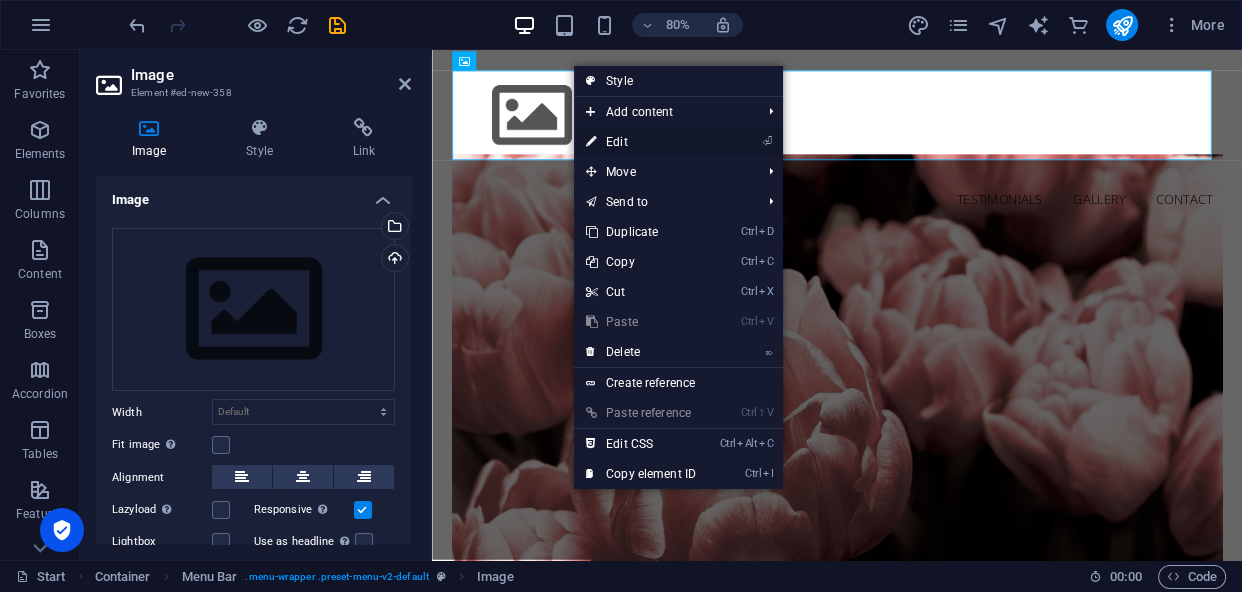 click at bounding box center (591, 142) 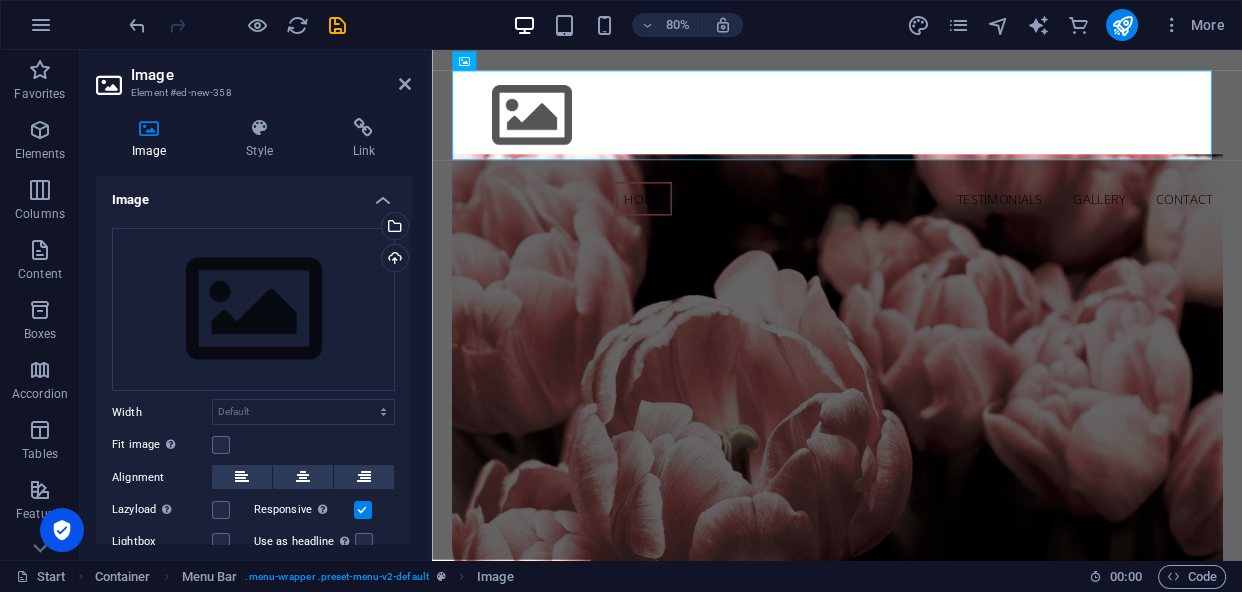 drag, startPoint x: 407, startPoint y: 329, endPoint x: 410, endPoint y: 359, distance: 30.149628 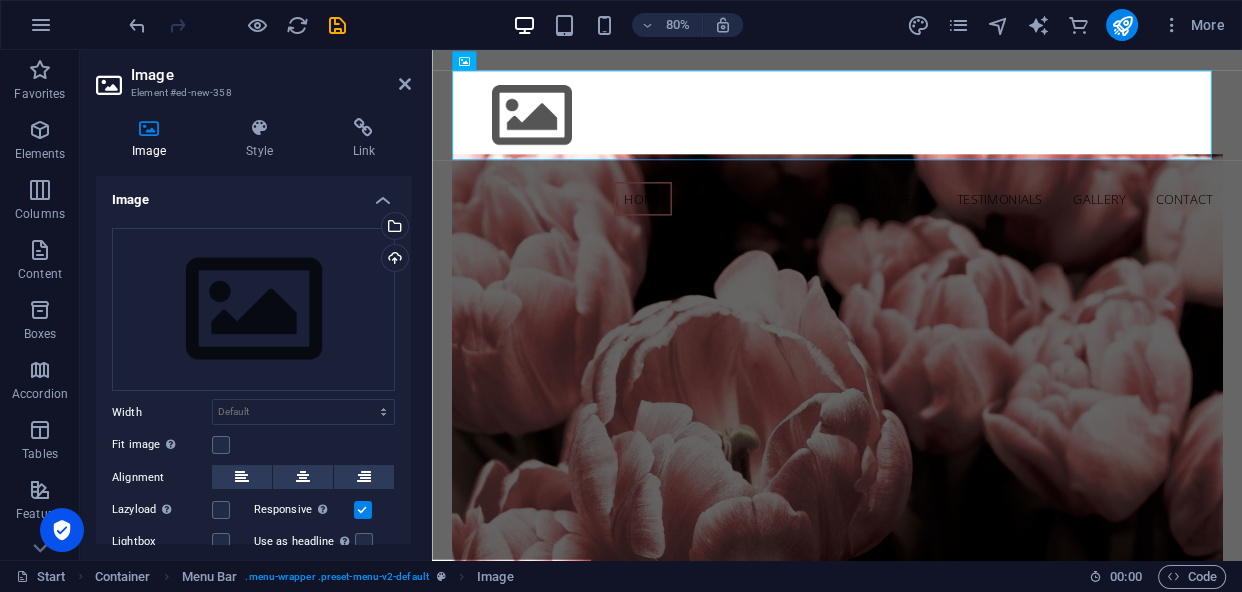 click on "Image Drag files here, click to choose files or select files from Files or our free stock photos & videos Select files from the file manager, stock photos, or upload file(s) Upload Width Default auto px rem % em vh vw Fit image Automatically fit image to a fixed width and height Height Default auto px Alignment Lazyload Loading images after the page loads improves page speed. Responsive Automatically load retina image and smartphone optimized sizes. Lightbox Use as headline The image will be wrapped in an H1 headline tag. Useful for giving alternative text the weight of an H1 headline, e.g. for the logo. Leave unchecked if uncertain. Optimized Images are compressed to improve page speed. Position Direction Custom X offset 50 px rem % vh vw Y offset 50 px rem % vh vw Text Float No float Image left Image right Determine how text should behave around the image. Text Alternative text Image caption Paragraph Format Normal Heading 1 Heading 2 Heading 3 Heading 4 Heading 5 Heading 6 Code Font Family Arial Georgia 8" at bounding box center [253, 360] 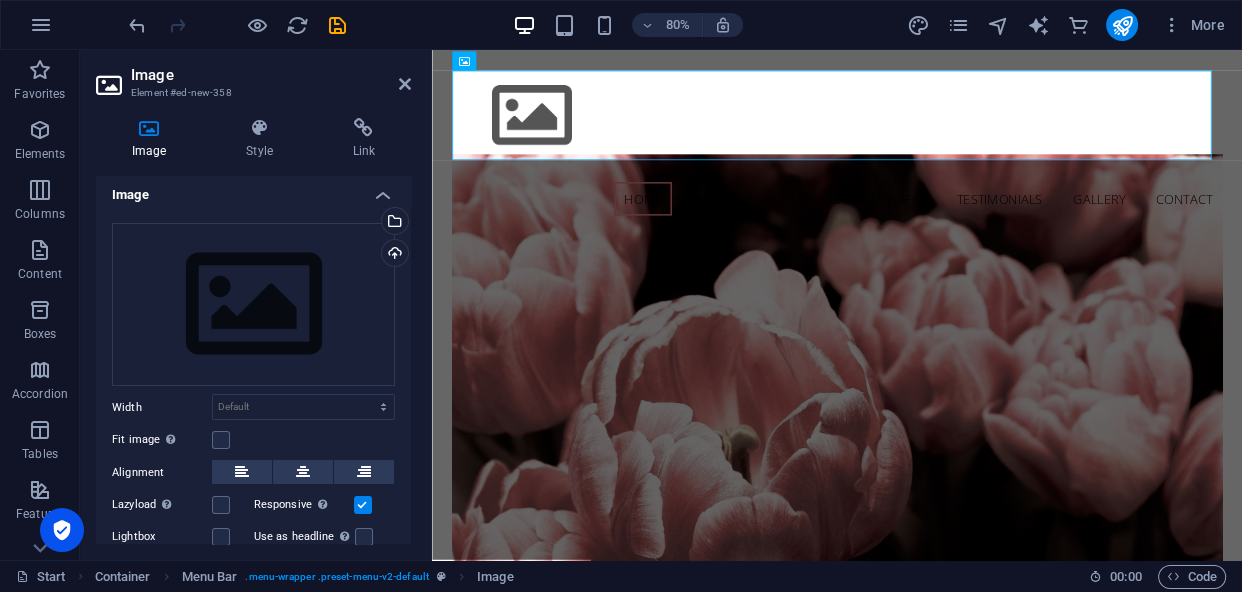 scroll, scrollTop: 0, scrollLeft: 0, axis: both 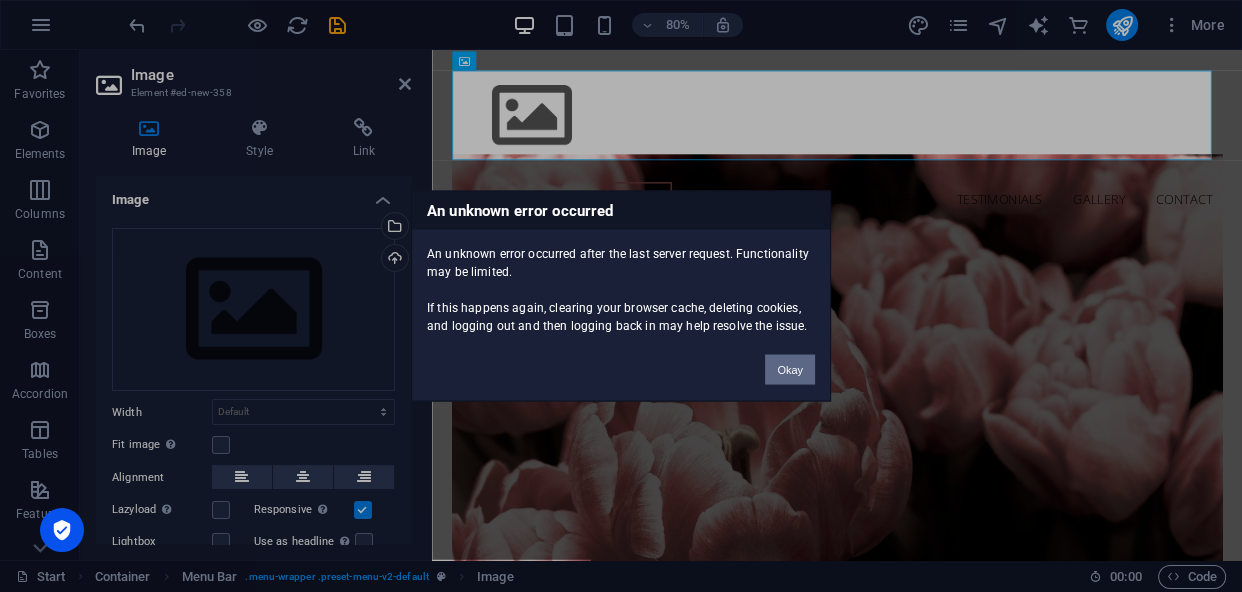 click on "Okay" at bounding box center (790, 370) 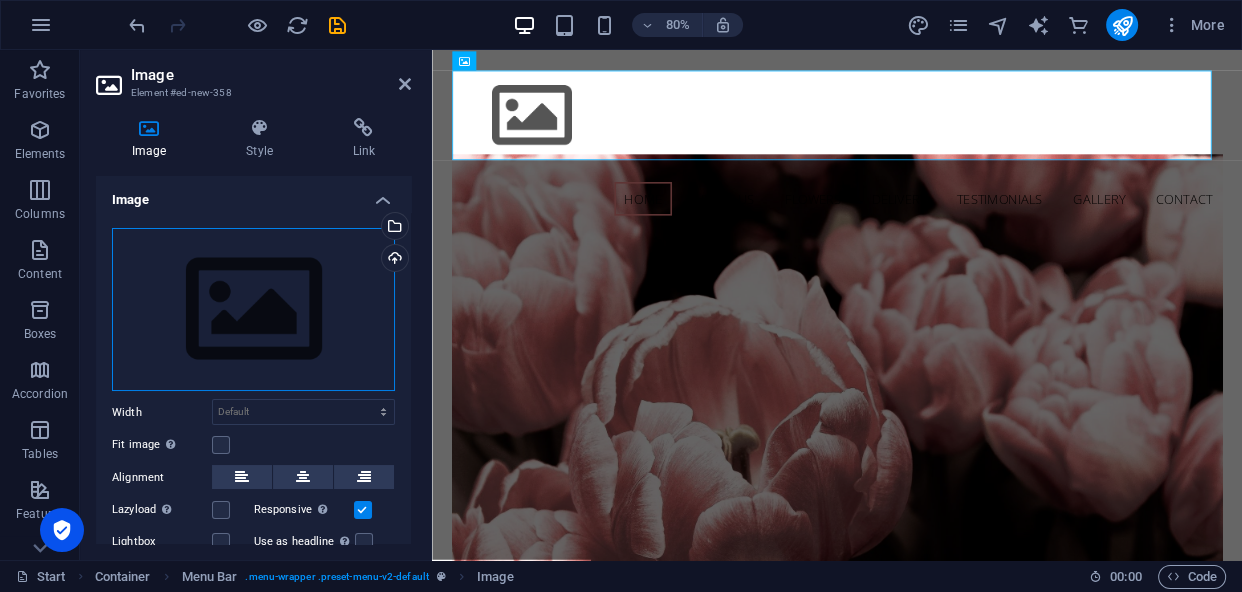 click on "Drag files here, click to choose files or select files from Files or our free stock photos & videos" at bounding box center (253, 310) 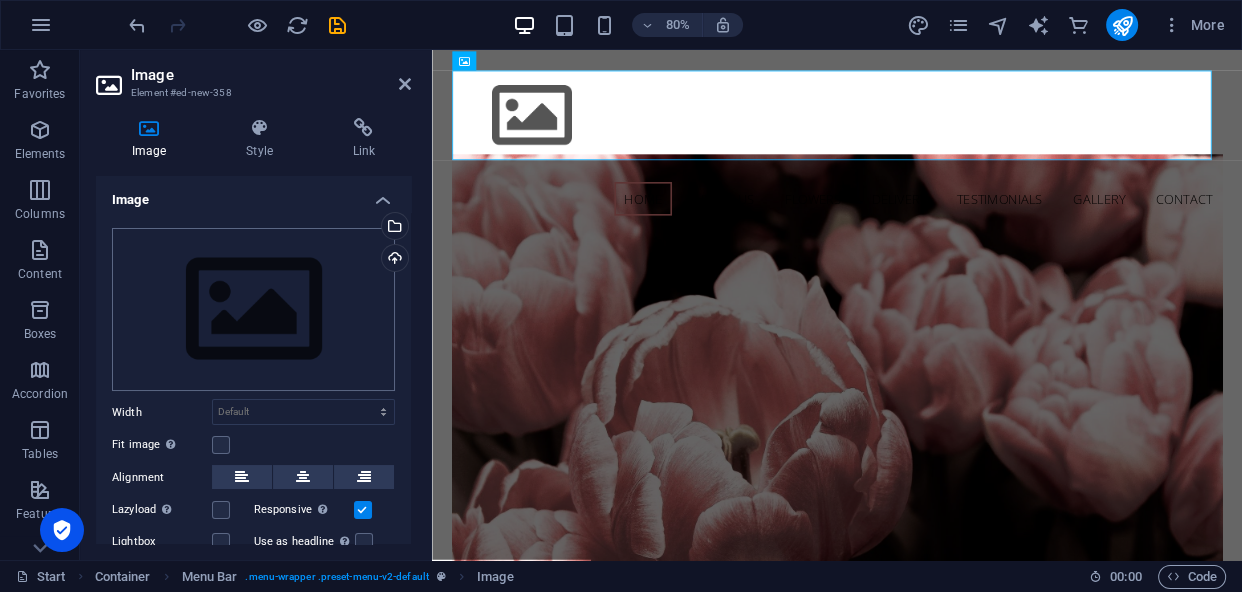 click on "Haldar International Start Favorites Elements Columns Content Boxes Accordion Tables Features Images Slider Header Footer Forms Marketing Collections Commerce Image Element #ed-new-358 Image Style Link Image Drag files here, click to choose files or select files from Files or our free stock photos & videos Select files from the file manager, stock photos, or upload file(s) Upload Width Default auto px rem % em vh vw Fit image Automatically fit image to a fixed width and height Height Default auto px Alignment Lazyload Loading images after the page loads improves page speed. Responsive Automatically load retina image and smartphone optimized sizes. Lightbox Use as headline The image will be wrapped in an H1 headline tag. Useful for giving alternative text the weight of an H1 headline, e.g. for the logo. Leave unchecked if uncertain. Optimized Images are compressed to improve page speed. Position Direction Custom X offset 50 px rem" at bounding box center [621, 296] 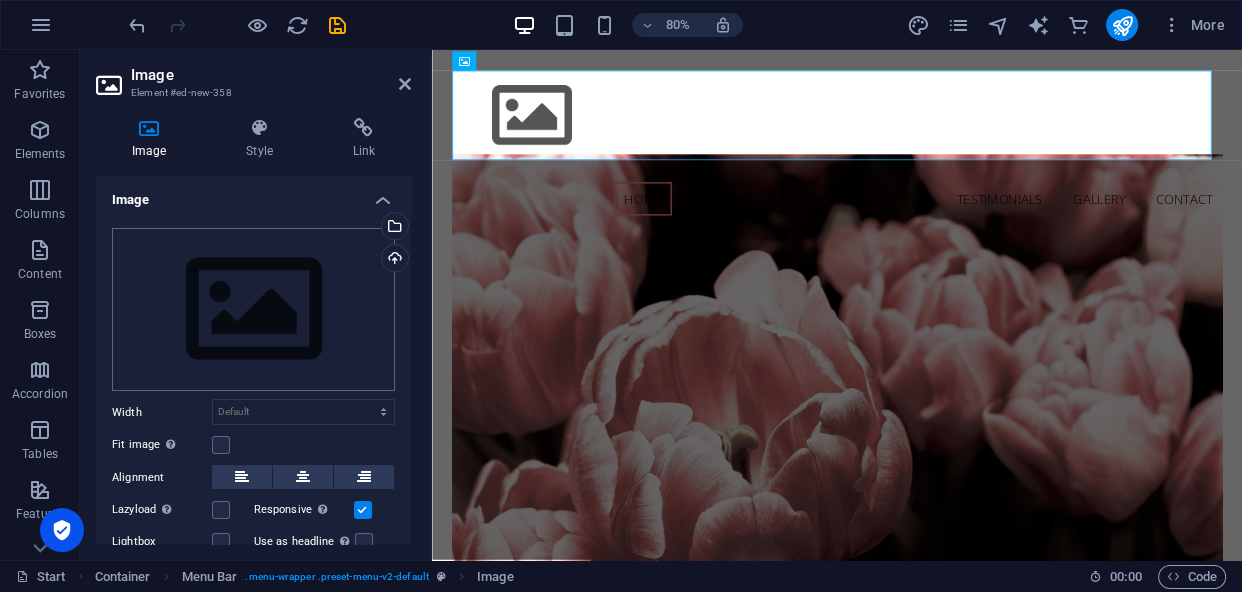select on "oldest_first" 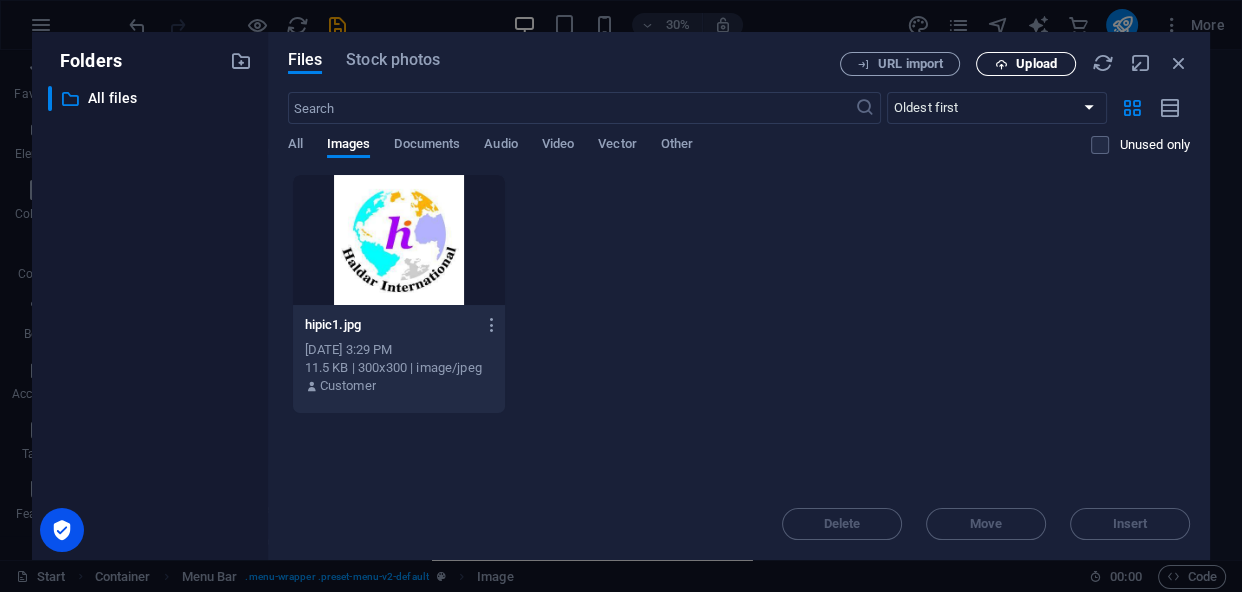 click on "Upload" at bounding box center (1036, 64) 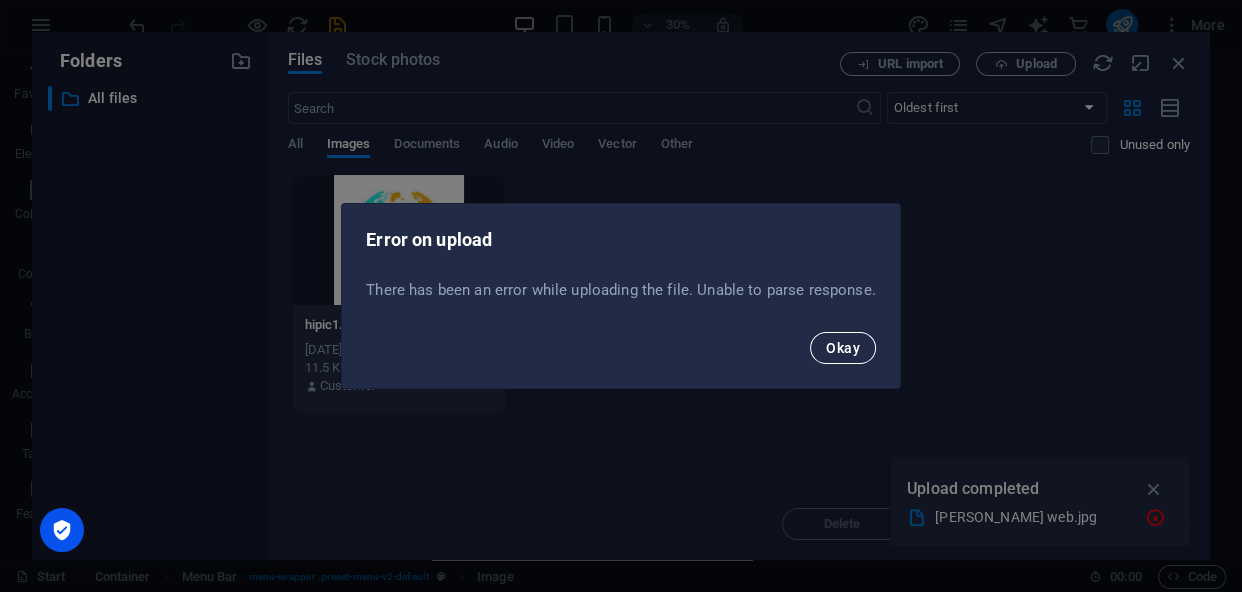 click on "Okay" at bounding box center (843, 348) 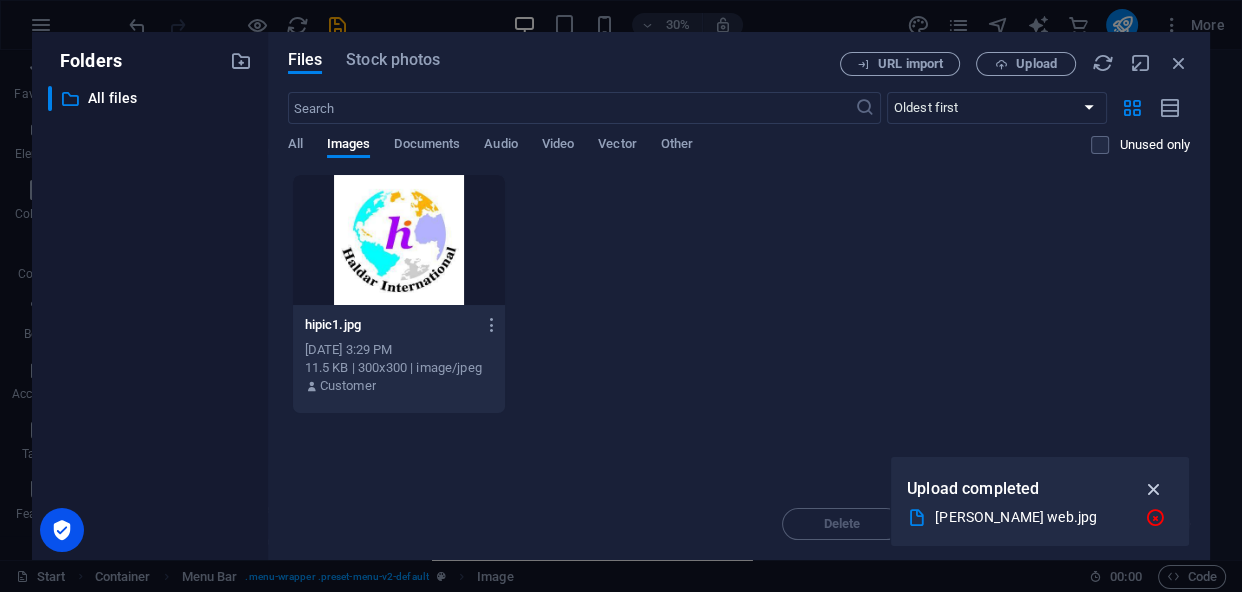 click at bounding box center [1153, 489] 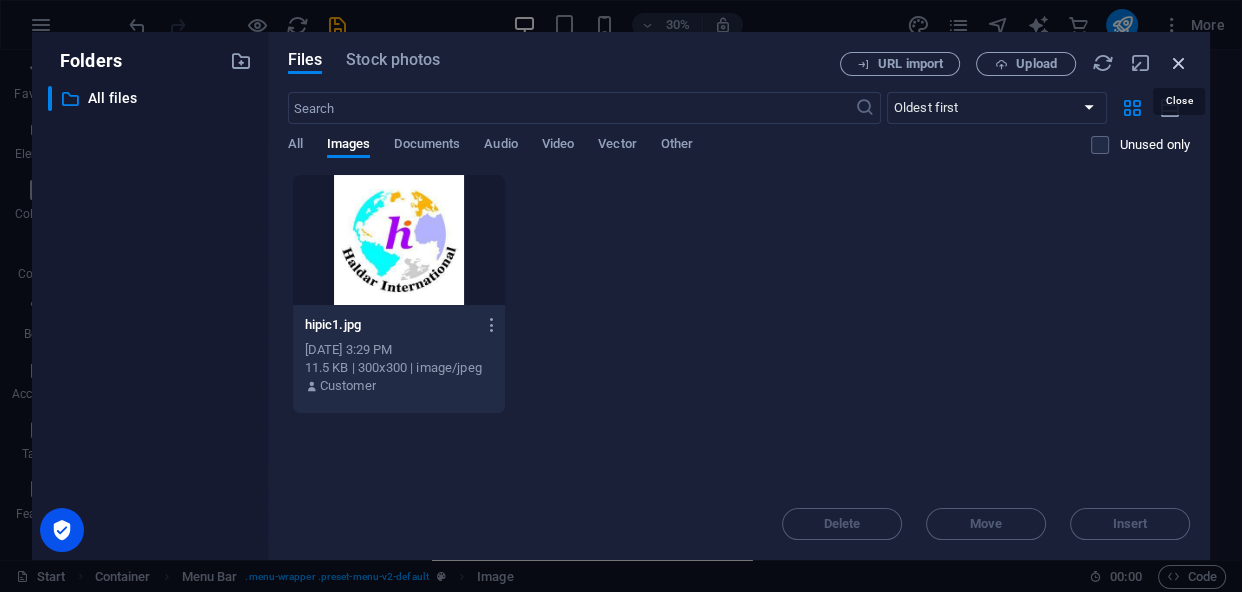 click at bounding box center [1179, 63] 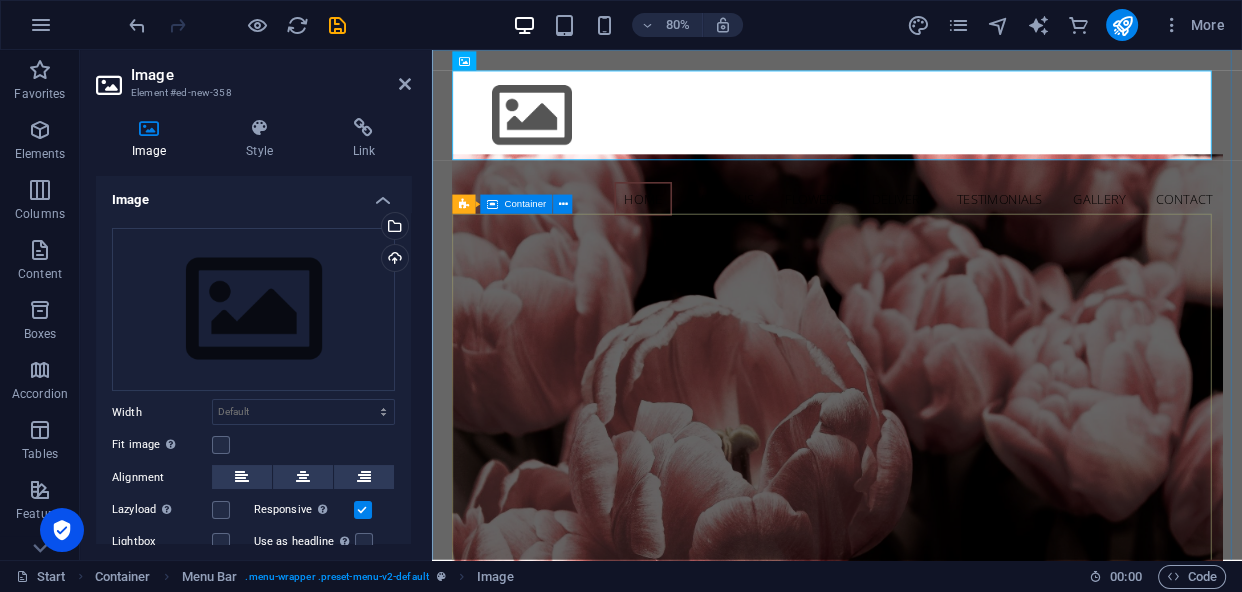 click on "welcome to haldar international Come and visit our wonderful arrangements Learn more" at bounding box center [938, 1112] 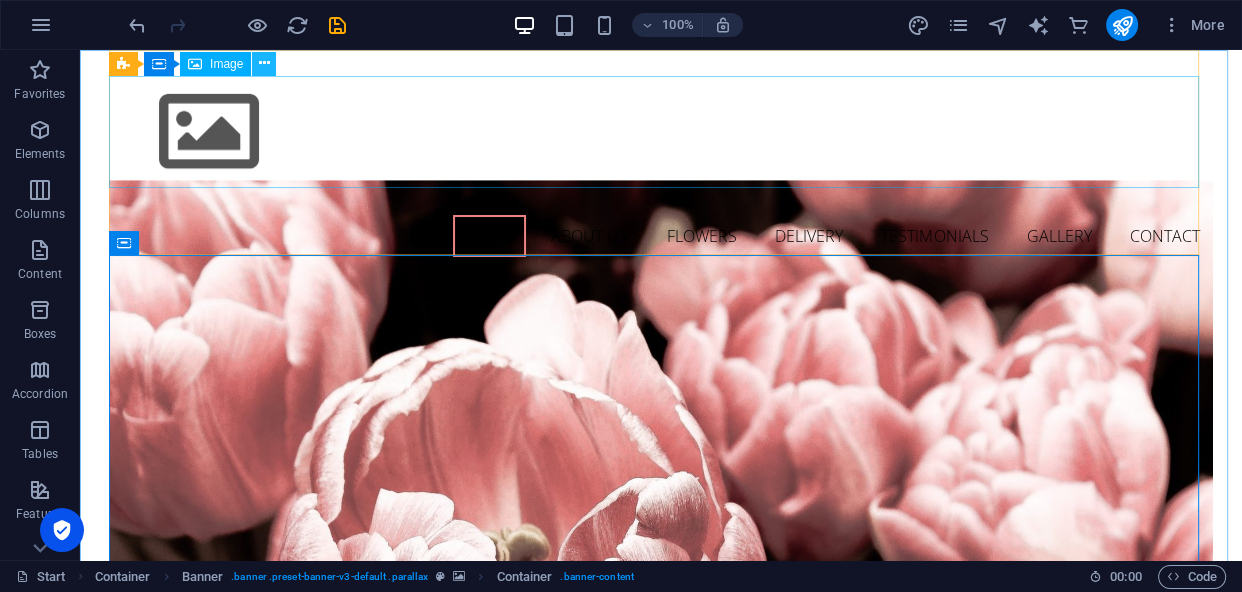 click at bounding box center [264, 64] 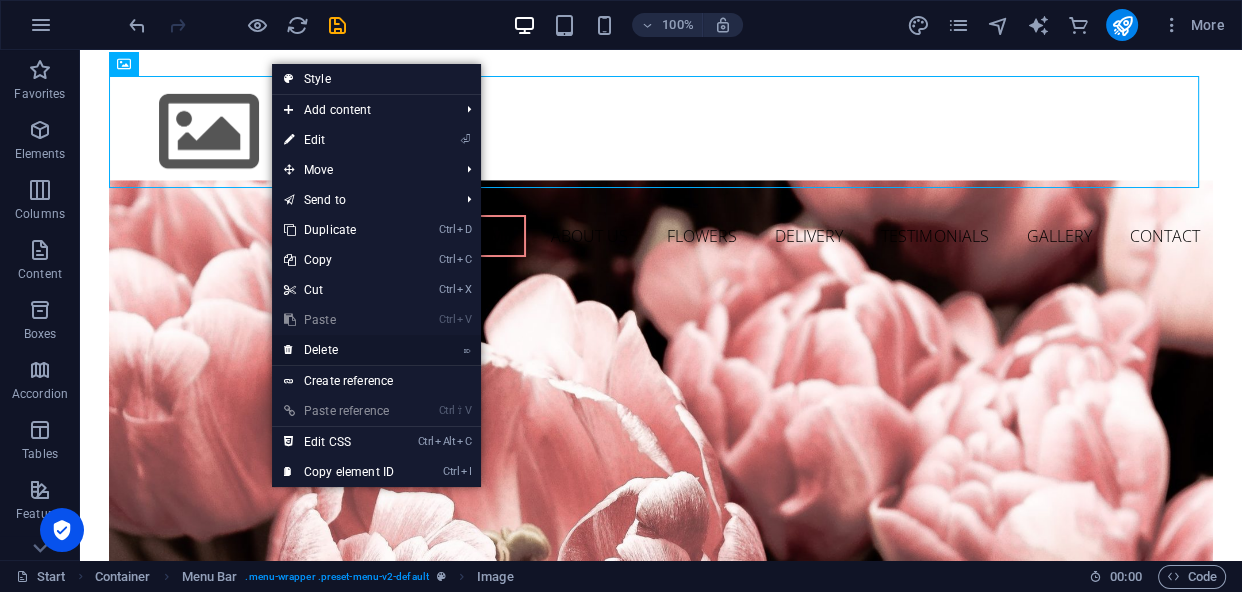 click on "⌦  Delete" at bounding box center [339, 350] 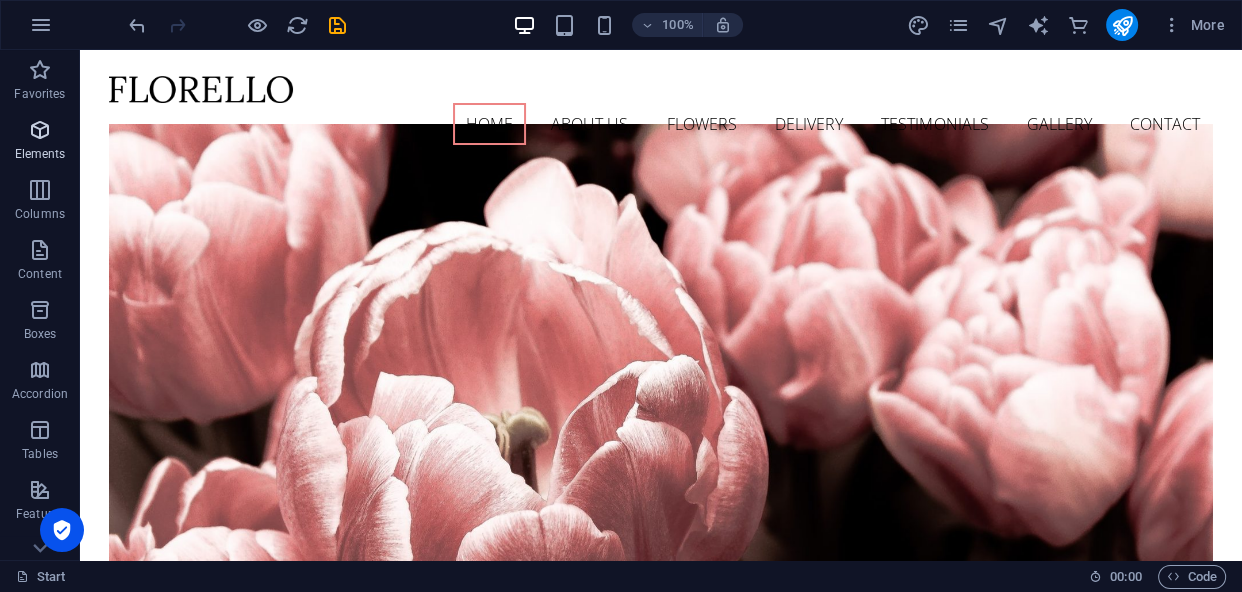 click at bounding box center [40, 130] 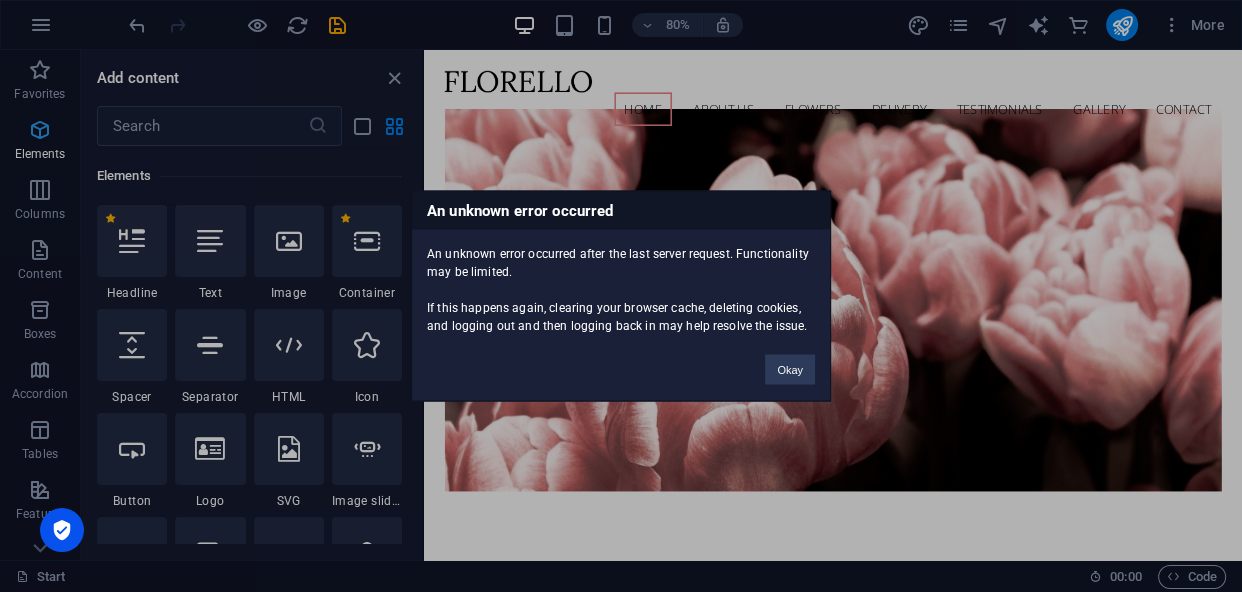 scroll, scrollTop: 212, scrollLeft: 0, axis: vertical 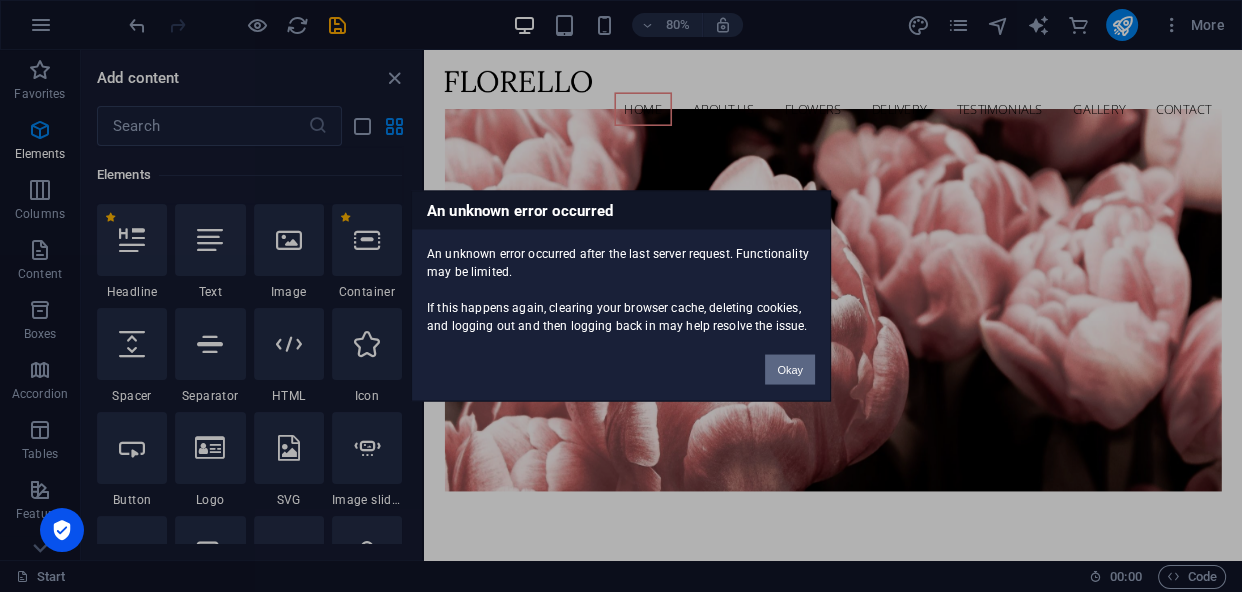 click on "Okay" at bounding box center [790, 370] 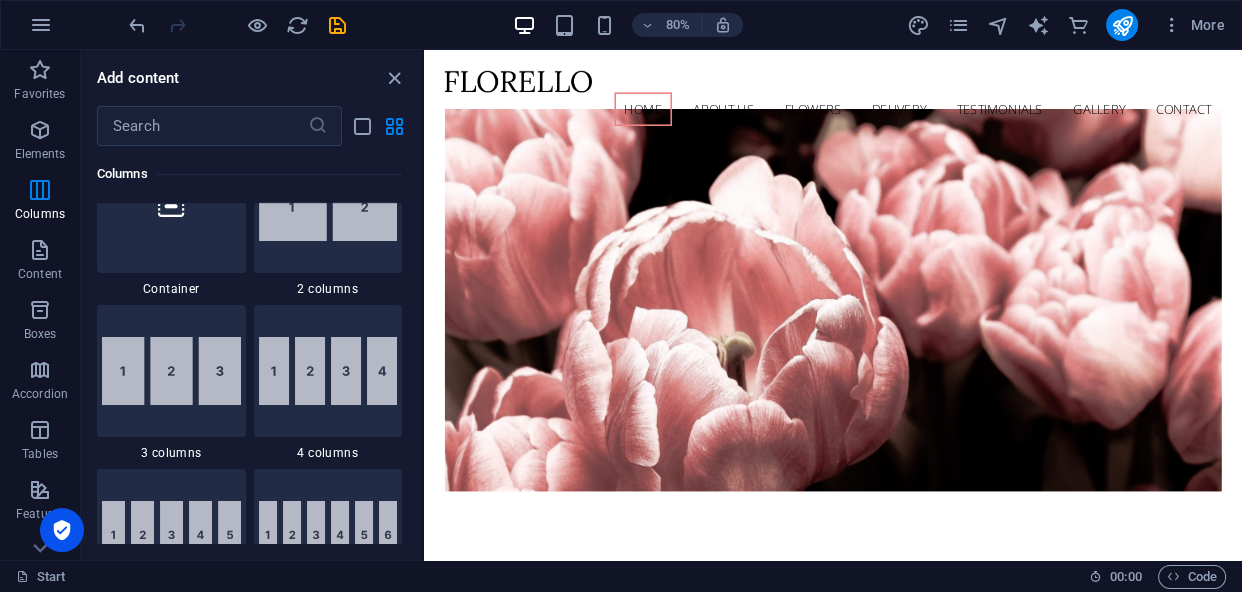 scroll, scrollTop: 0, scrollLeft: 0, axis: both 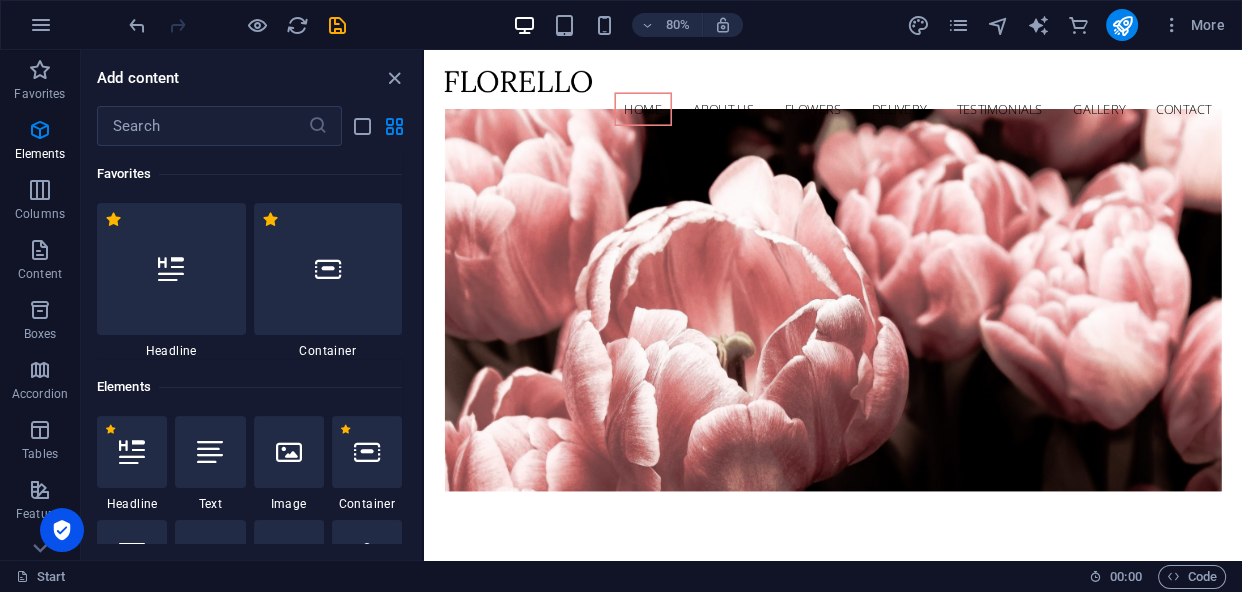 drag, startPoint x: 423, startPoint y: 156, endPoint x: 420, endPoint y: 145, distance: 11.401754 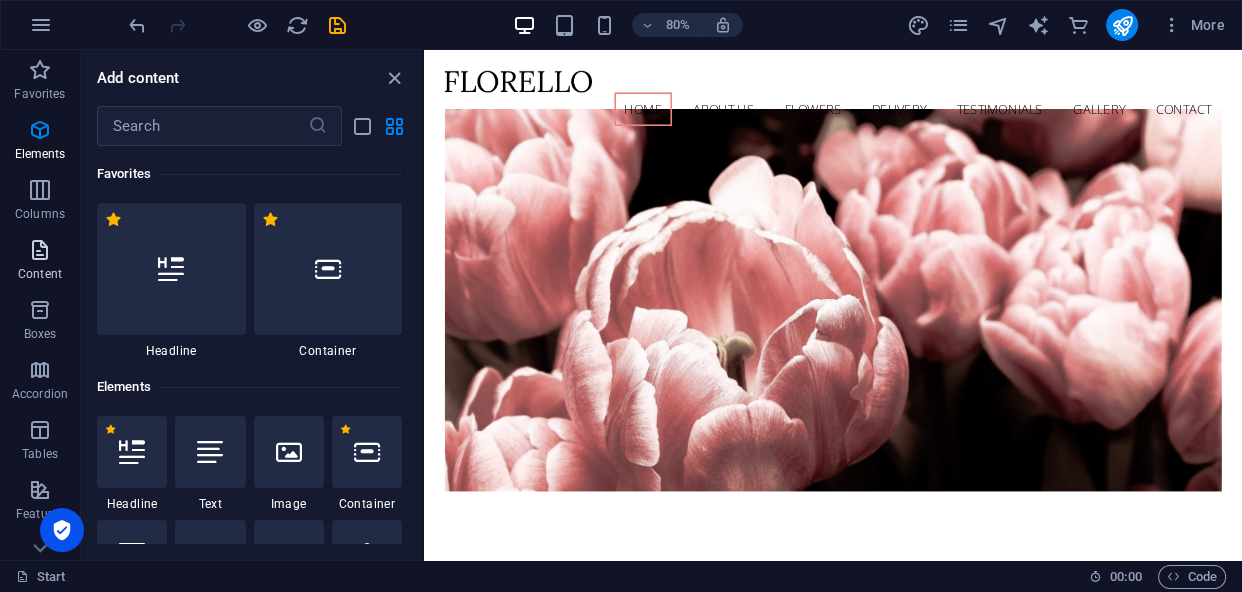 click at bounding box center (40, 250) 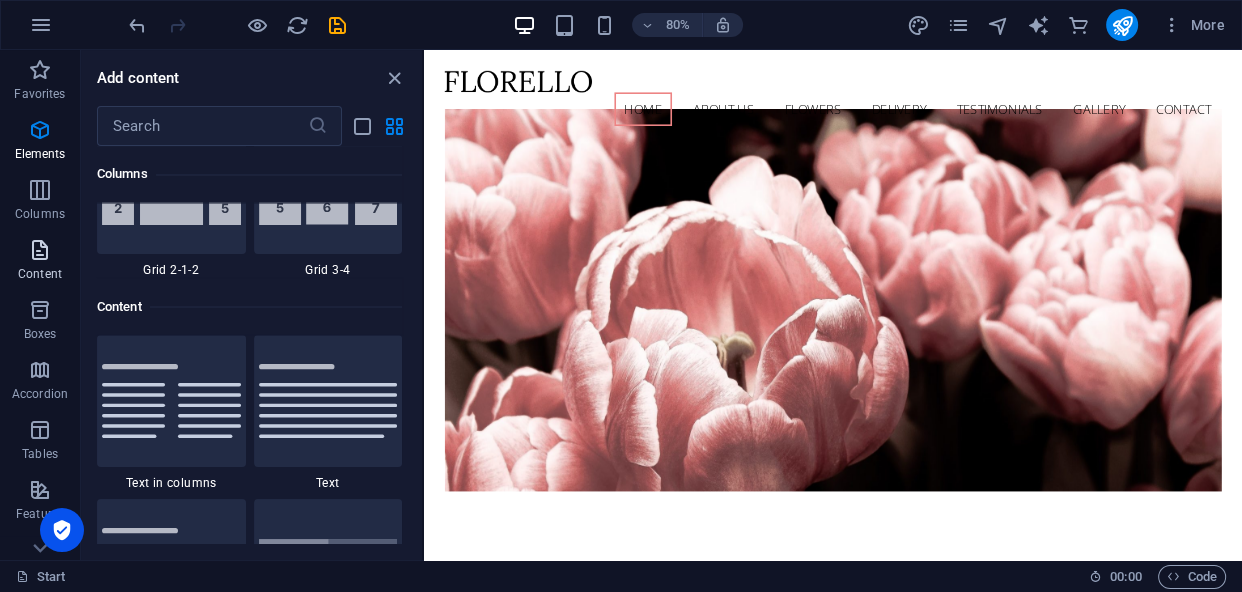 scroll, scrollTop: 3498, scrollLeft: 0, axis: vertical 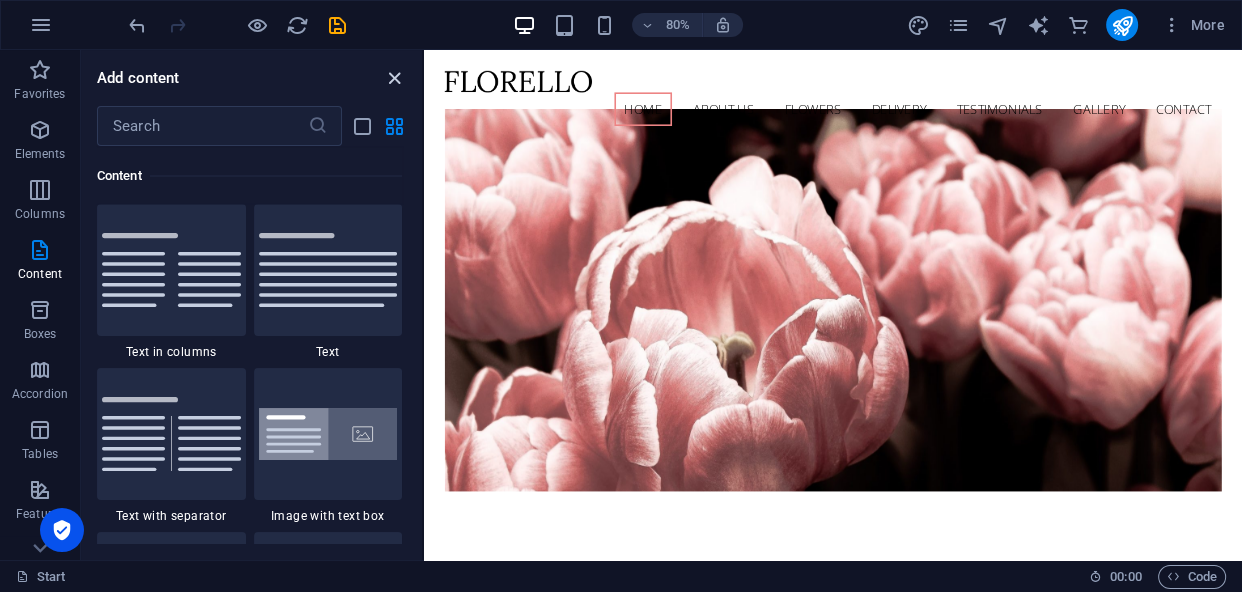 drag, startPoint x: 392, startPoint y: 77, endPoint x: 390, endPoint y: 32, distance: 45.044422 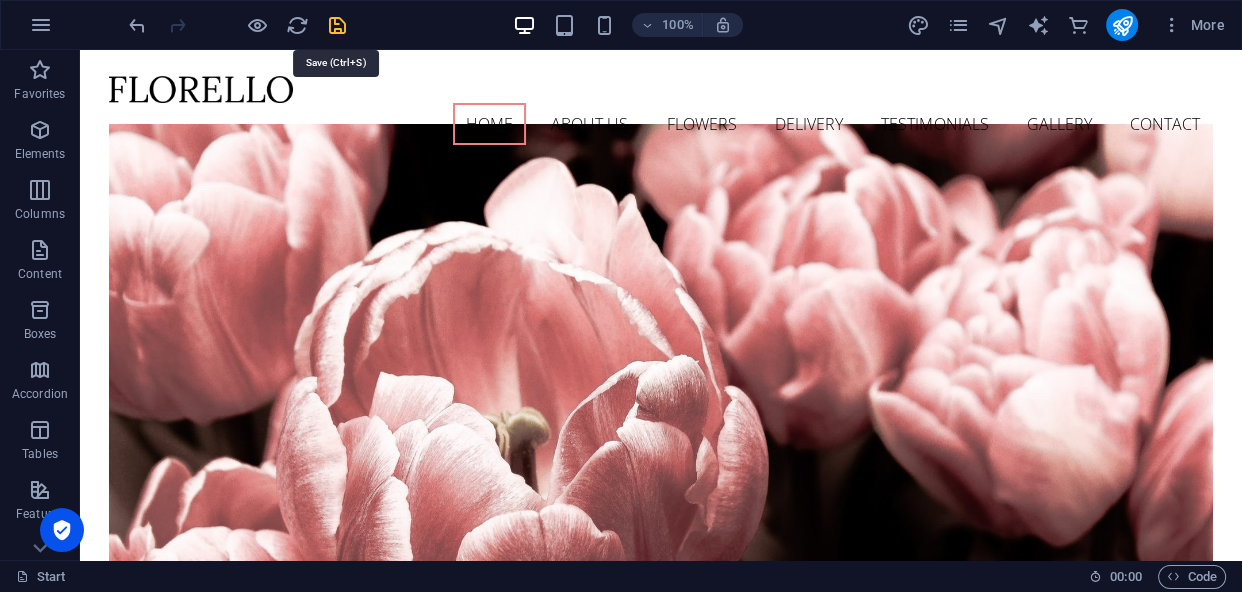 click at bounding box center [337, 25] 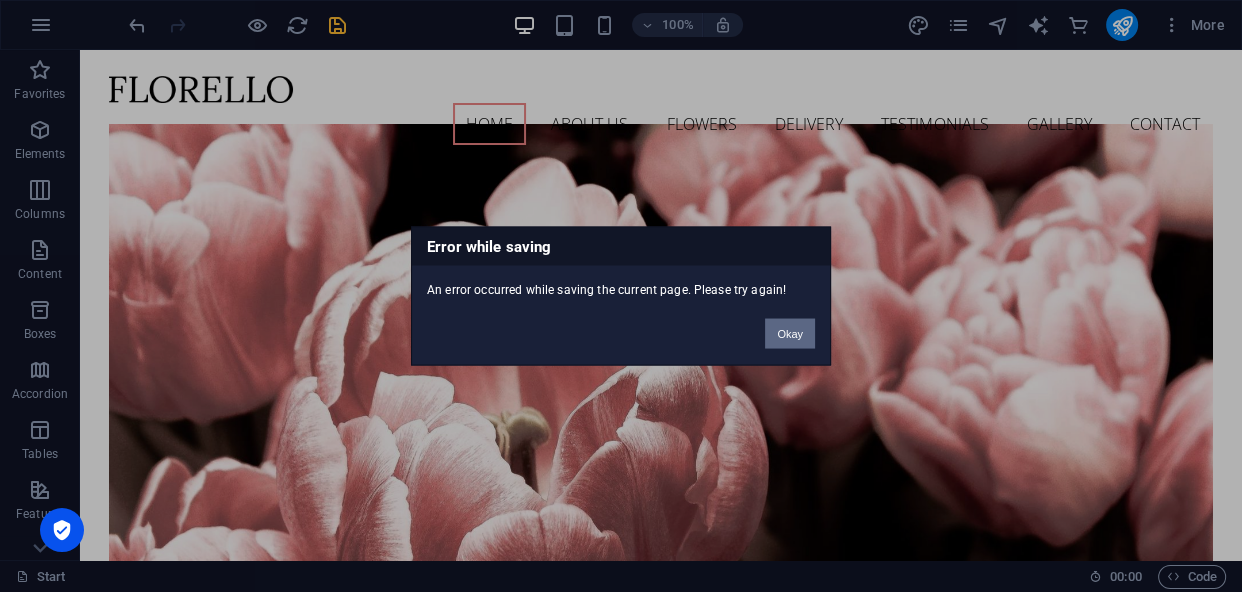click on "Okay" at bounding box center [790, 334] 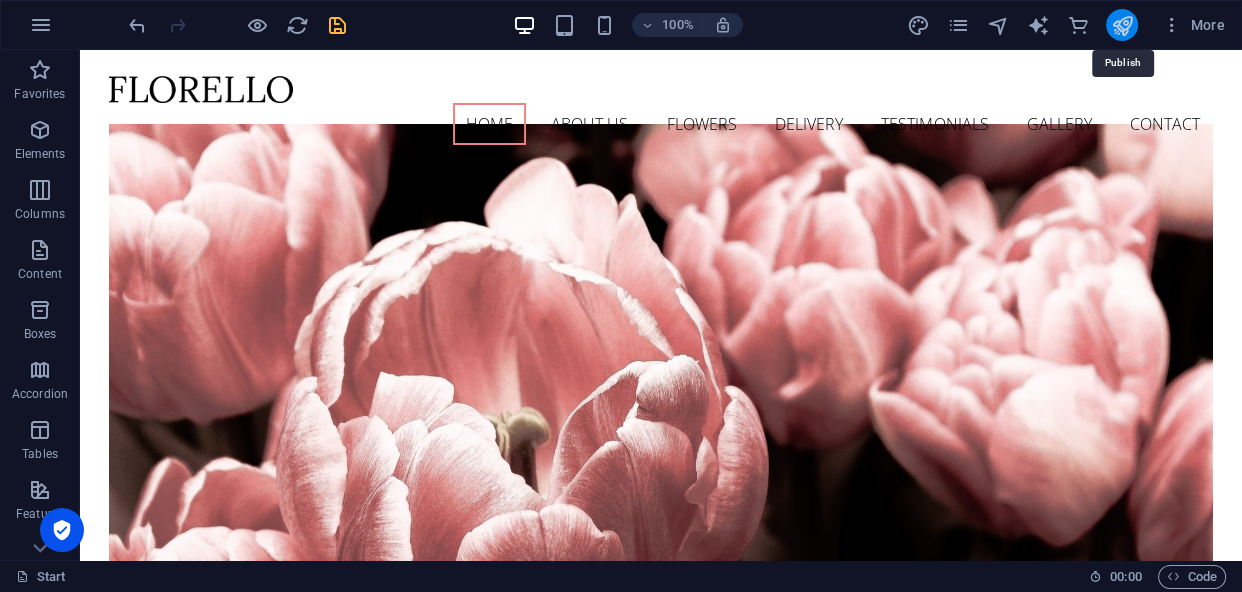 click at bounding box center [1121, 25] 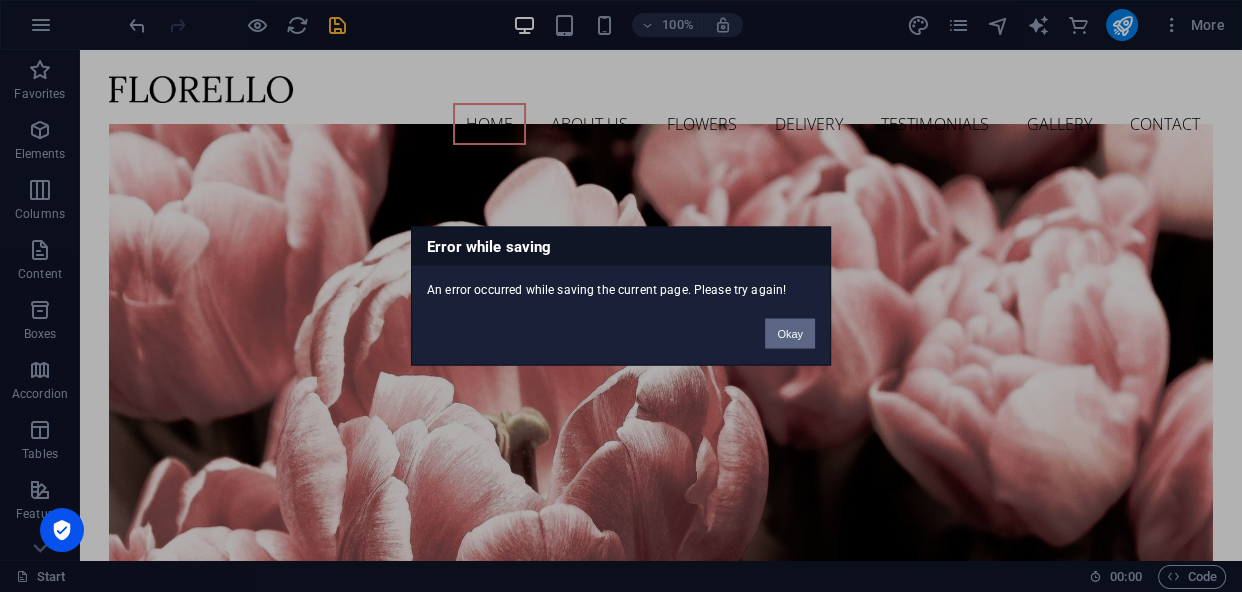 click on "Okay" at bounding box center [790, 334] 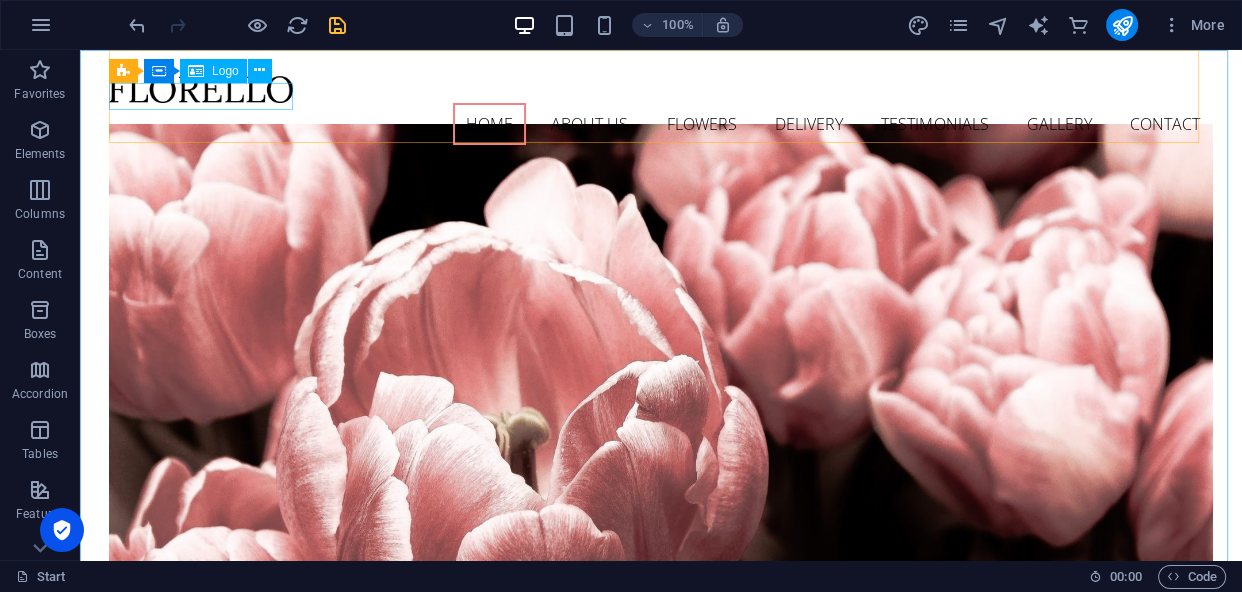 click on "Logo" at bounding box center (225, 71) 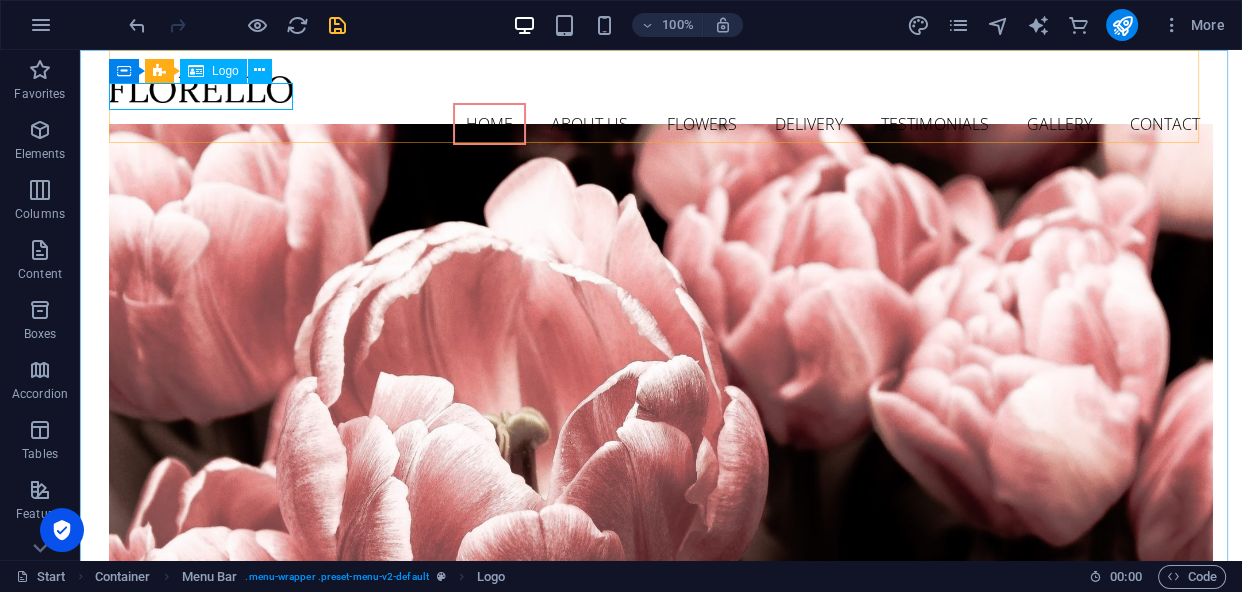 click on "Logo" at bounding box center (225, 71) 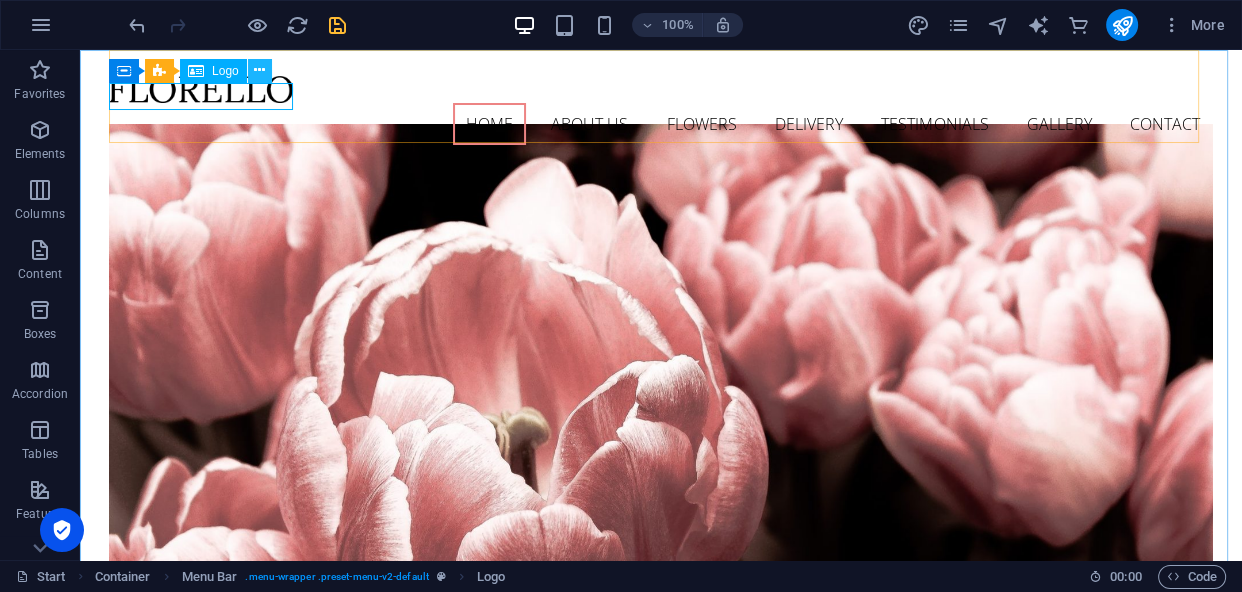 click at bounding box center [259, 70] 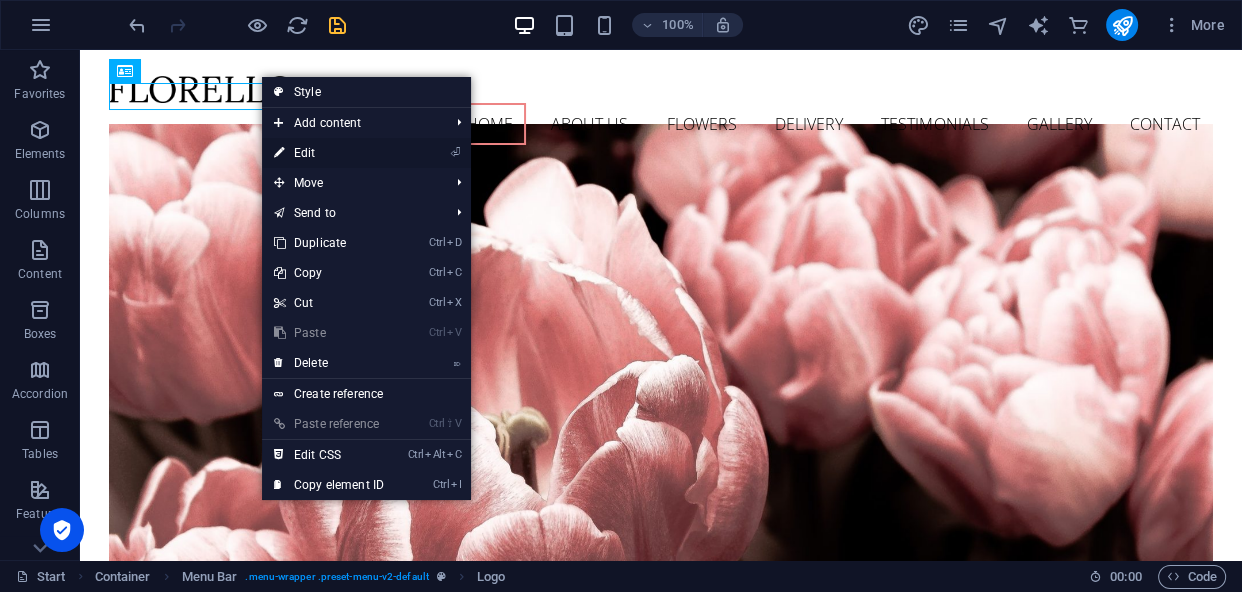click on "⏎  Edit" at bounding box center [329, 153] 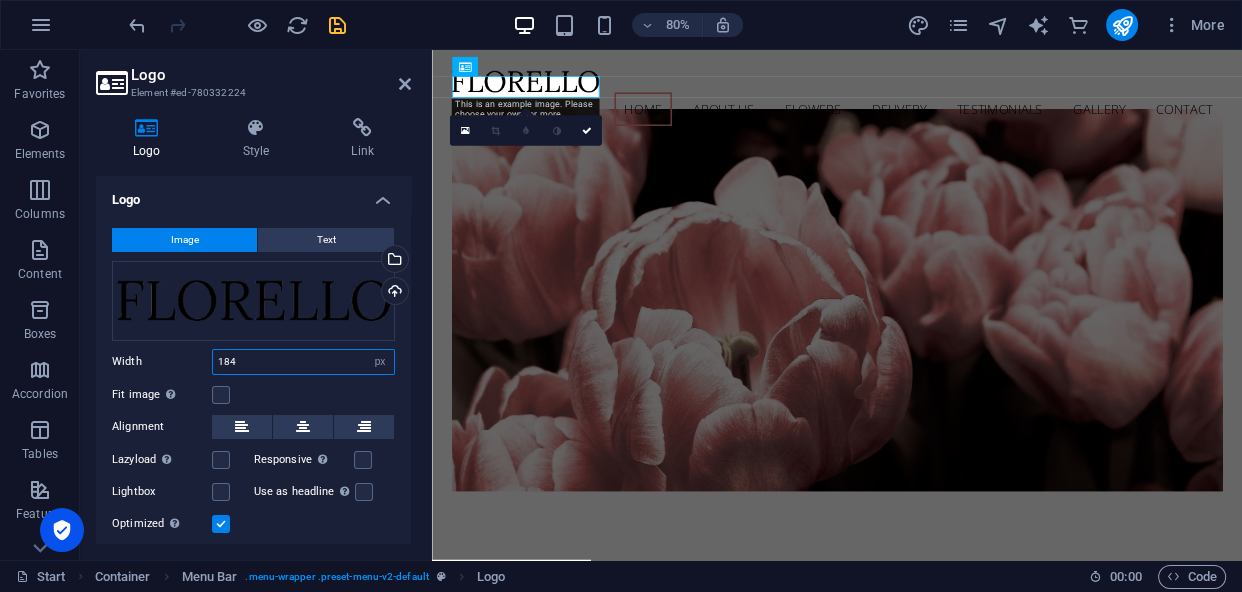 click on "184" at bounding box center (303, 362) 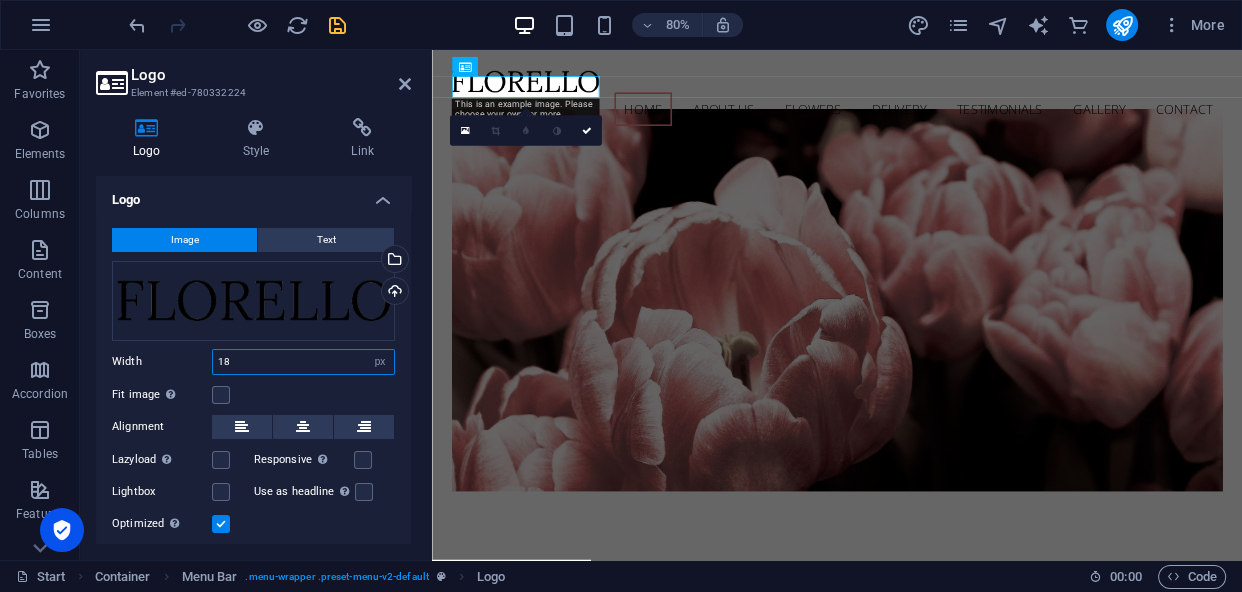 type on "1" 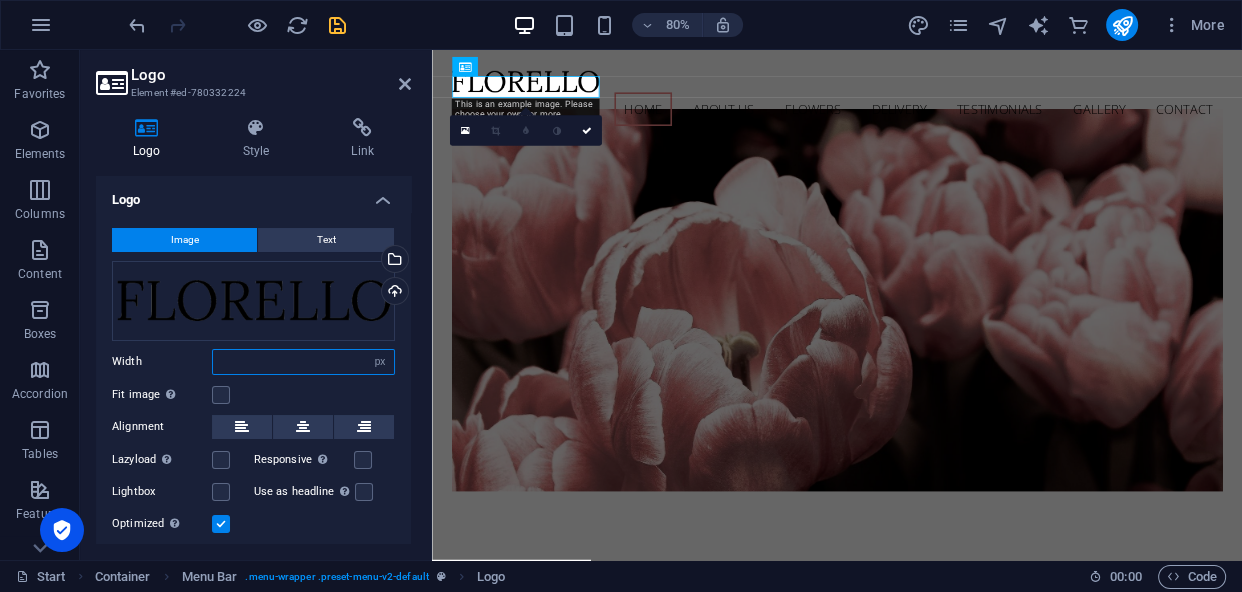 type 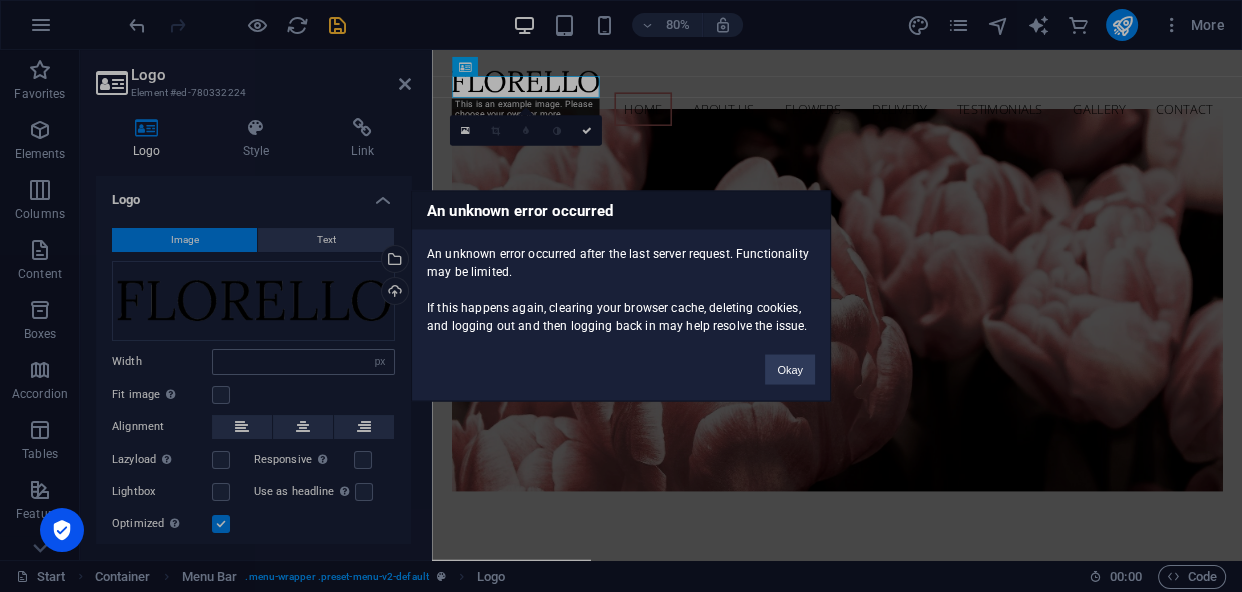 type 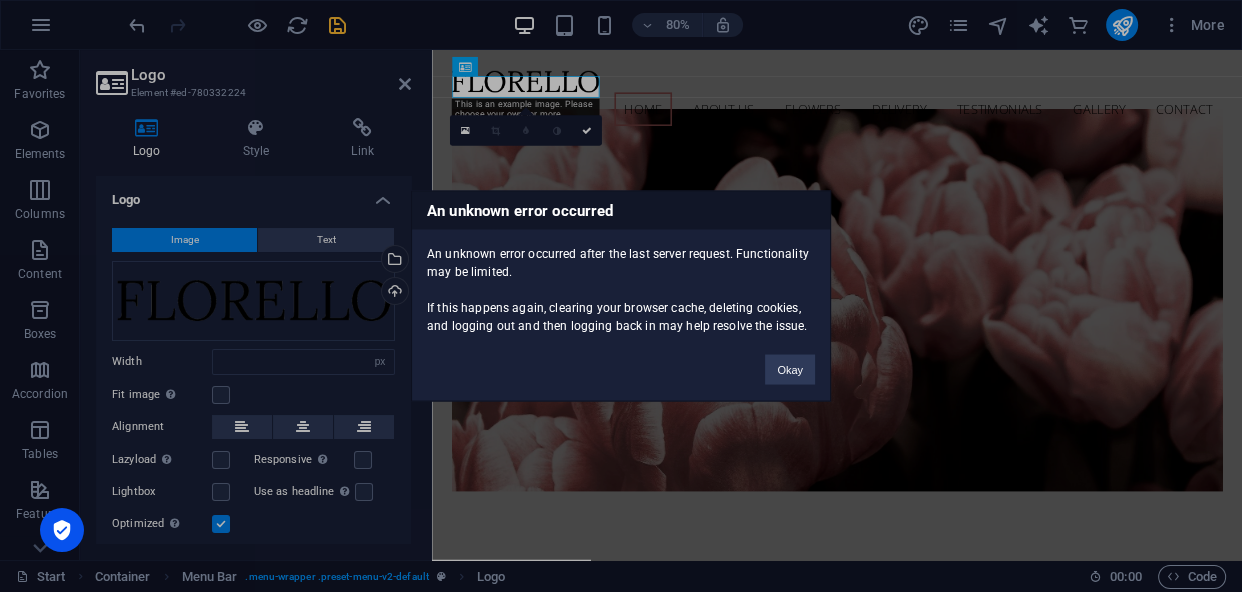 click on "An unknown error occurred An unknown error occurred after the last server request. Functionality may be limited.  If this happens again, clearing your browser cache, deleting cookies, and logging out and then logging back in may help resolve the issue. Okay" at bounding box center (621, 296) 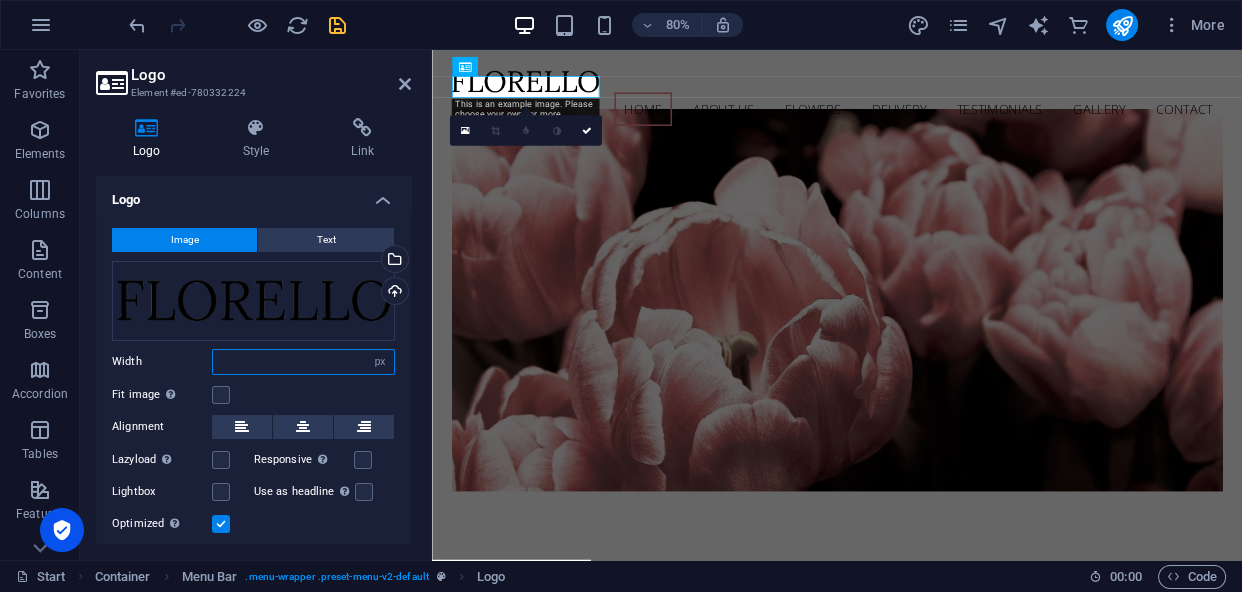 click at bounding box center (303, 362) 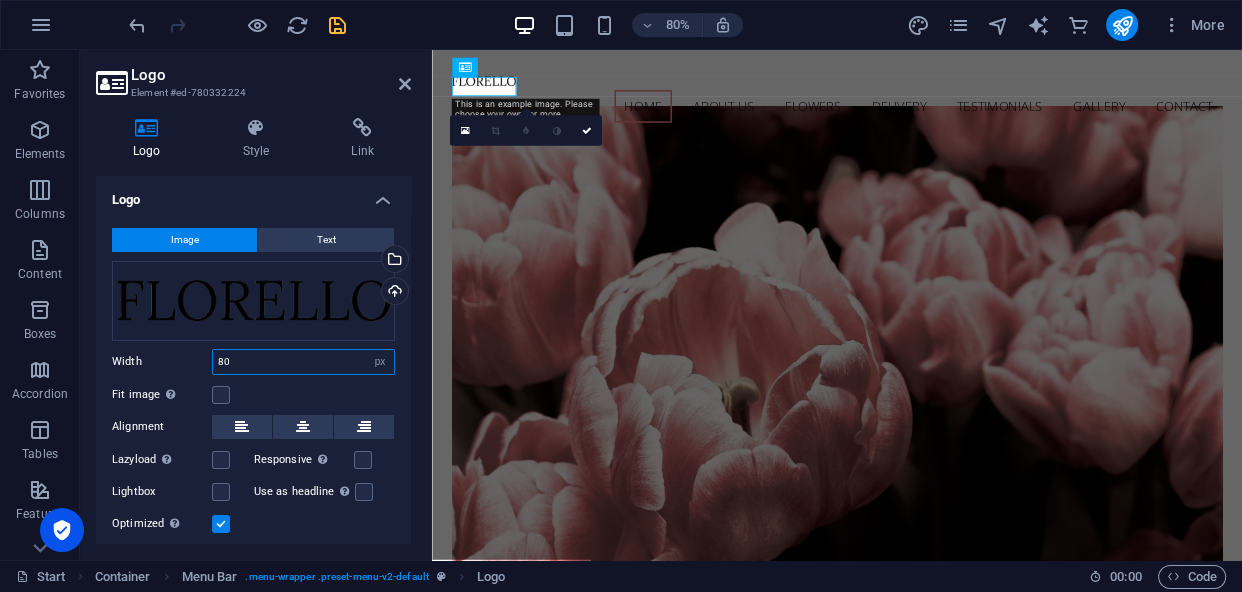 type on "80" 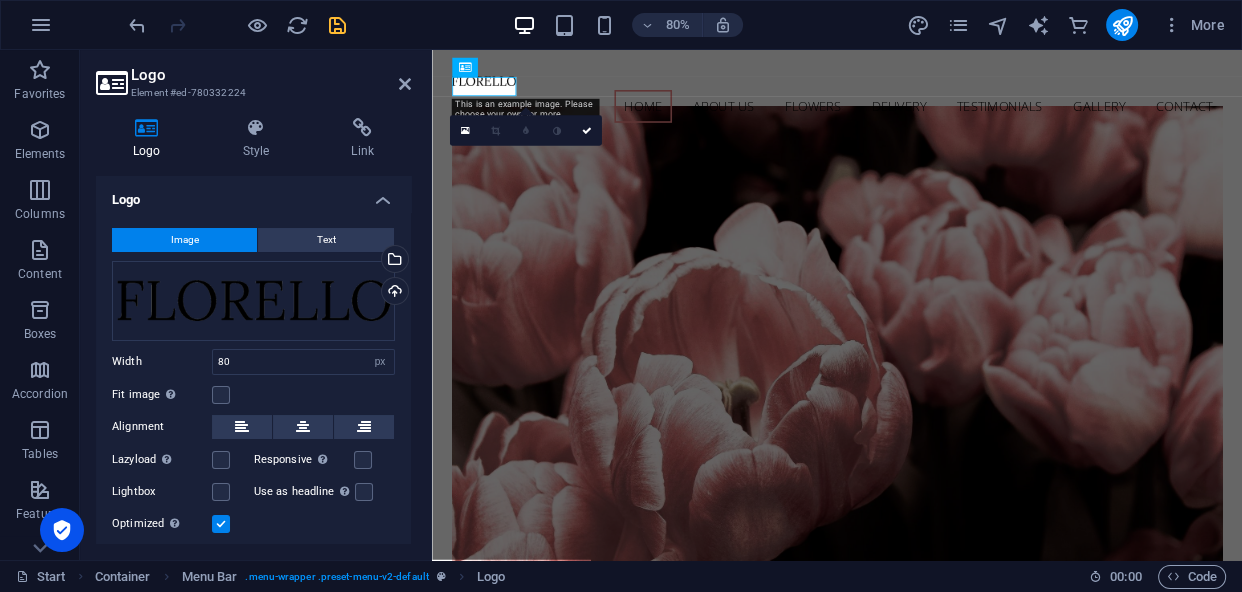 click on "Image" at bounding box center [184, 240] 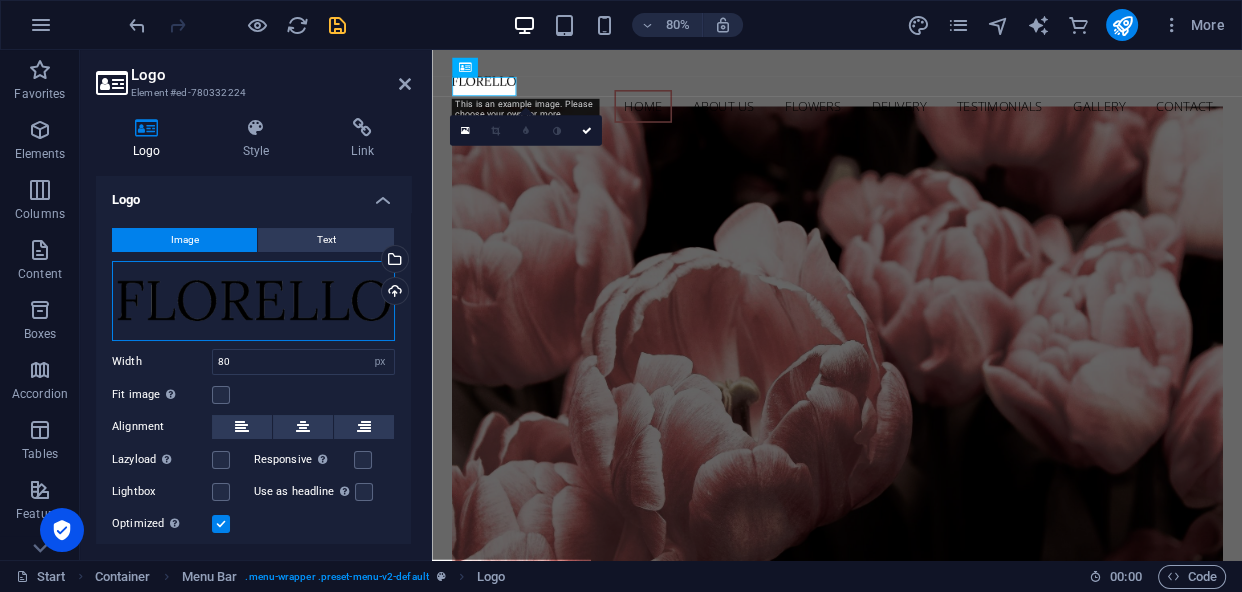 click on "Drag files here, click to choose files or select files from Files or our free stock photos & videos" at bounding box center [253, 301] 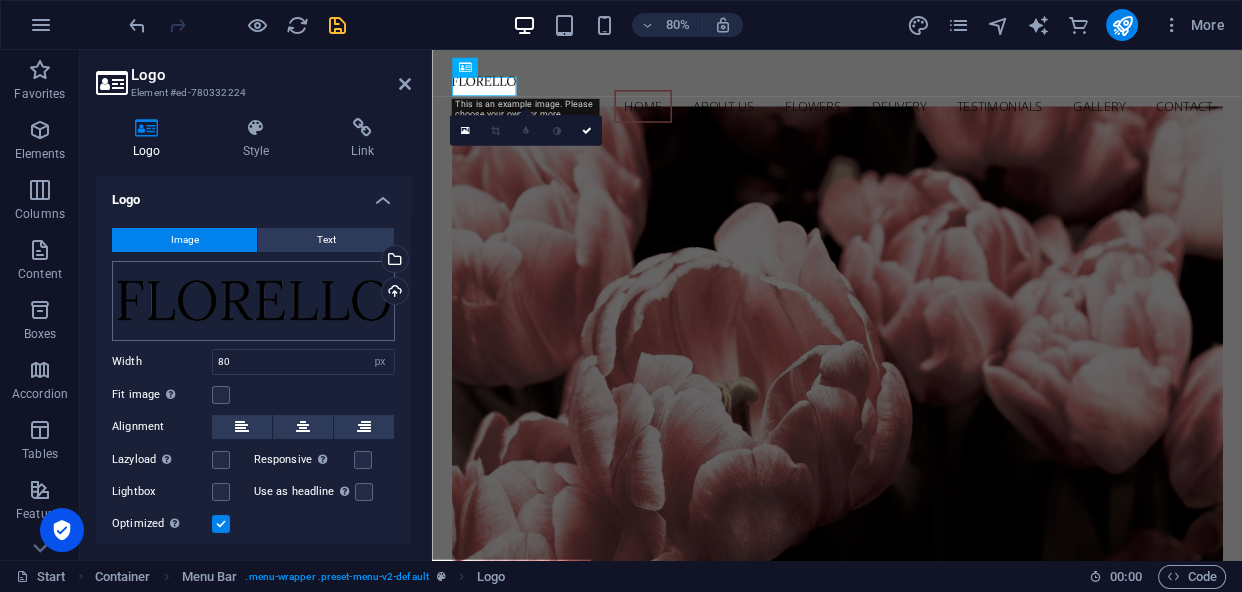 select on "oldest_first" 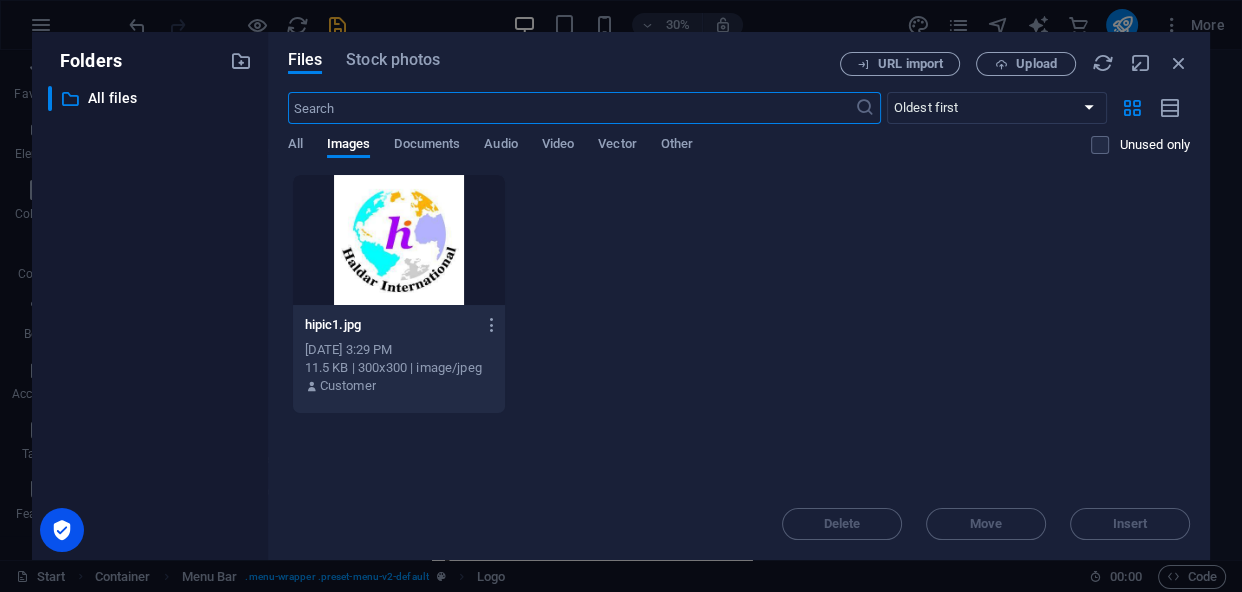 click at bounding box center [399, 240] 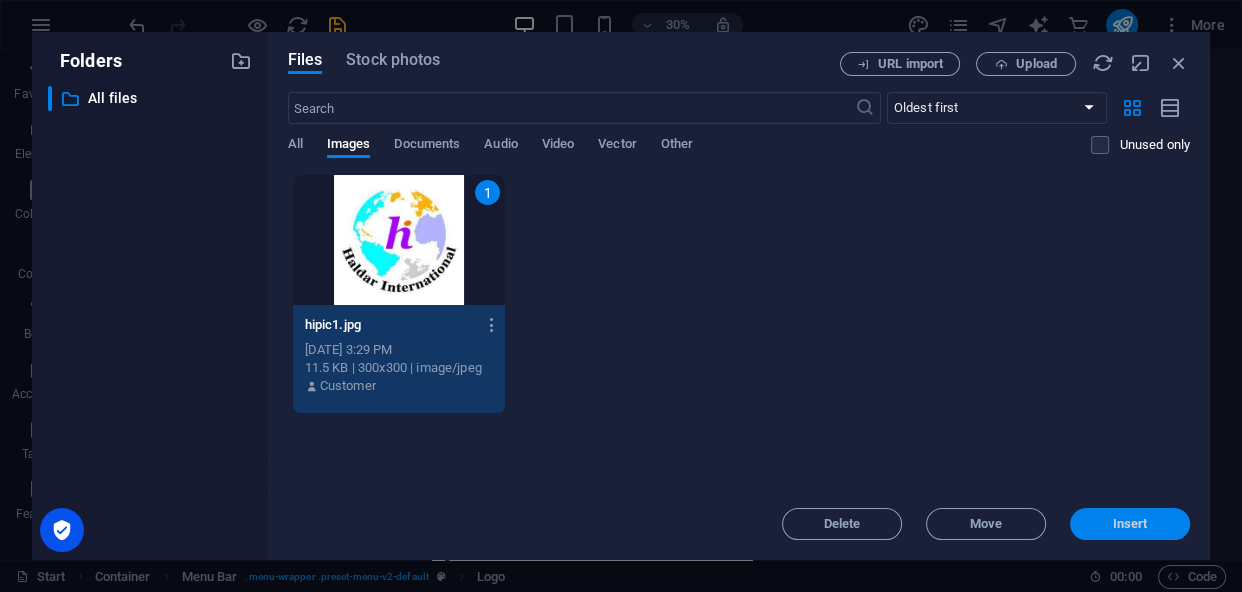 click on "Insert" at bounding box center [1130, 524] 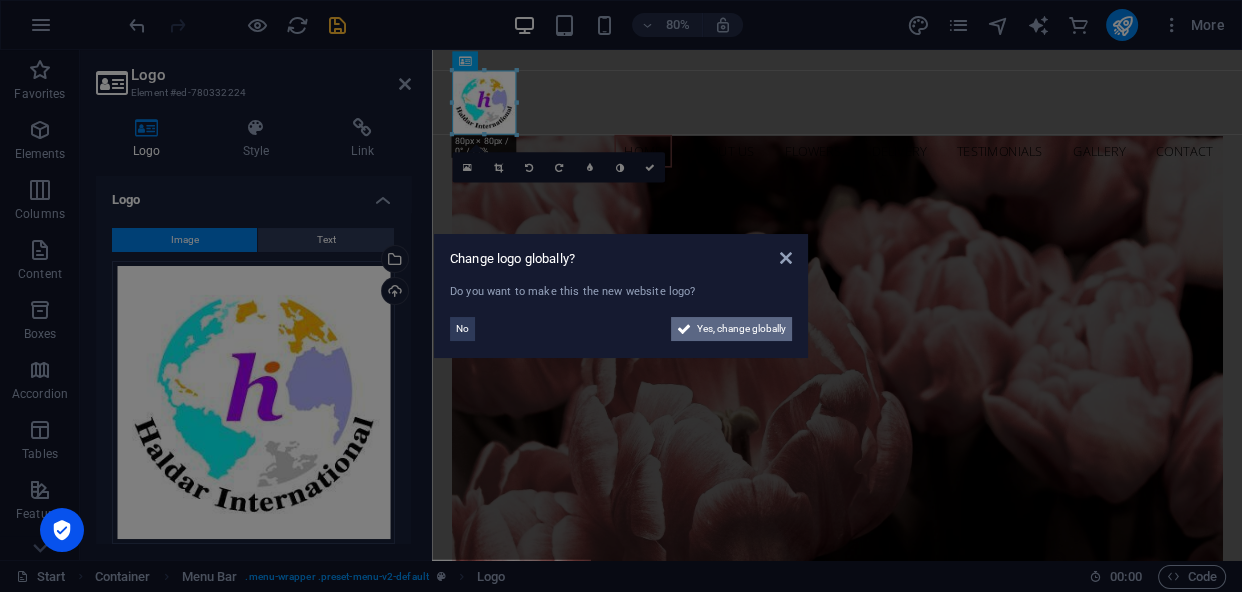 click on "Yes, change globally" at bounding box center [741, 329] 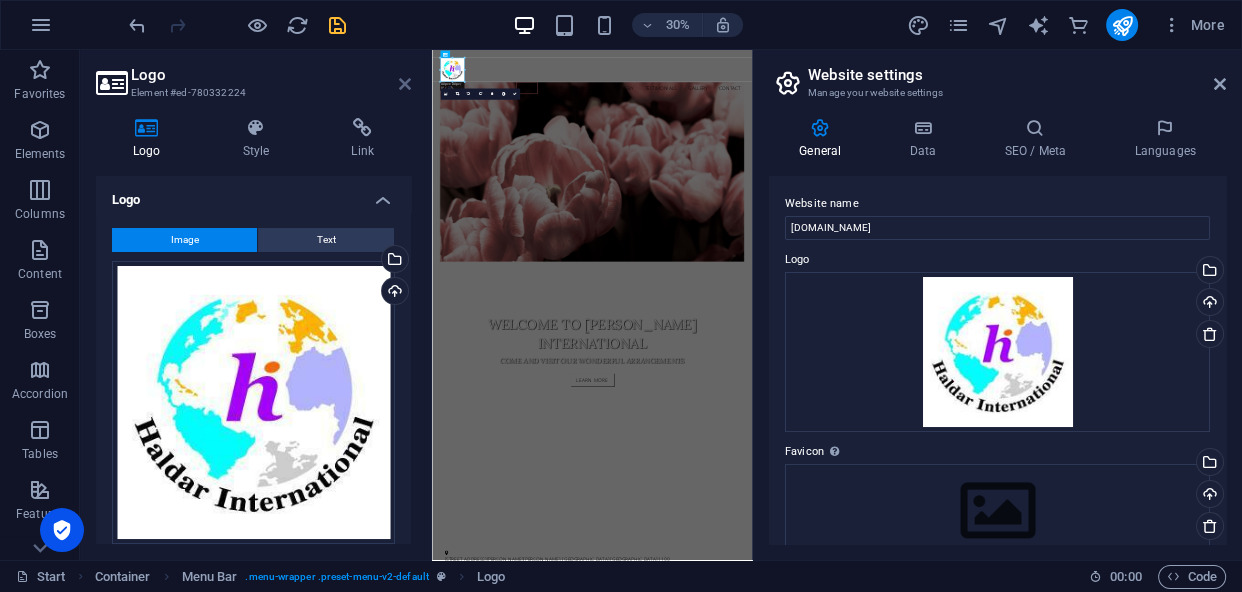 click at bounding box center [405, 84] 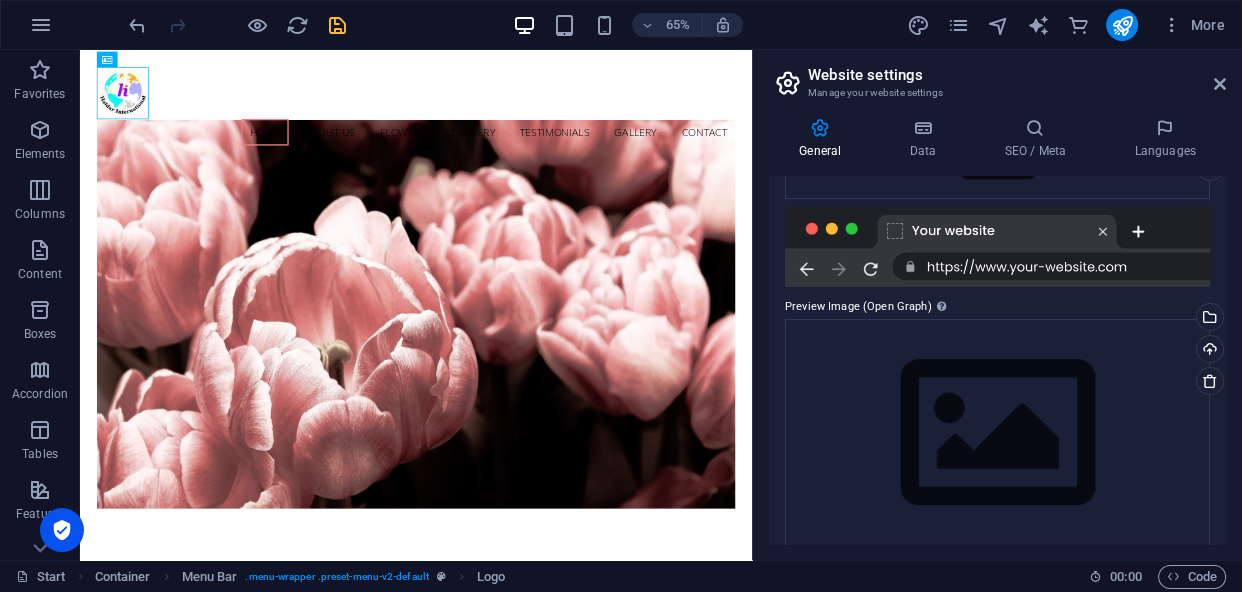 scroll, scrollTop: 363, scrollLeft: 0, axis: vertical 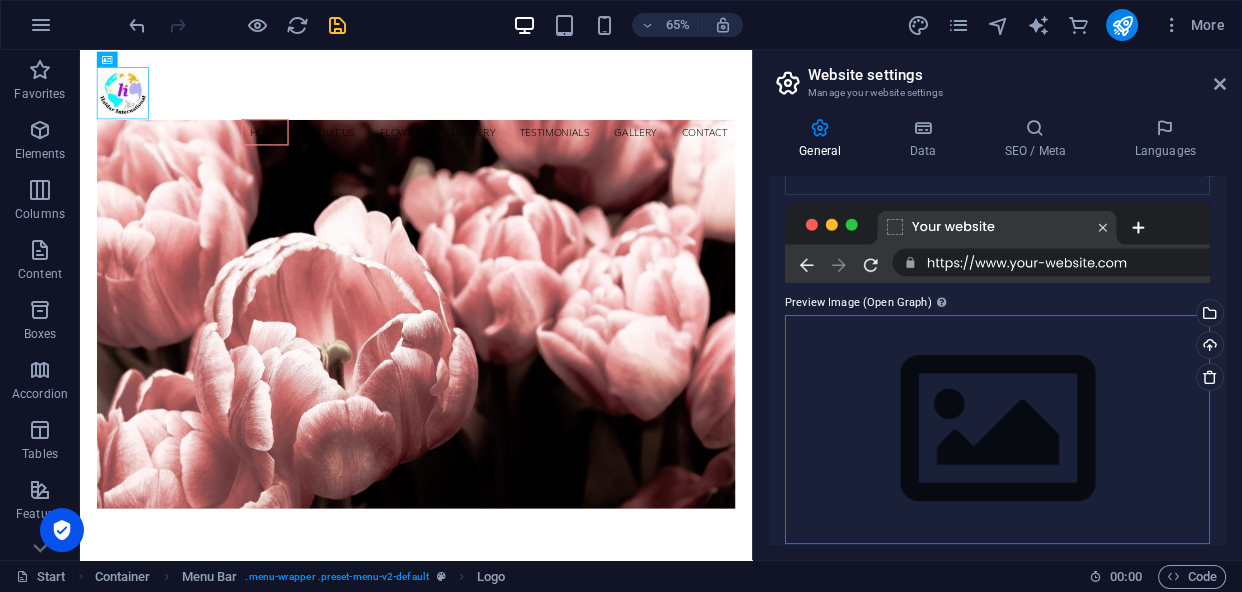 click on "Drag files here, click to choose files or select files from Files or our free stock photos & videos" at bounding box center (997, 429) 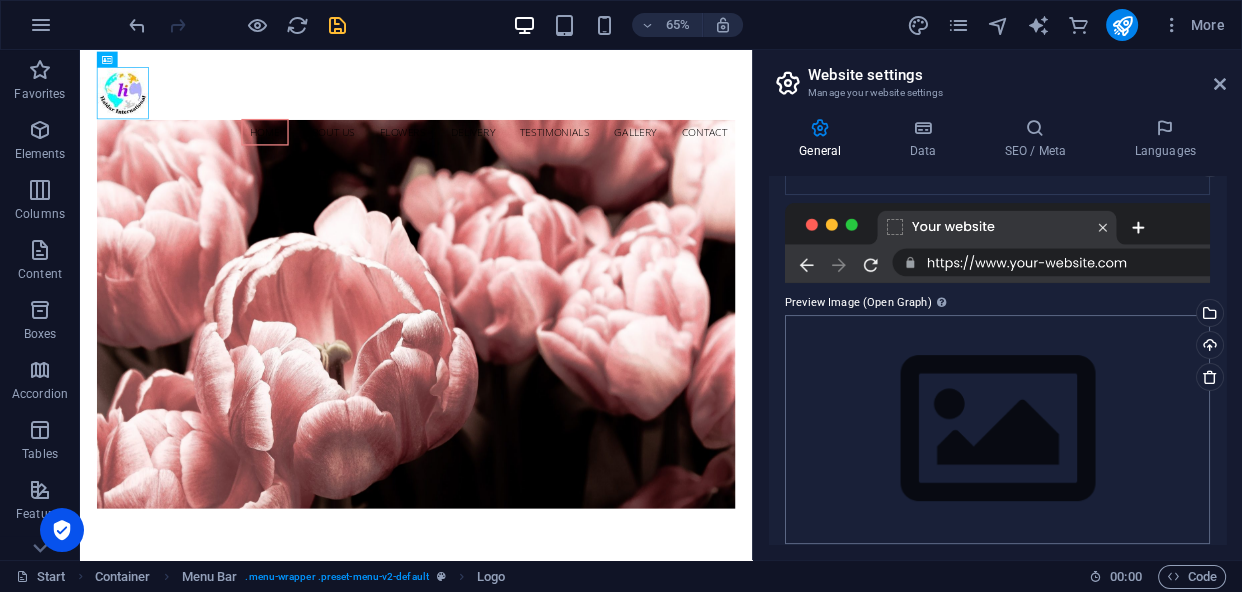 select on "oldest_first" 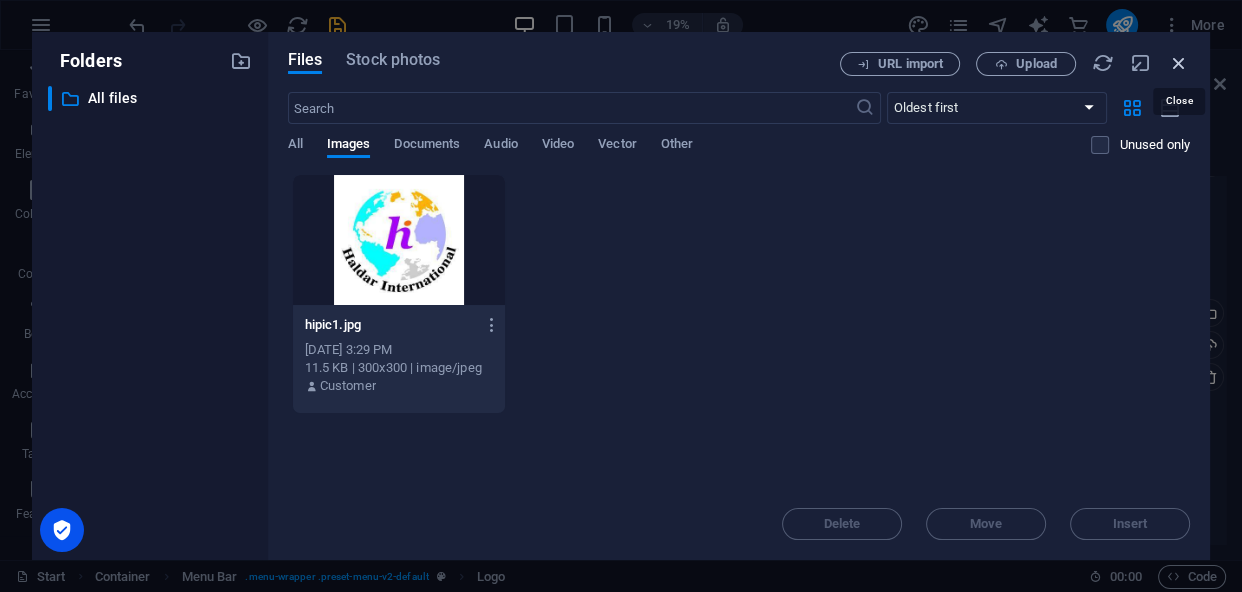 click at bounding box center [1179, 63] 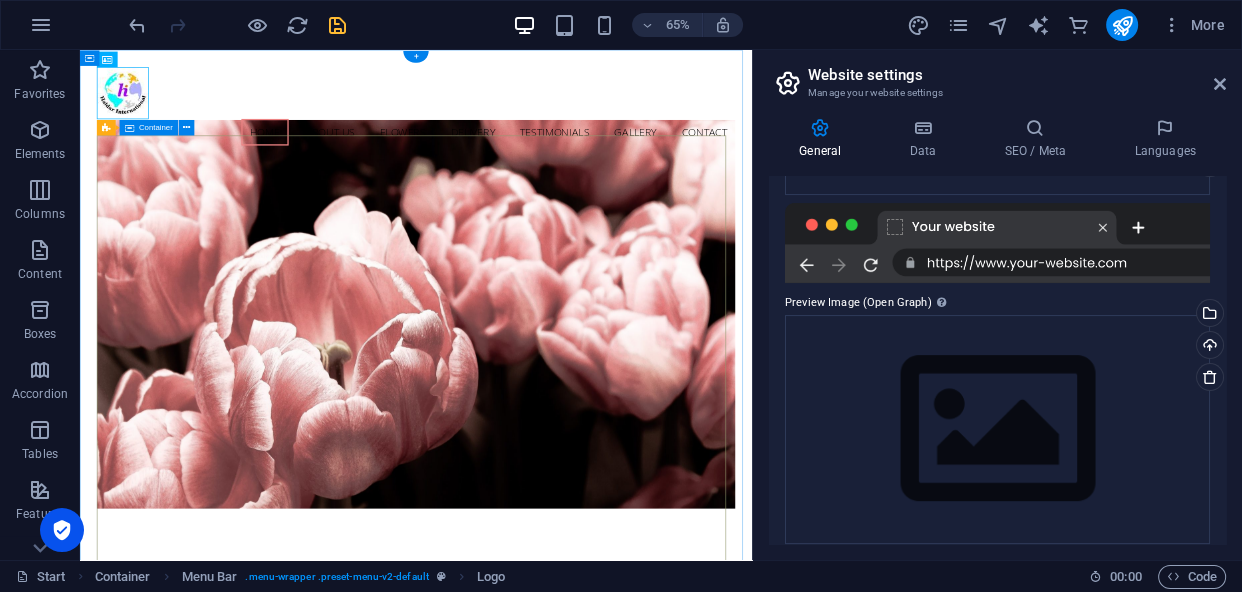 click on "welcome to haldar international Come and visit our wonderful arrangements Learn more" at bounding box center (597, 1052) 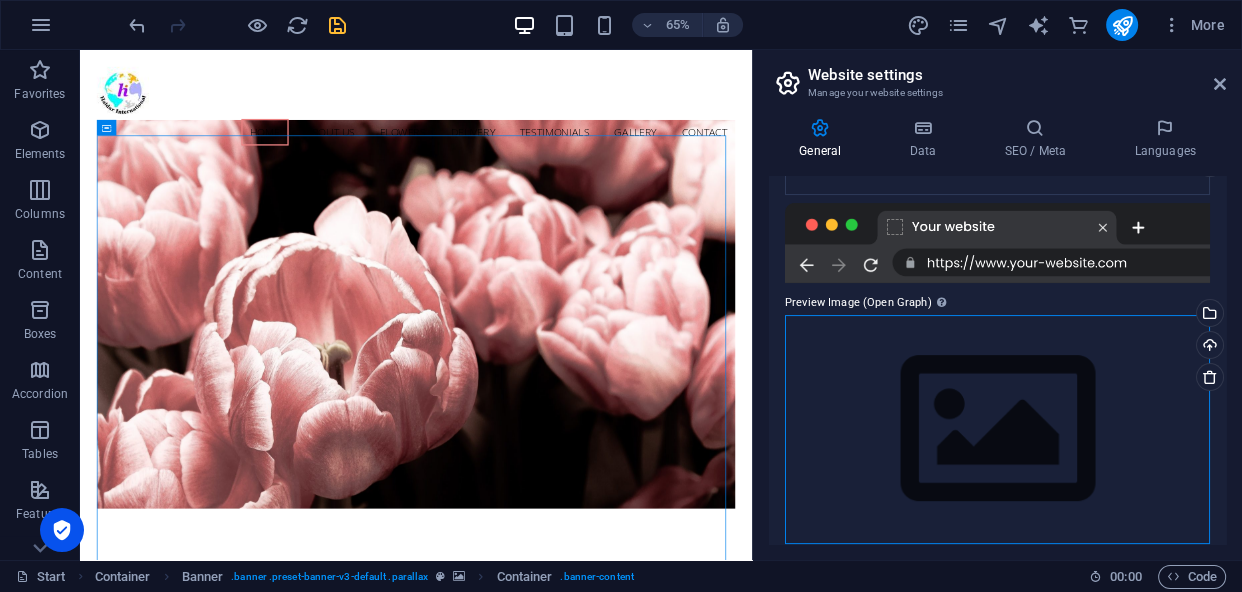 click on "Drag files here, click to choose files or select files from Files or our free stock photos & videos" at bounding box center (997, 429) 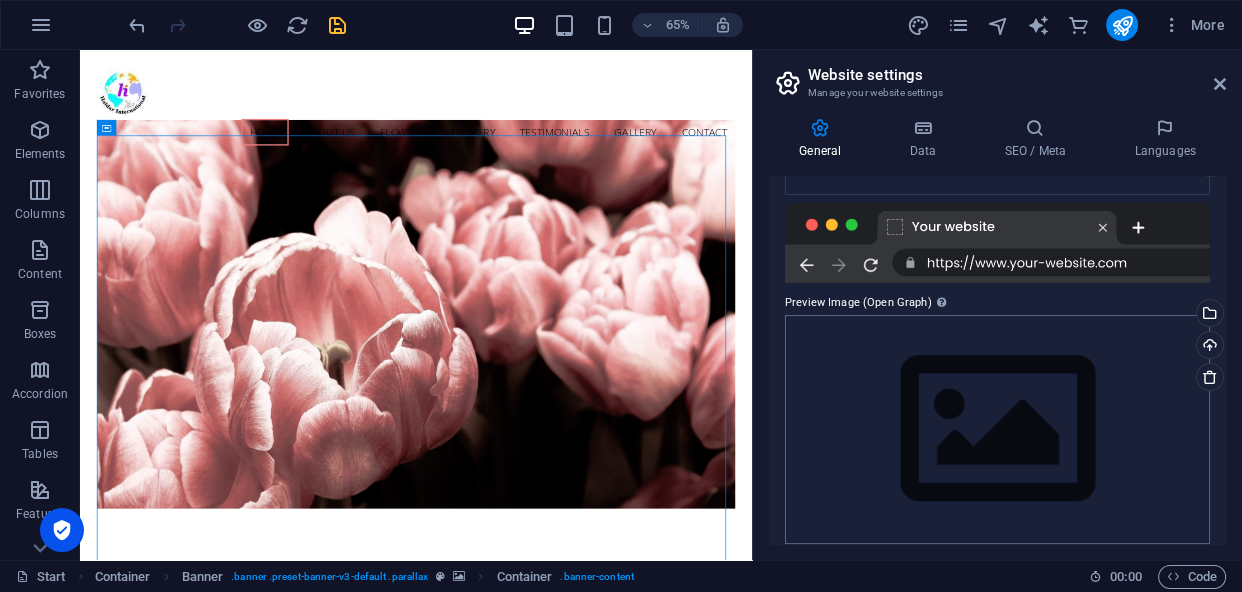 select on "oldest_first" 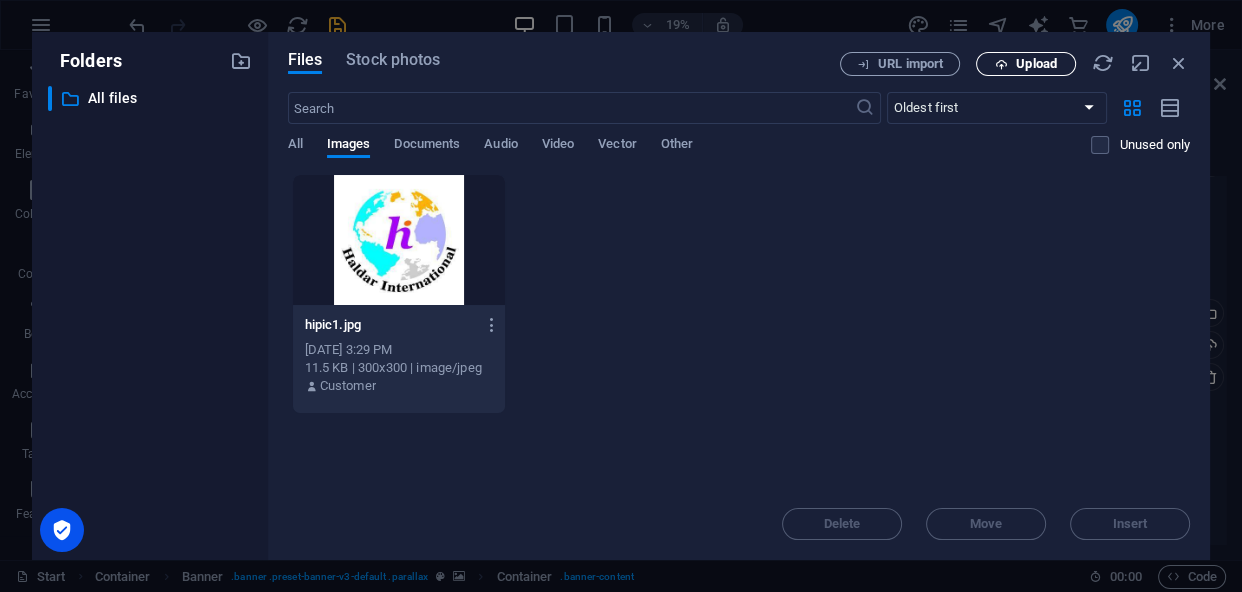 click on "Upload" at bounding box center [1036, 64] 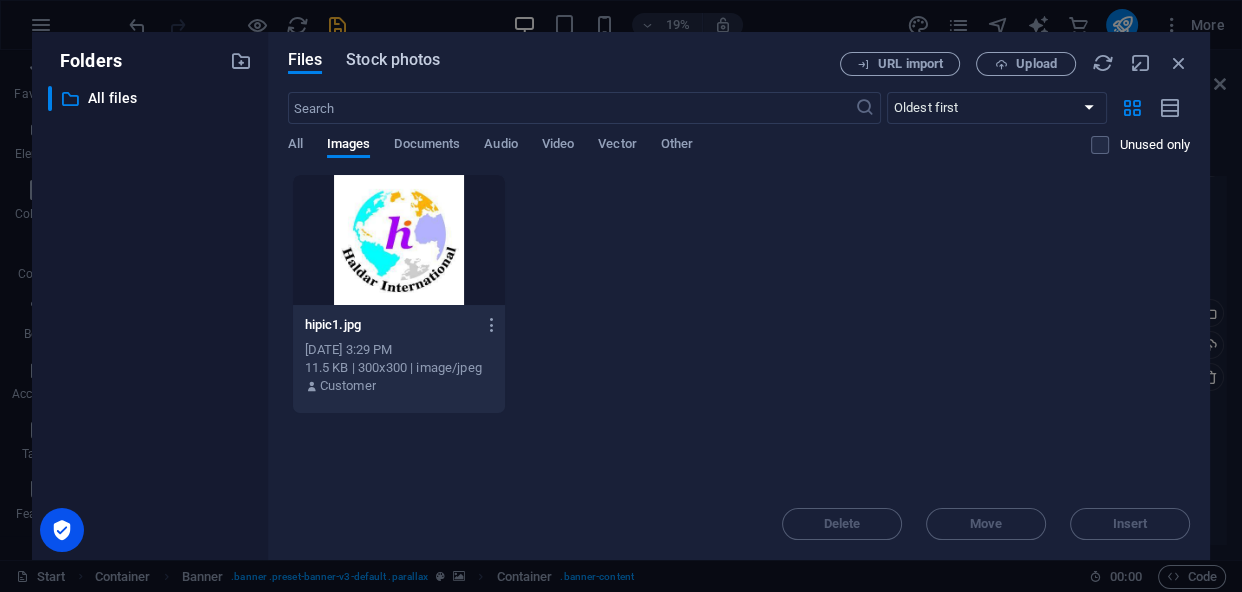 click on "Stock photos" at bounding box center [393, 60] 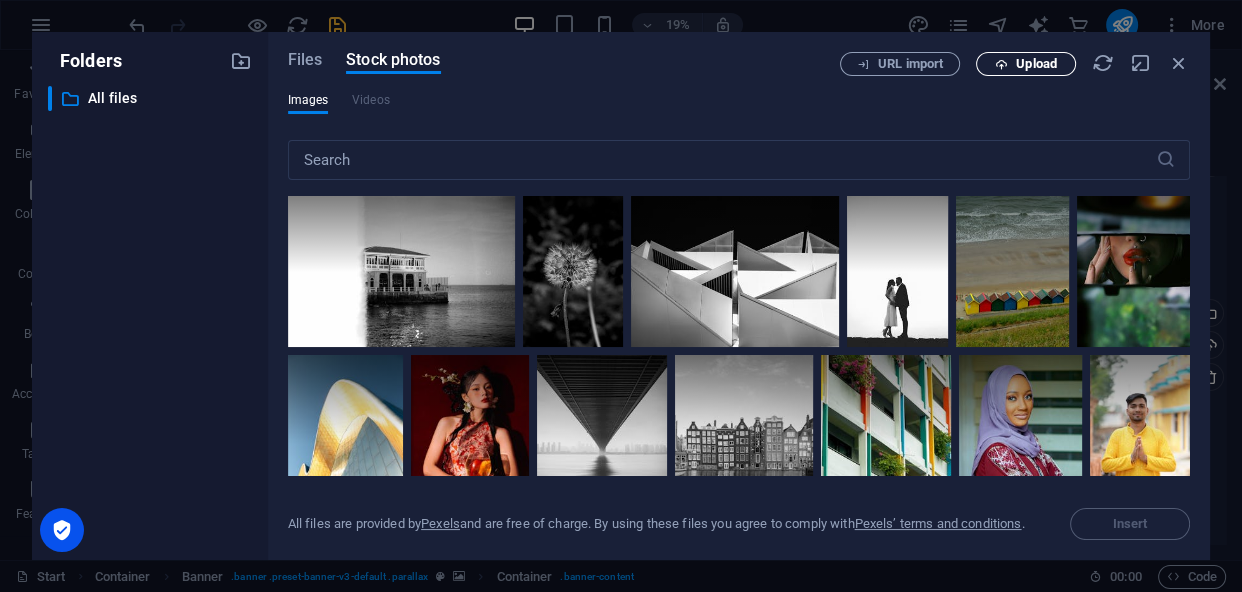 click on "Upload" at bounding box center (1026, 64) 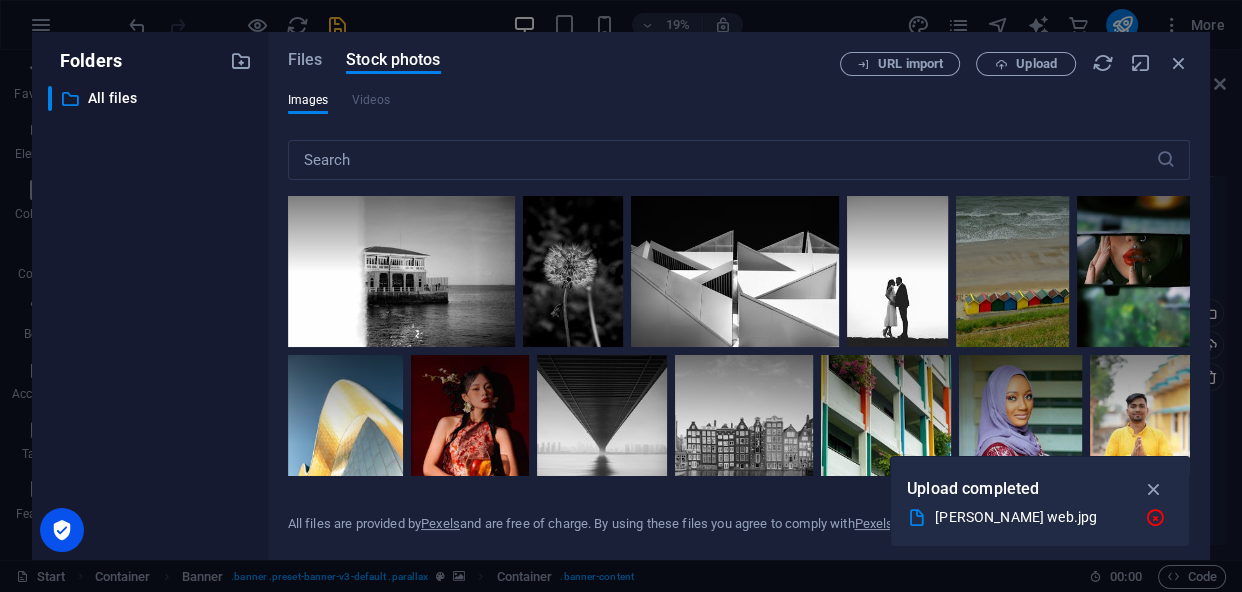 click on "haldar web.jpg" at bounding box center (1040, 517) 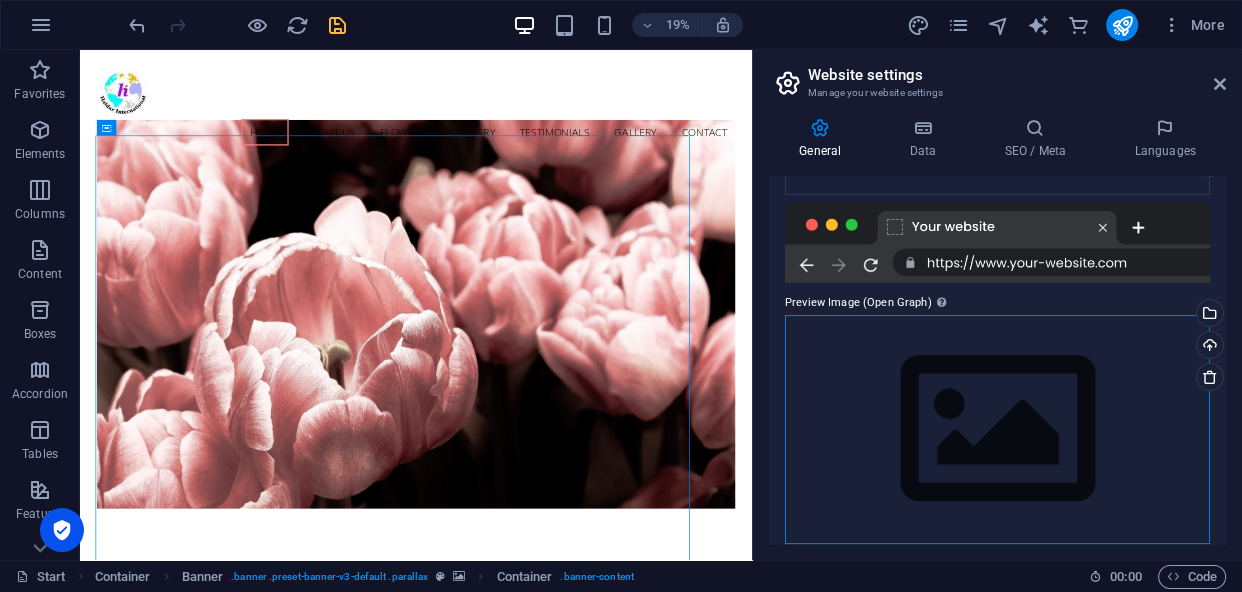 click on "Drag files here, click to choose files or select files from Files or our free stock photos & videos" at bounding box center (997, 429) 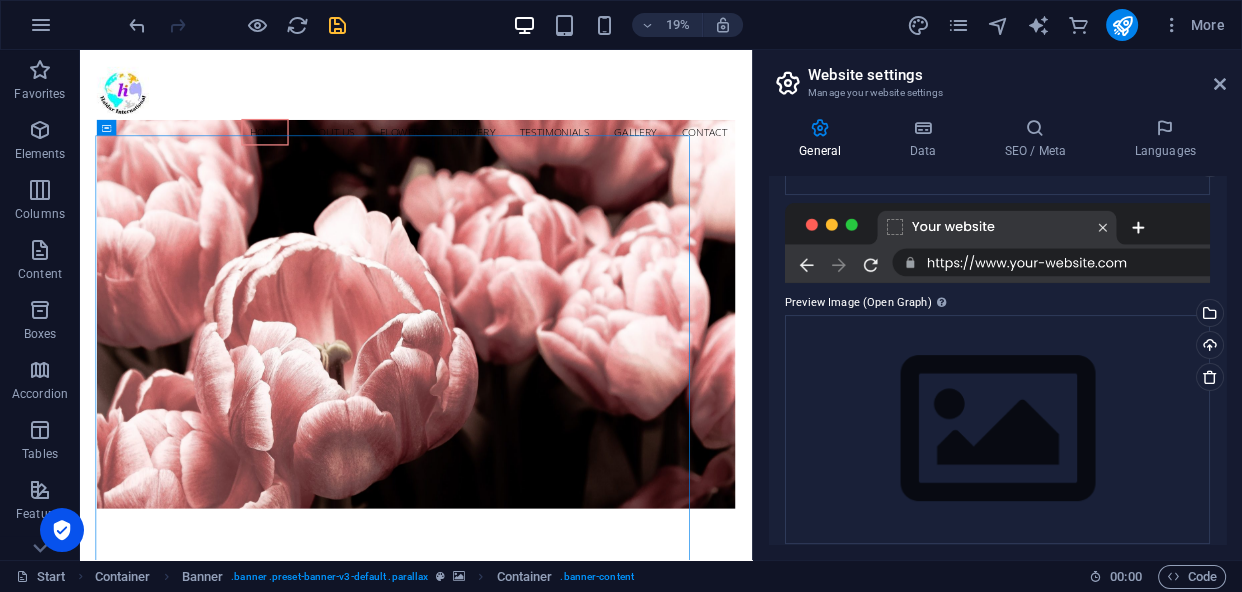 select on "oldest_first" 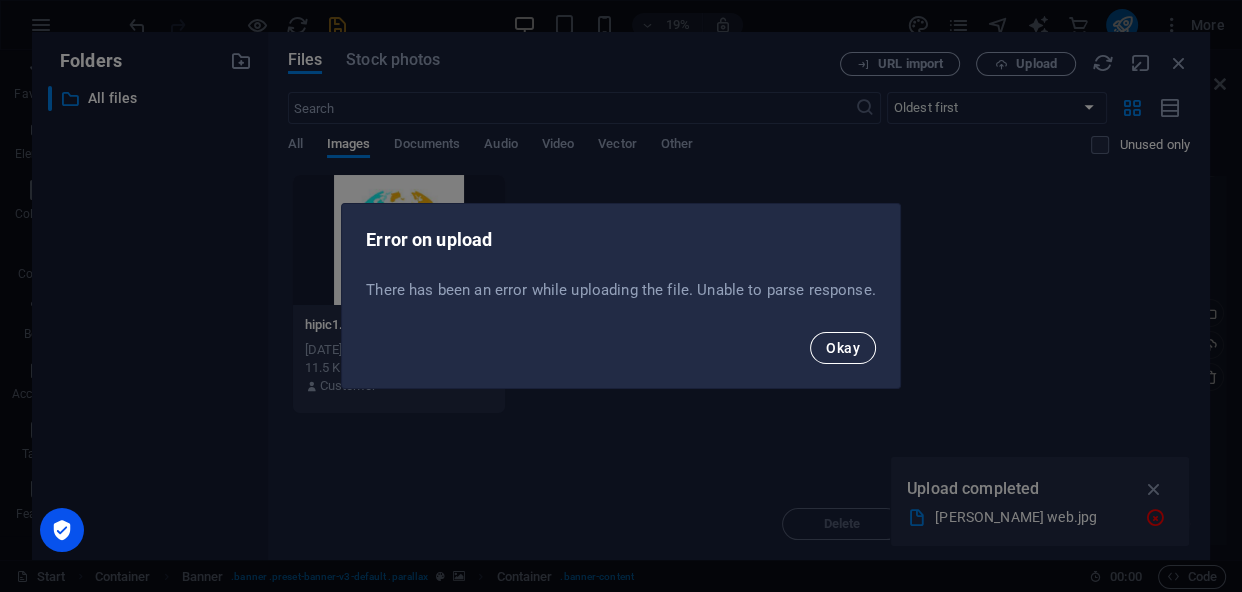 click on "Okay" at bounding box center [843, 348] 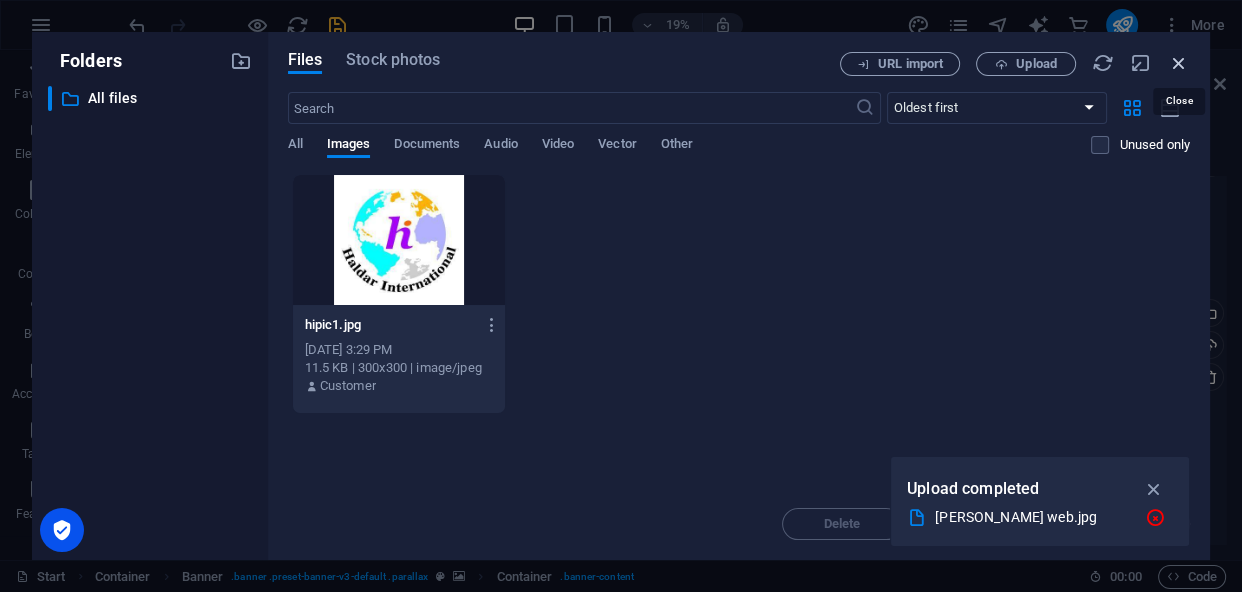 click at bounding box center (1179, 63) 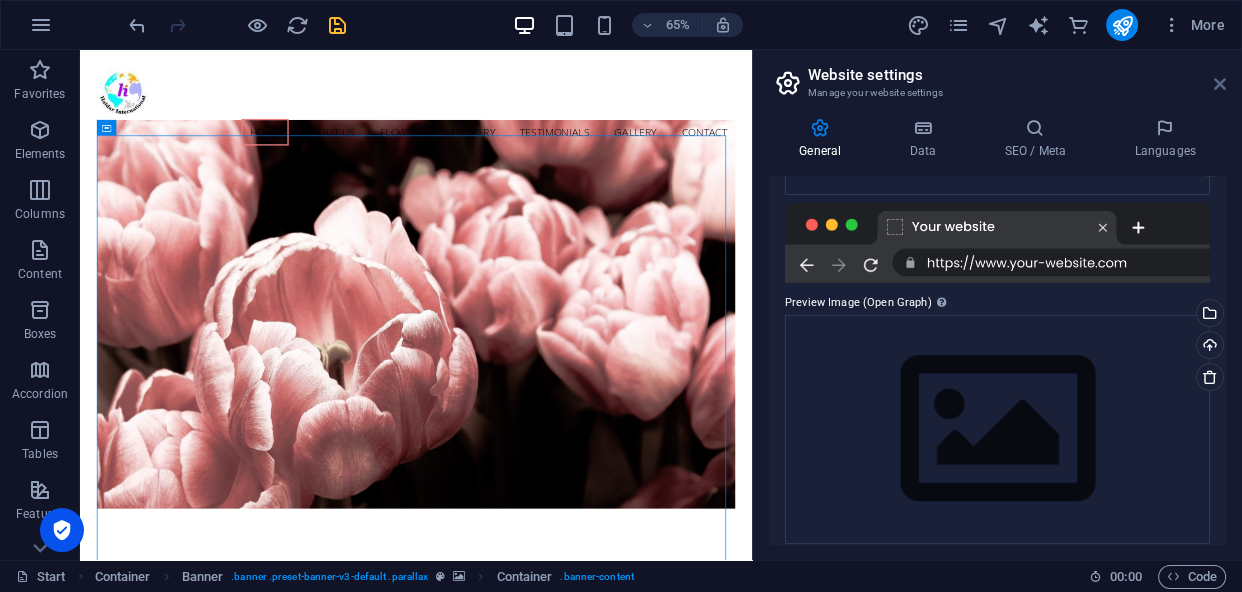 click at bounding box center (1220, 84) 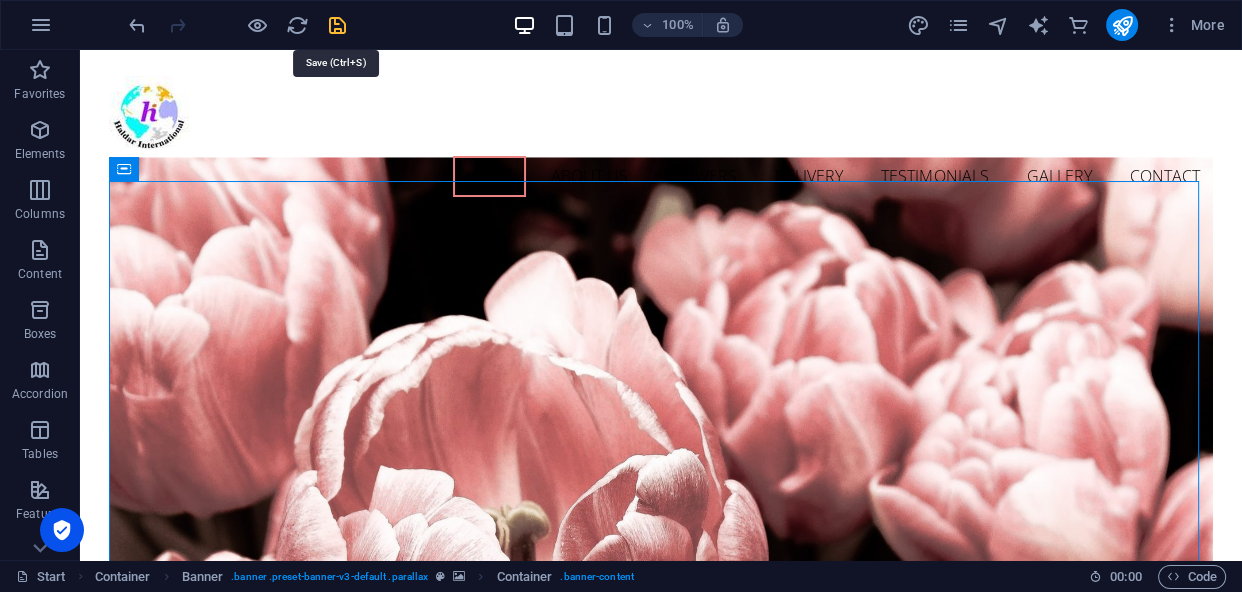 click at bounding box center (337, 25) 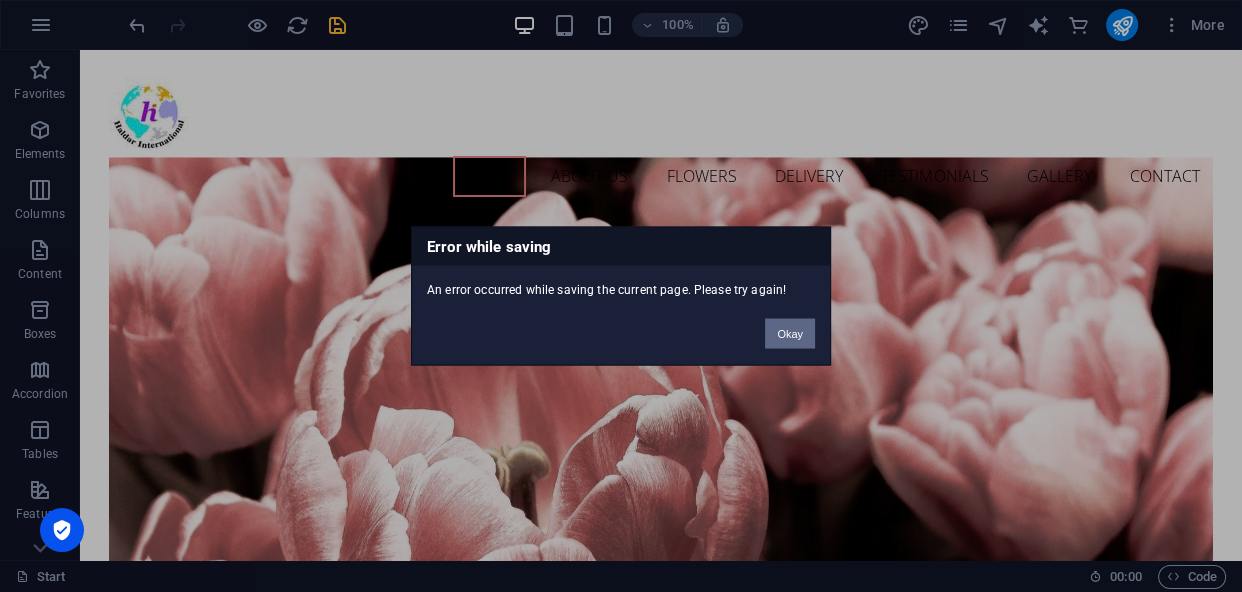 click on "Okay" at bounding box center (790, 334) 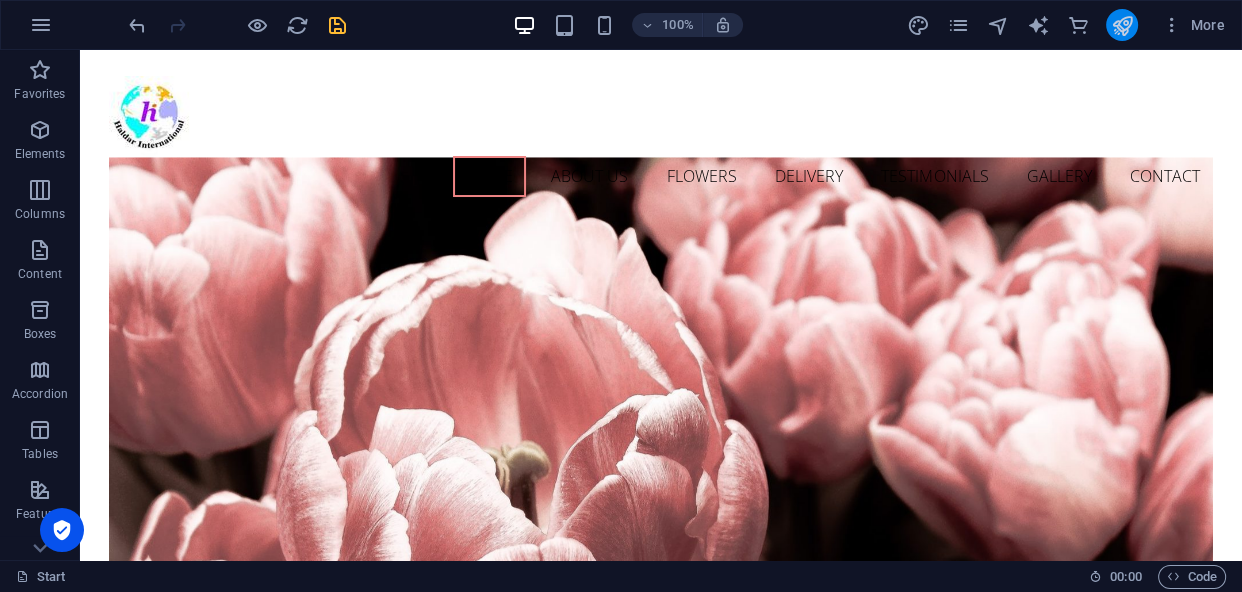 click at bounding box center [1122, 25] 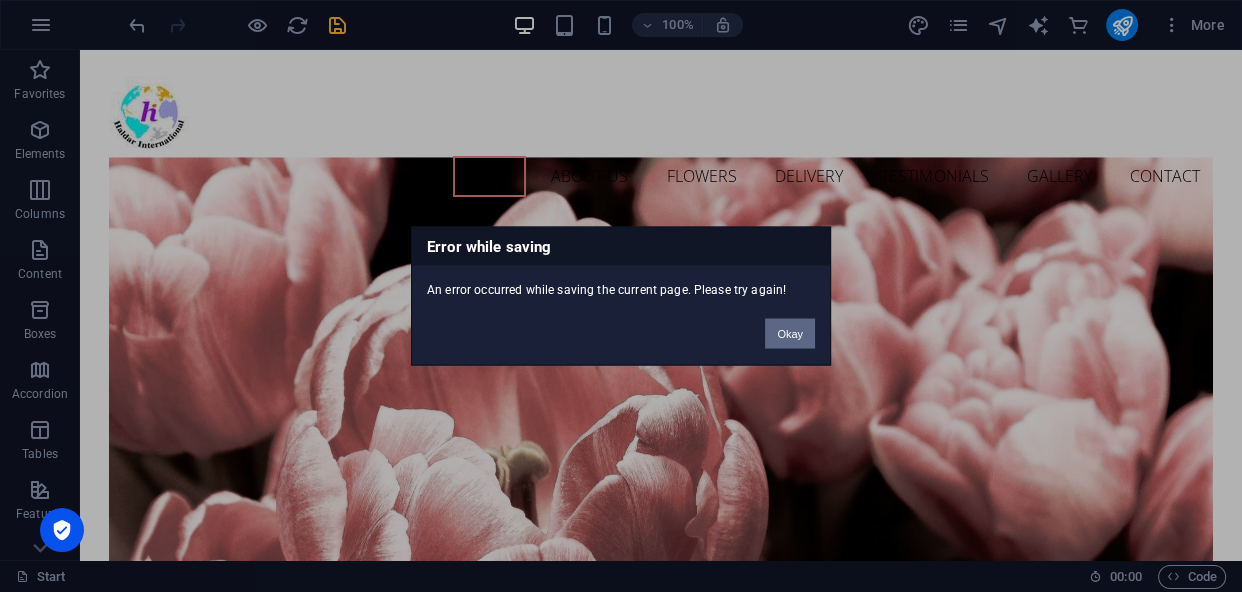 click on "Okay" at bounding box center (790, 334) 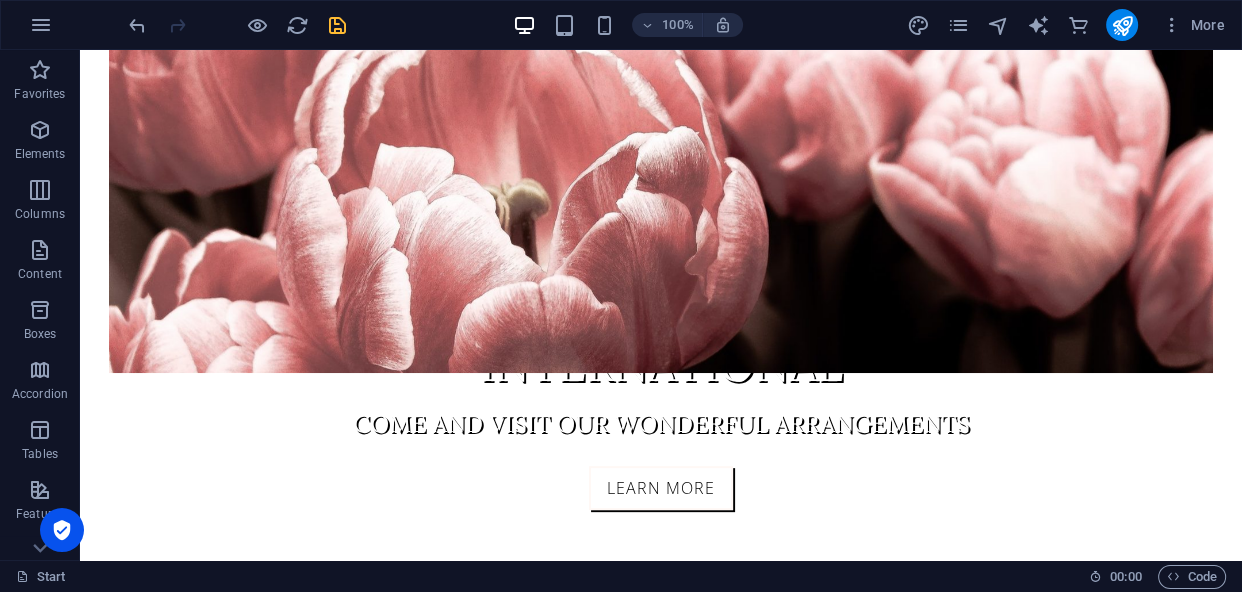 scroll, scrollTop: 558, scrollLeft: 0, axis: vertical 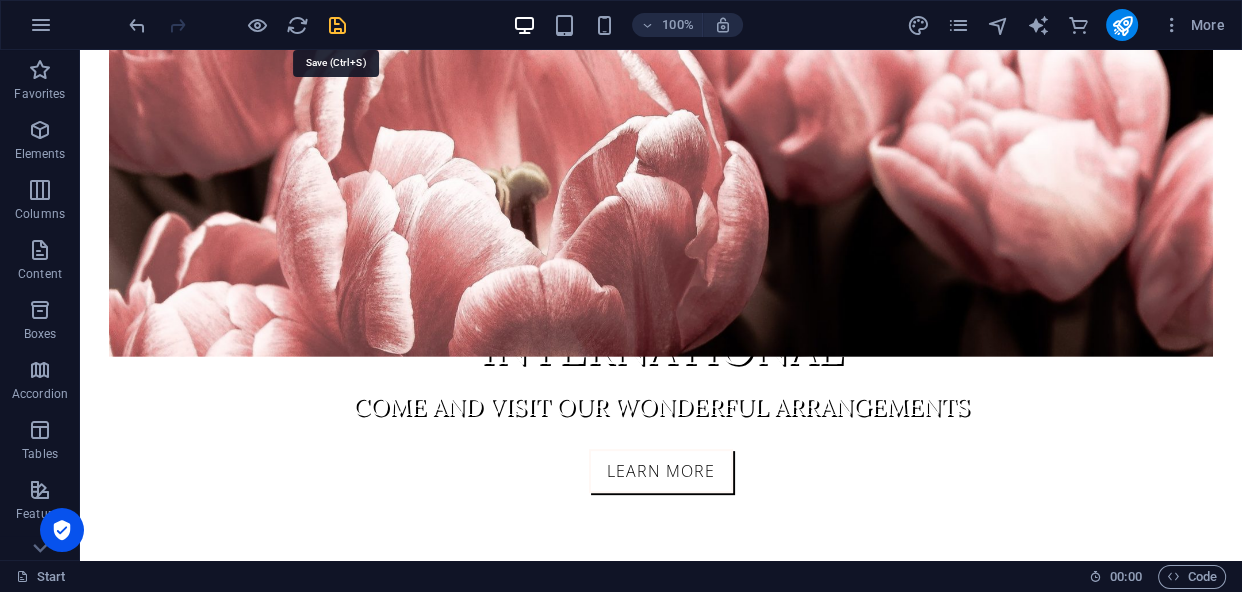 click at bounding box center (337, 25) 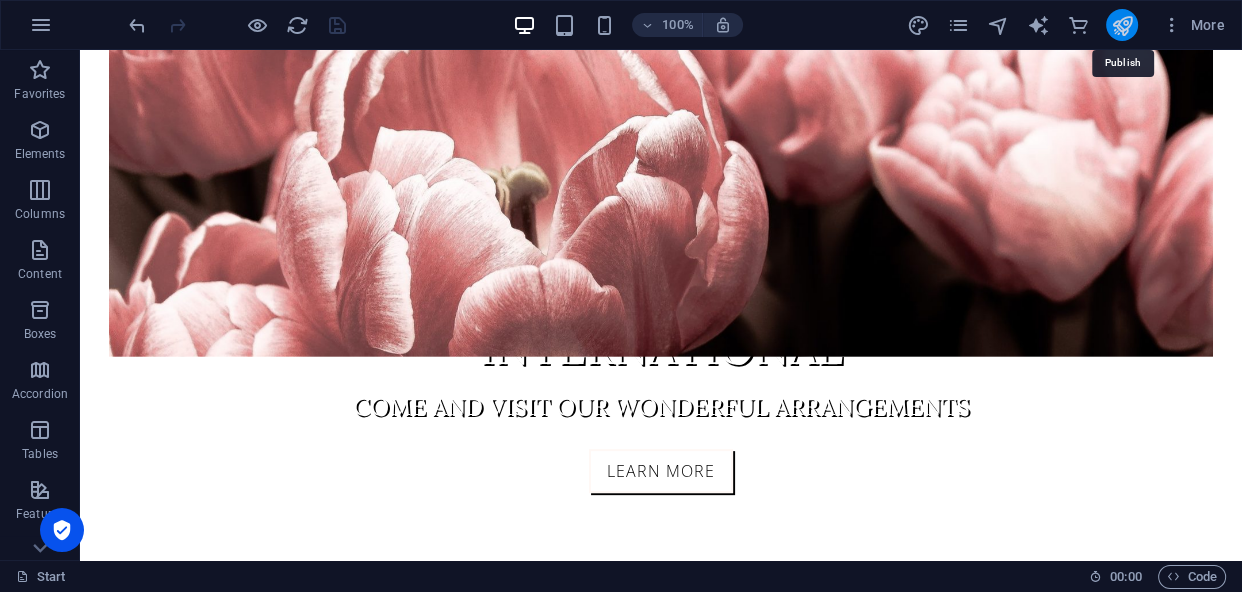 click at bounding box center [1121, 25] 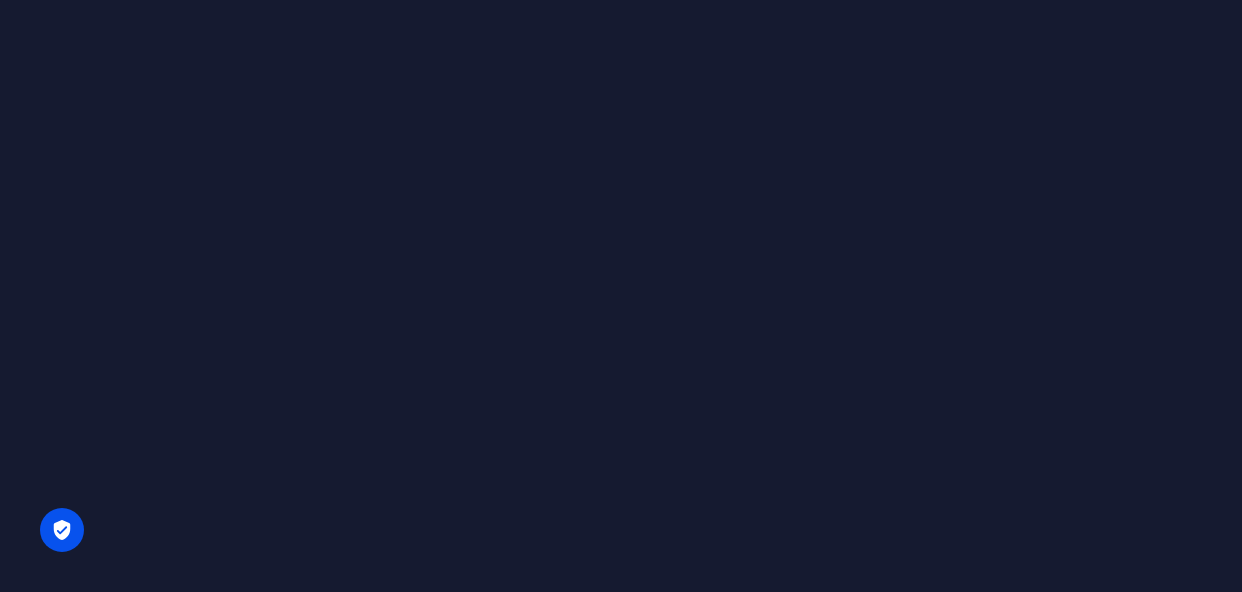 scroll, scrollTop: 0, scrollLeft: 0, axis: both 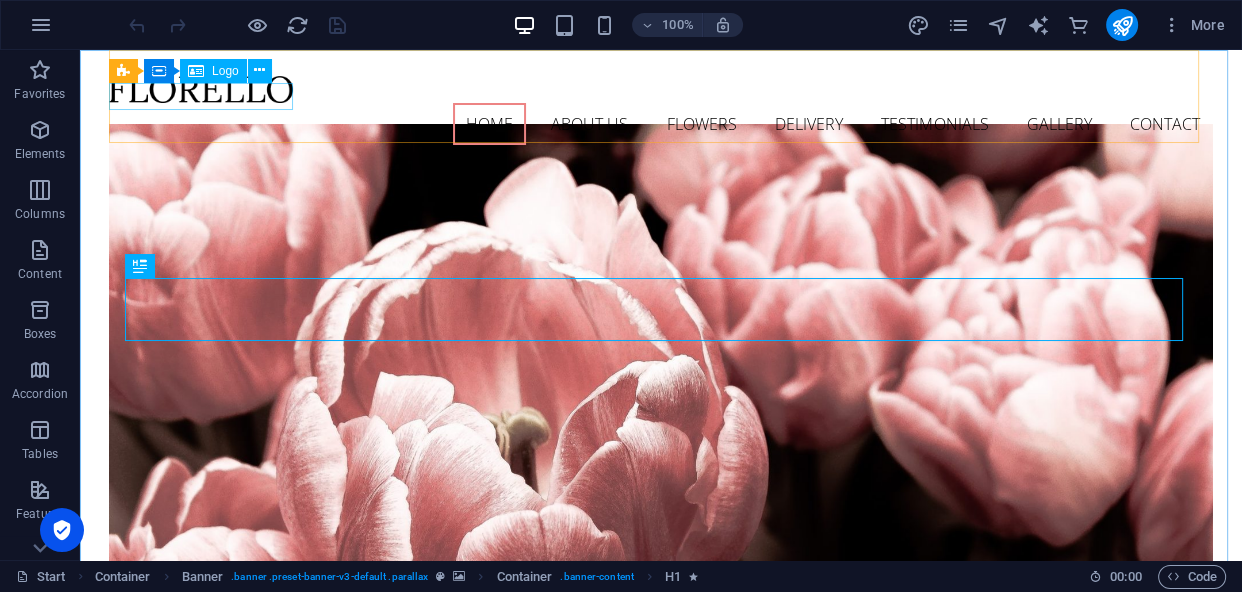 click on "Logo" at bounding box center [225, 71] 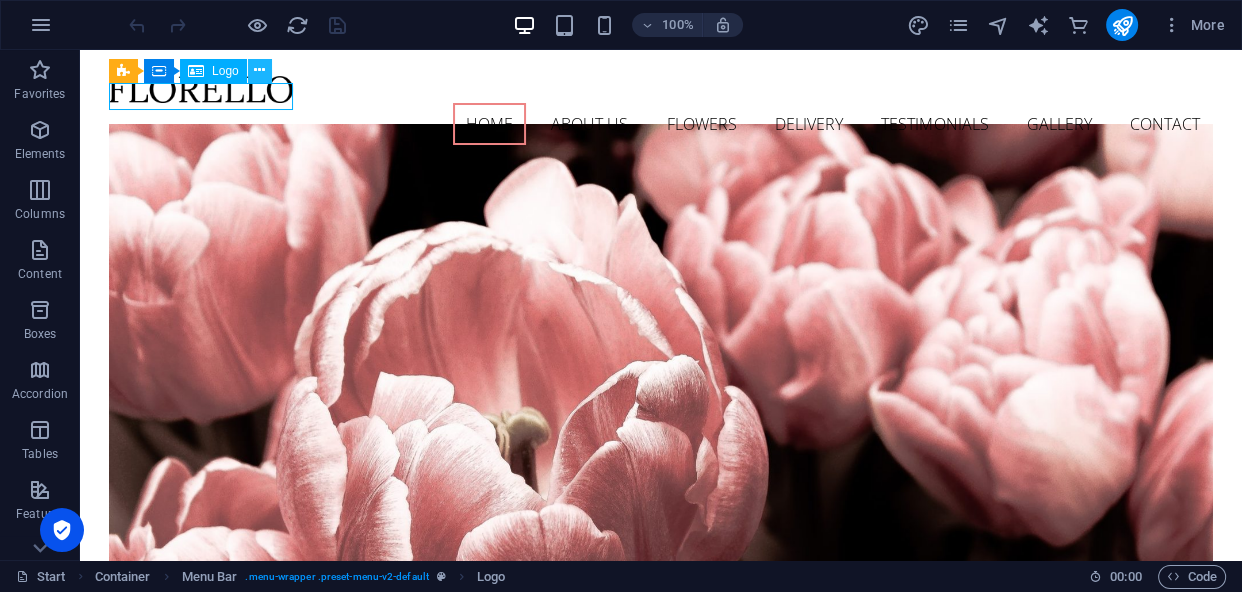 click at bounding box center [260, 71] 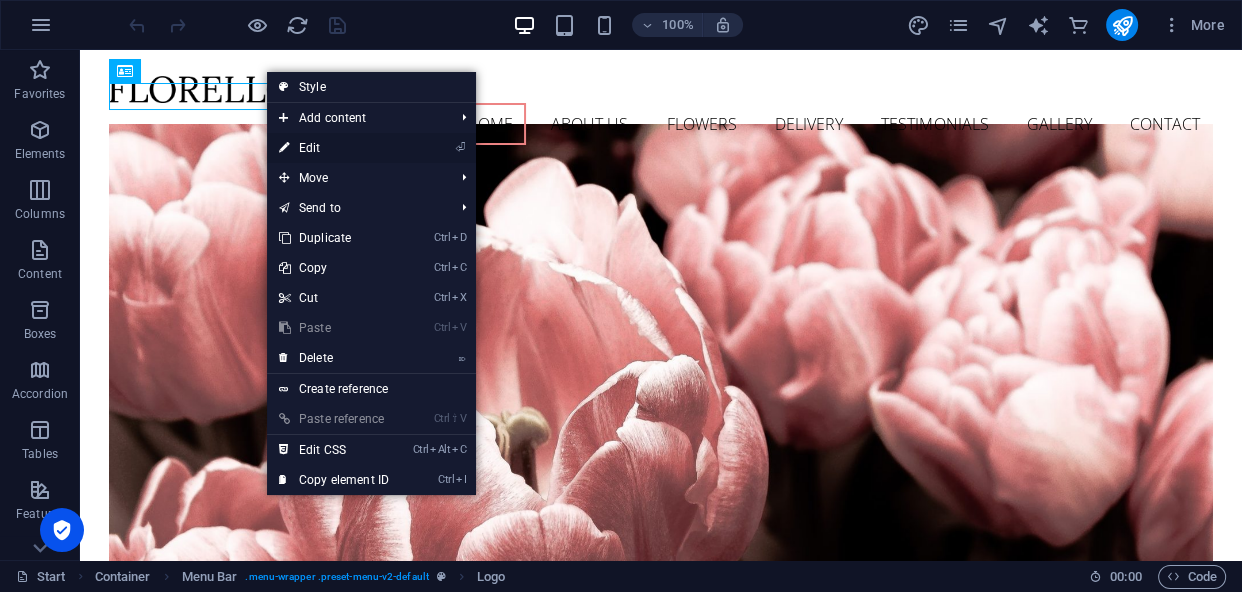 click on "⏎  Edit" at bounding box center [334, 148] 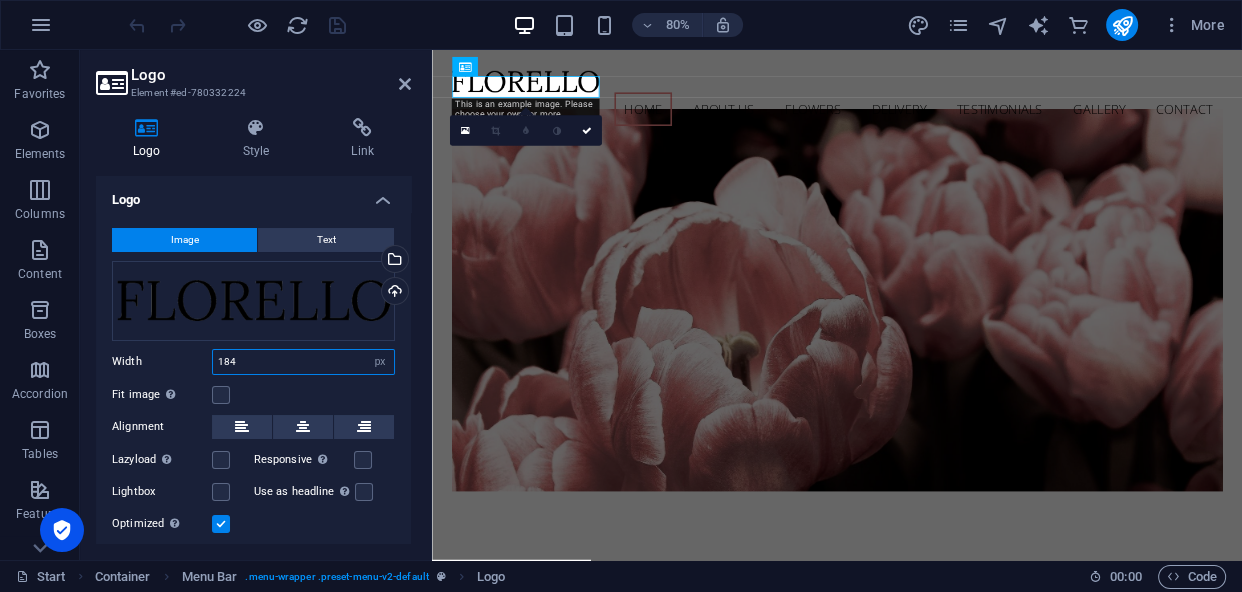 click on "184" at bounding box center [303, 362] 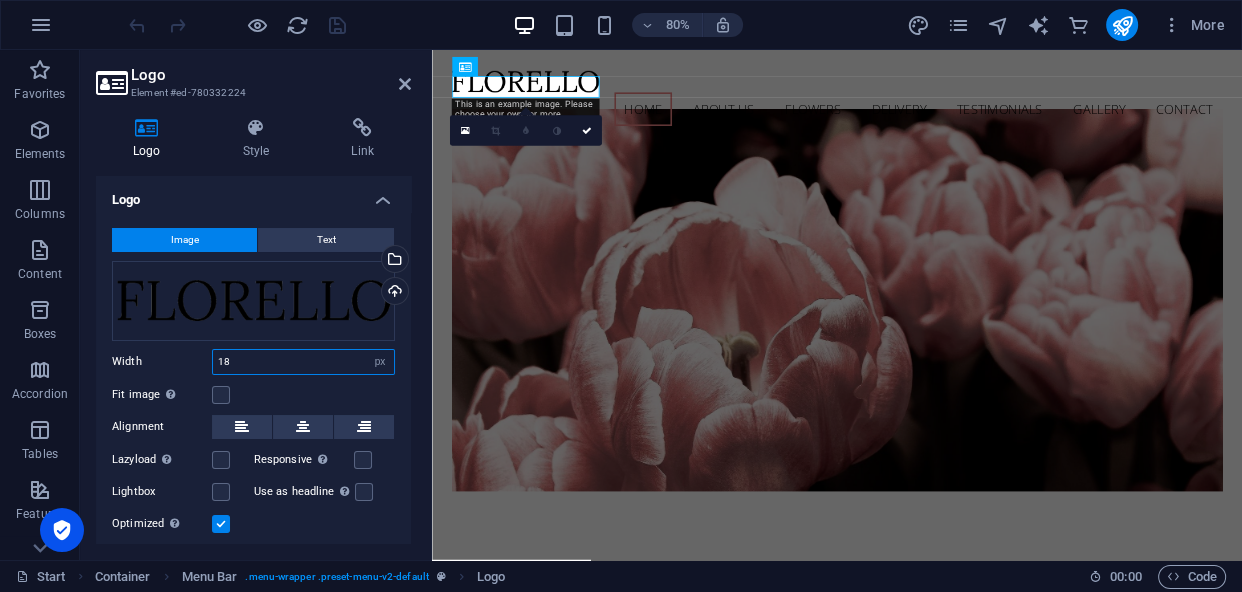 type on "1" 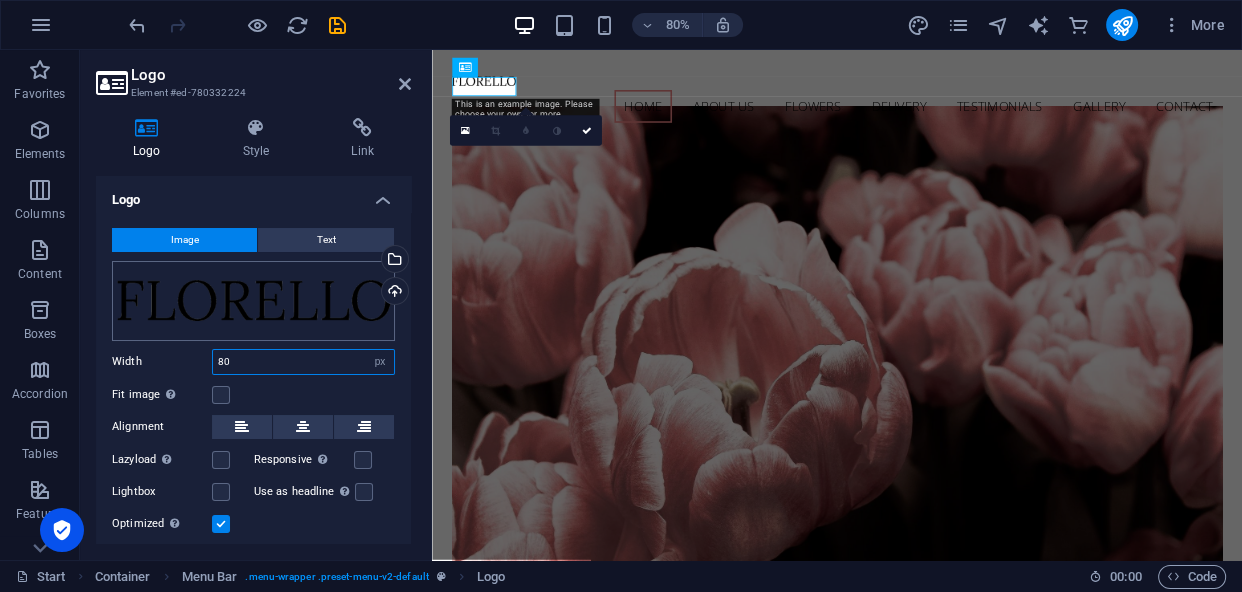 type on "80" 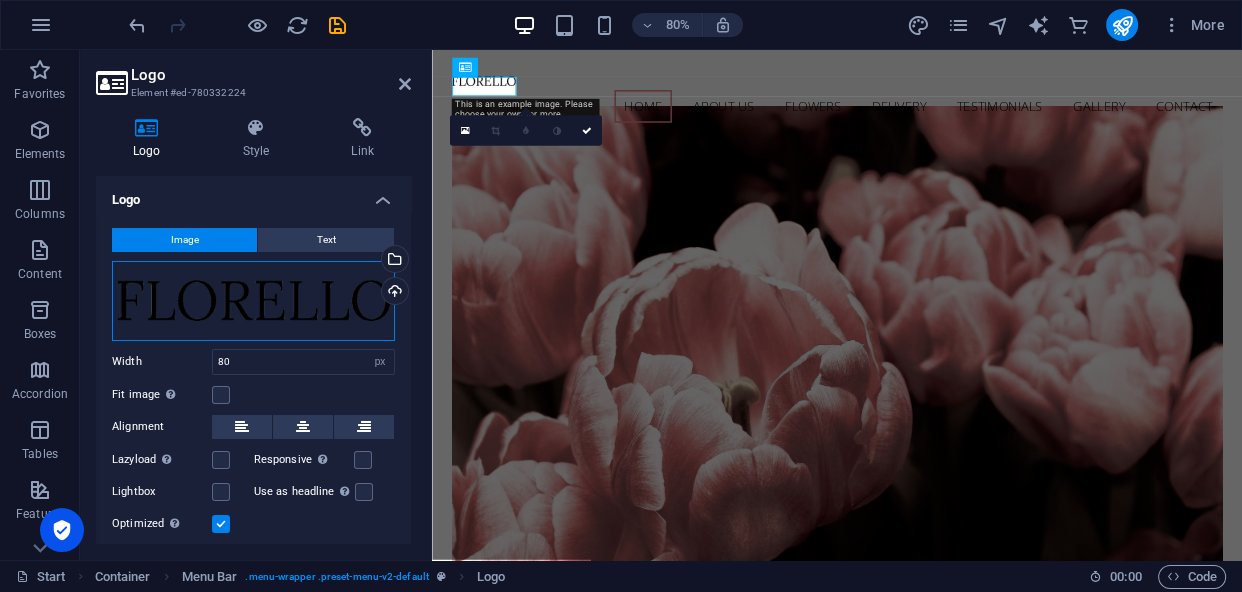click on "Drag files here, click to choose files or select files from Files or our free stock photos & videos" at bounding box center [253, 301] 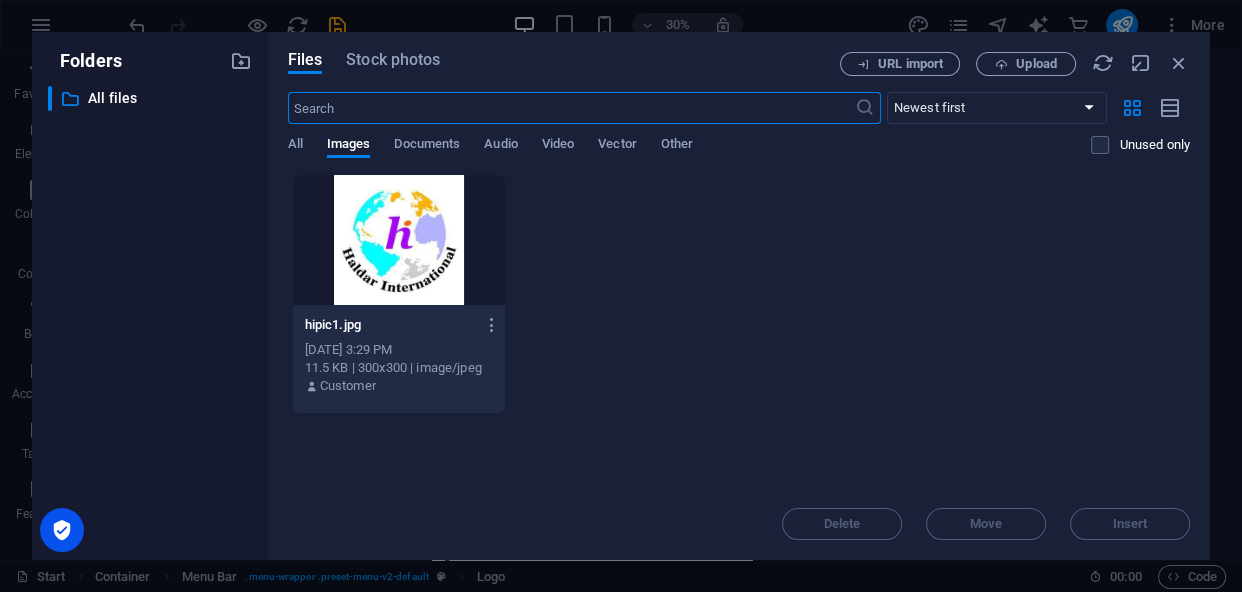 click at bounding box center [399, 240] 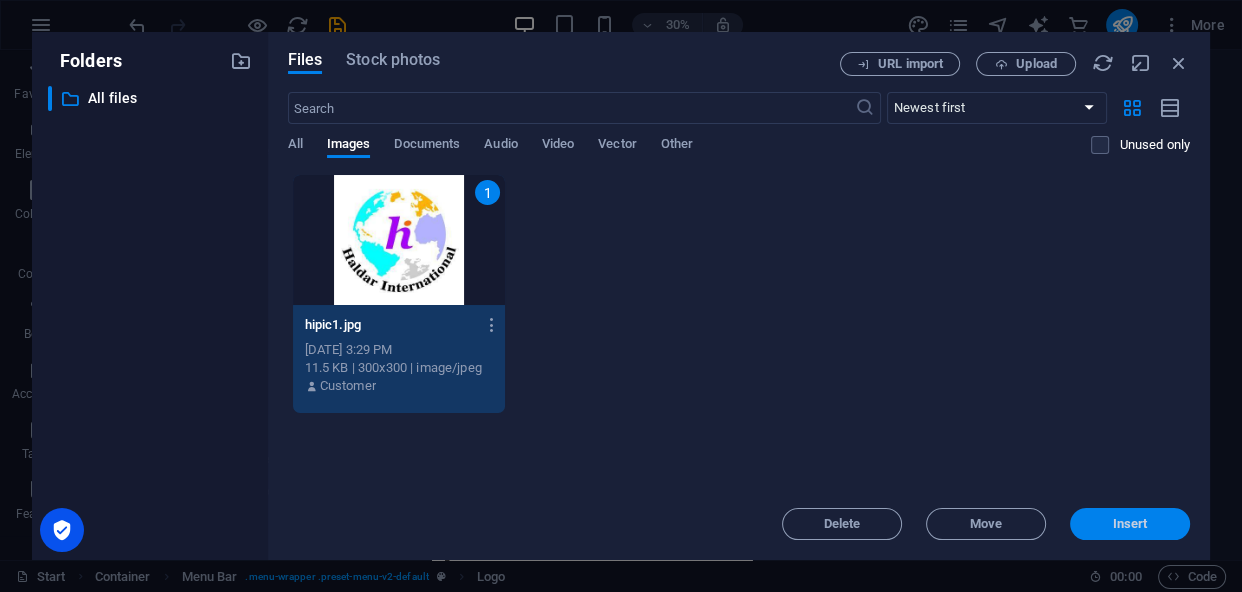 click on "Insert" at bounding box center (1130, 524) 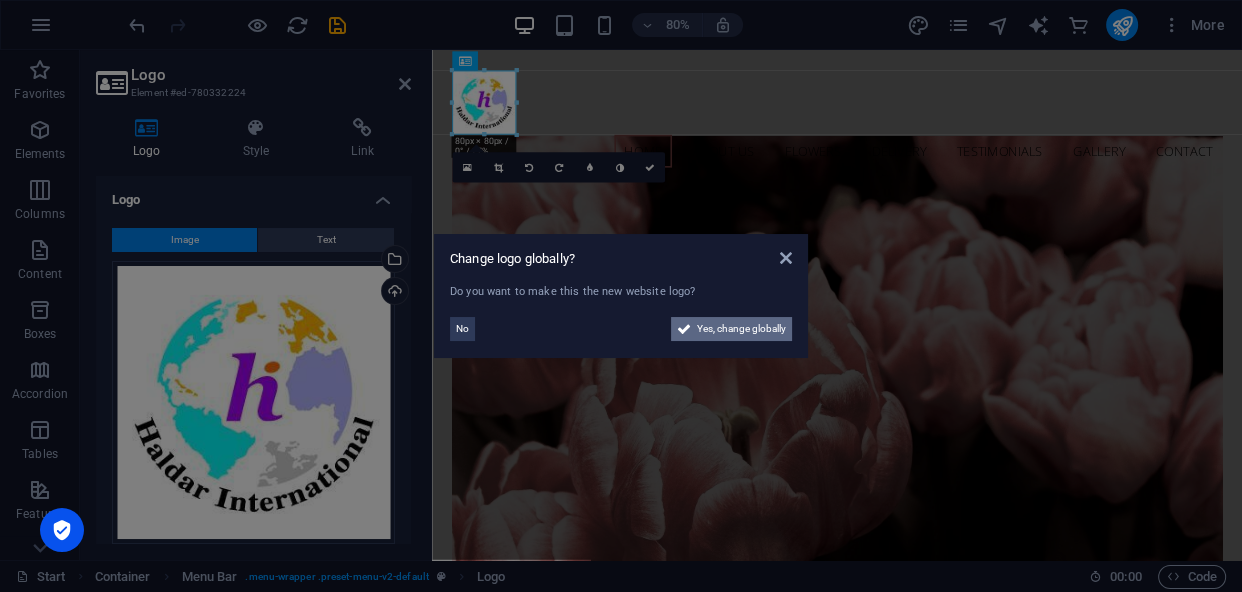 click on "Yes, change globally" at bounding box center (741, 329) 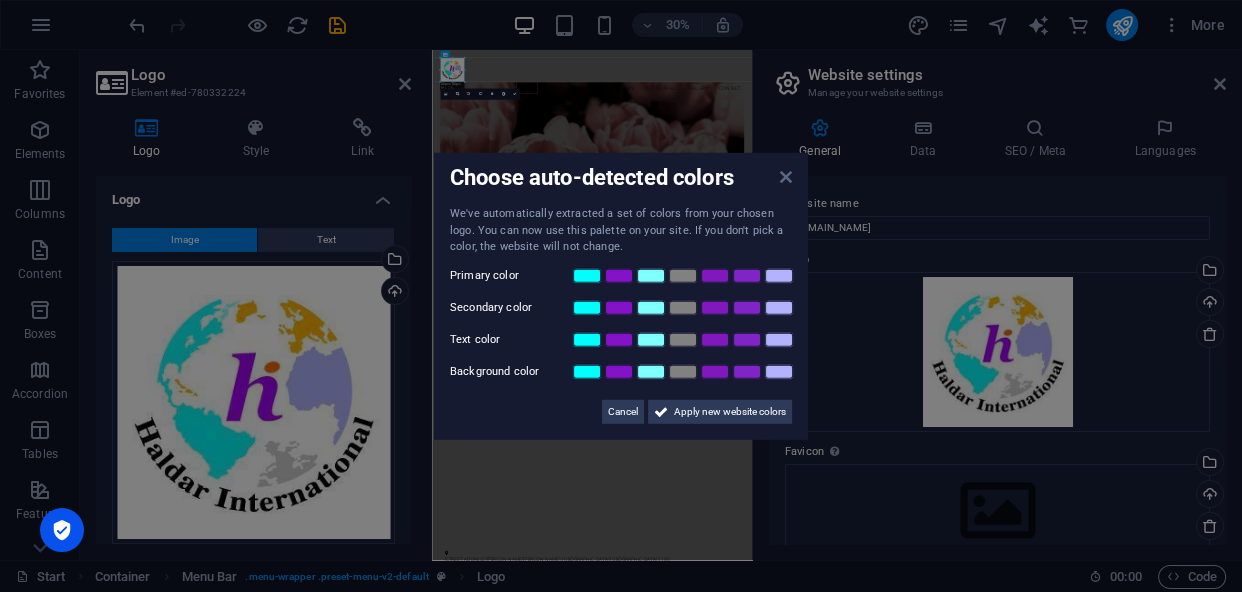 click at bounding box center [786, 177] 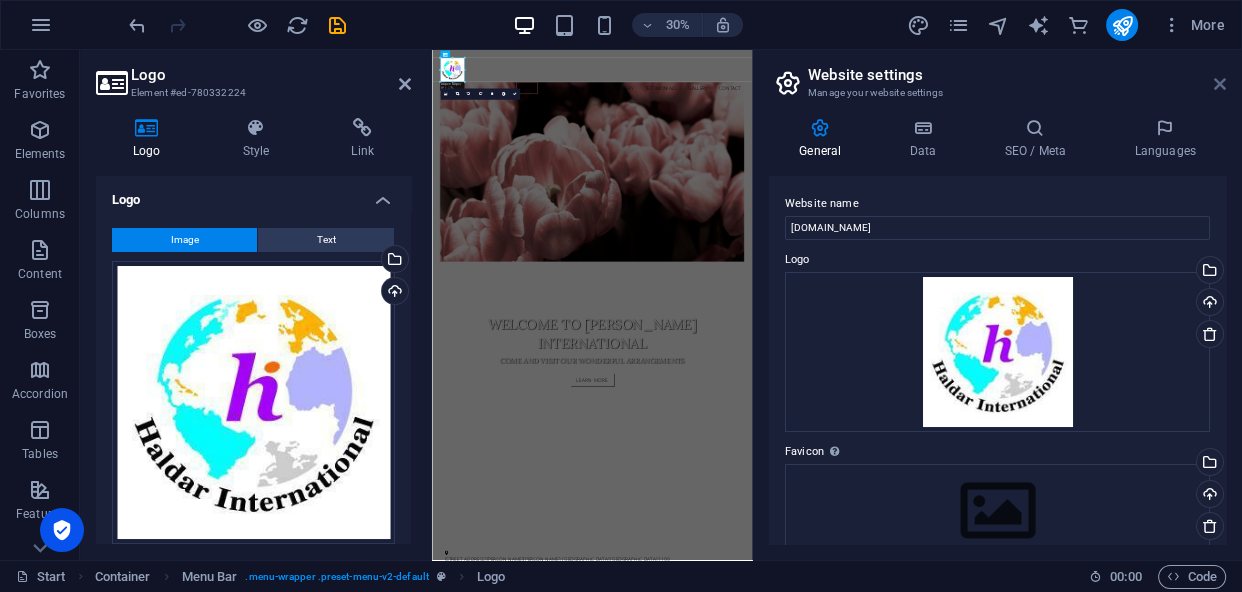 click at bounding box center (1220, 84) 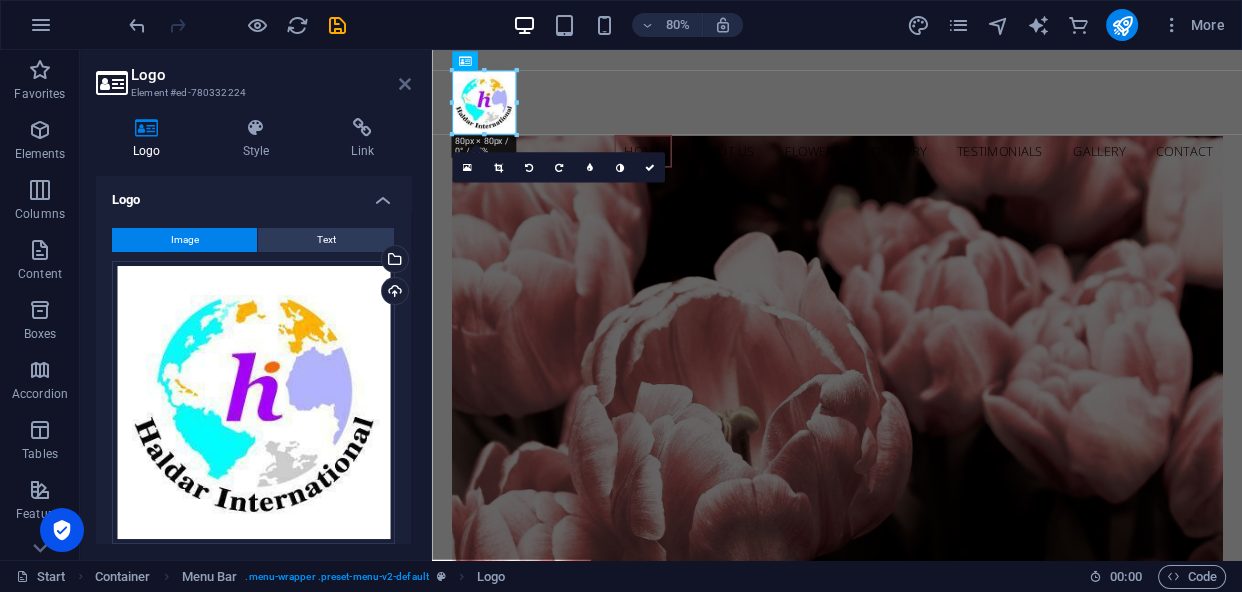 click at bounding box center (405, 84) 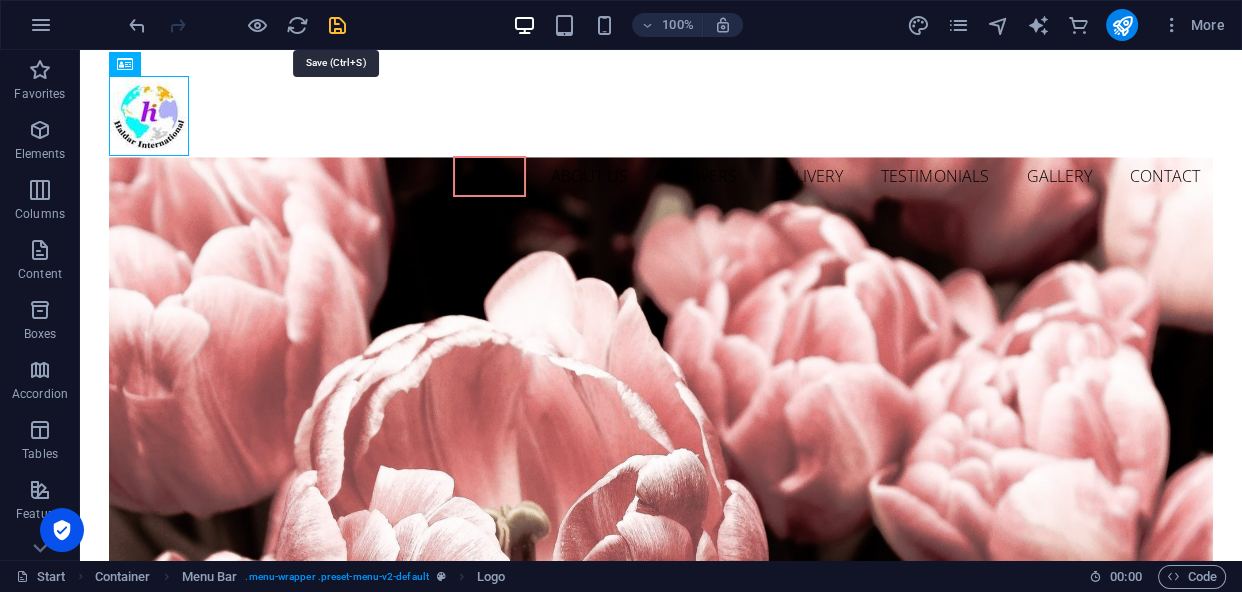 click at bounding box center [337, 25] 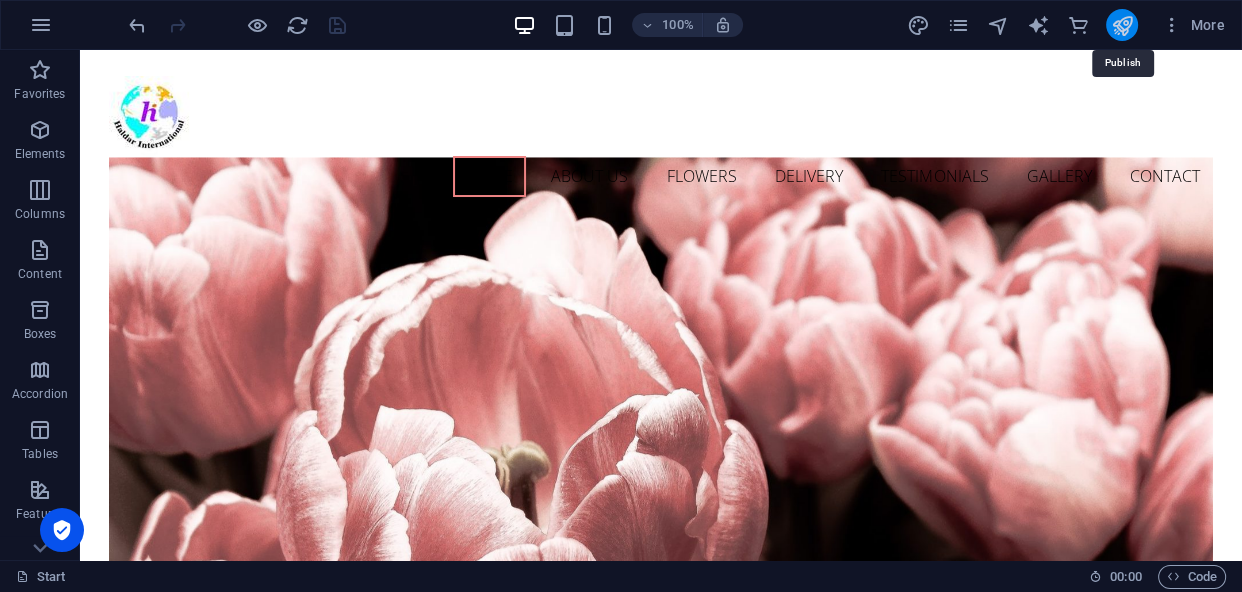 click at bounding box center (1121, 25) 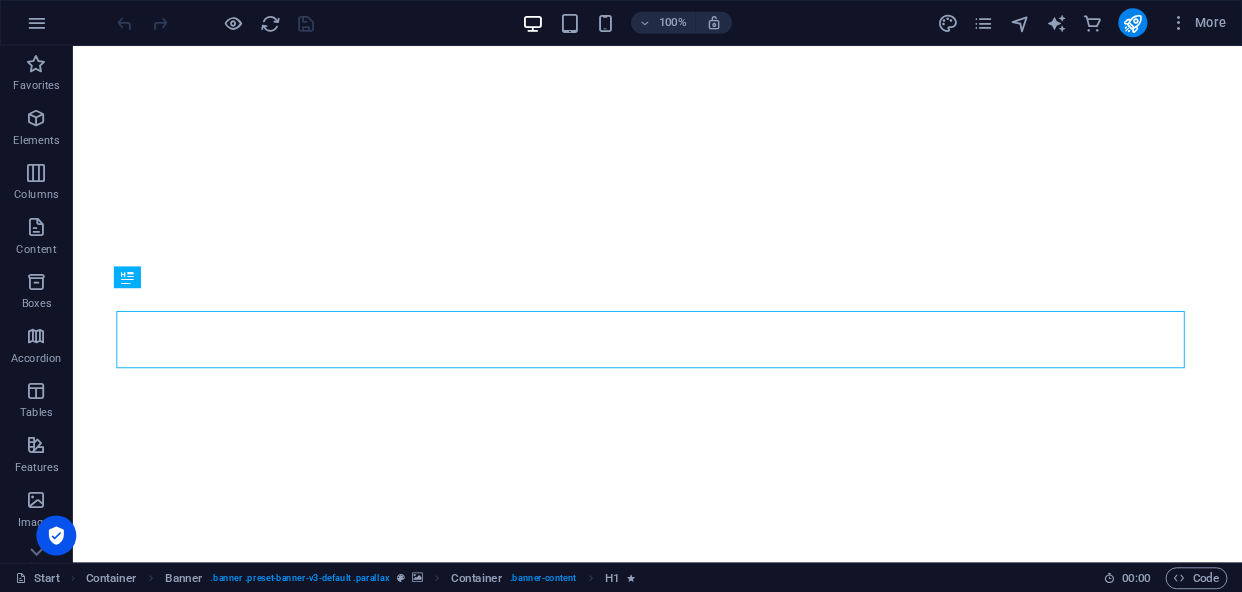 scroll, scrollTop: 0, scrollLeft: 0, axis: both 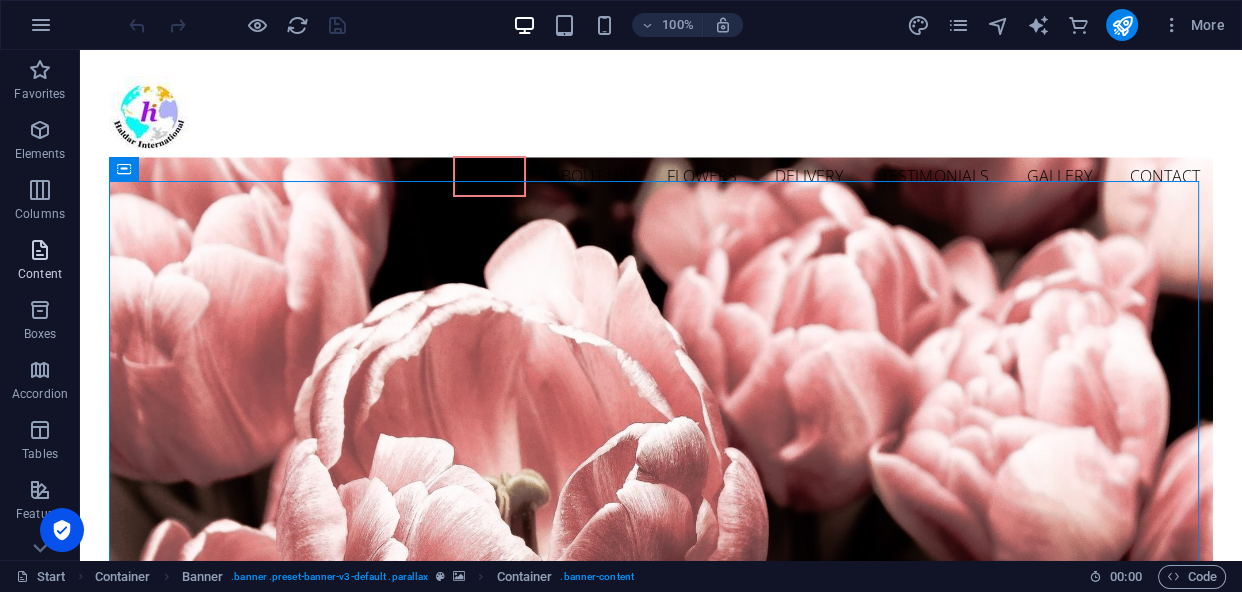 click at bounding box center [40, 250] 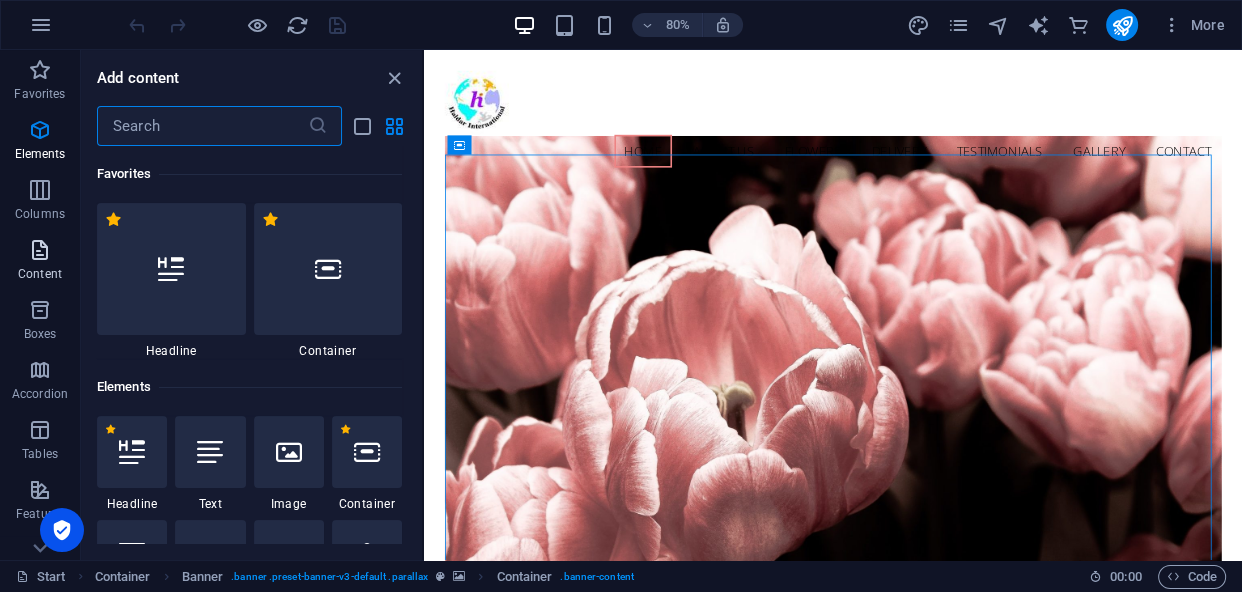 scroll, scrollTop: 3498, scrollLeft: 0, axis: vertical 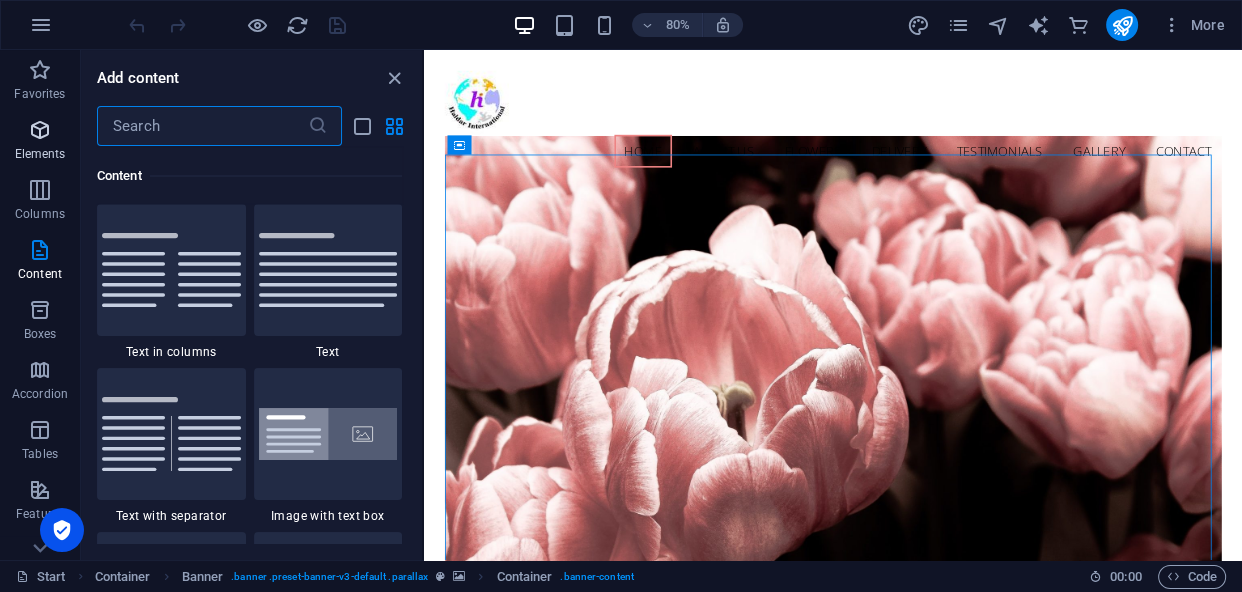 click at bounding box center [40, 130] 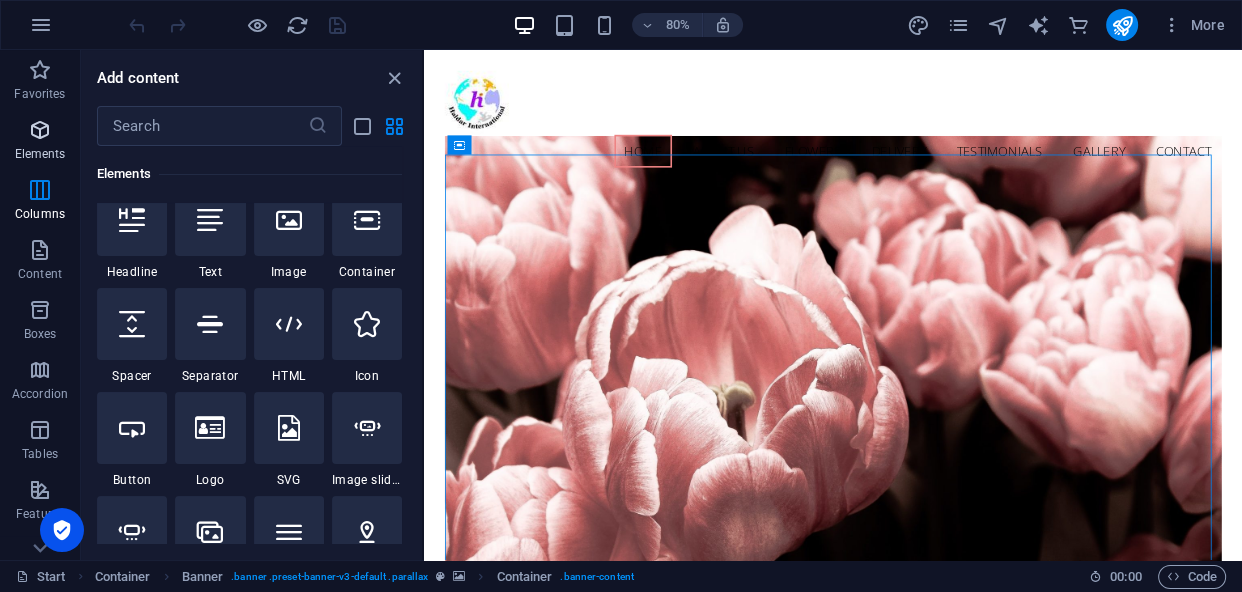 scroll, scrollTop: 212, scrollLeft: 0, axis: vertical 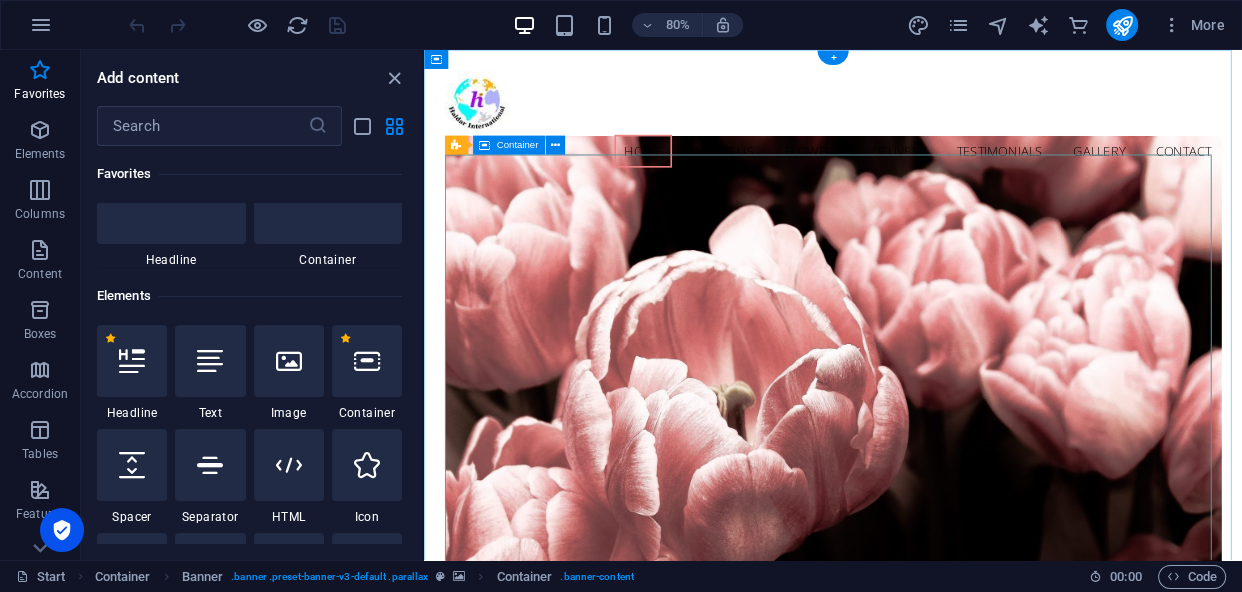 click on "welcome to haldar international Come and visit our wonderful arrangements Learn more" at bounding box center [936, 988] 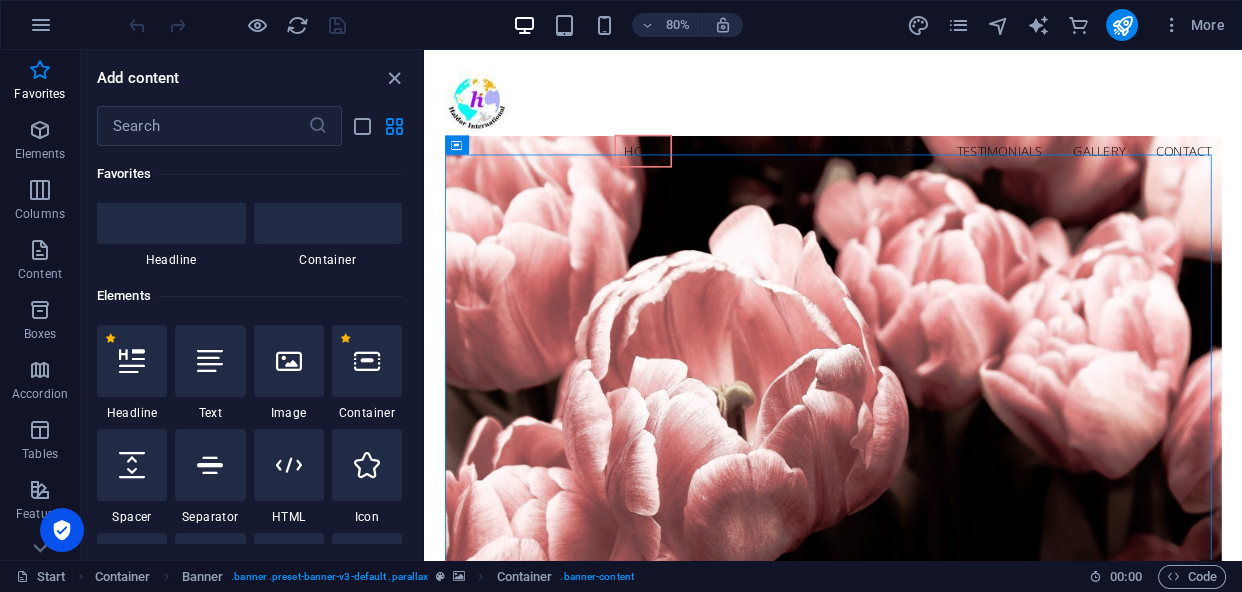 click at bounding box center (289, 361) 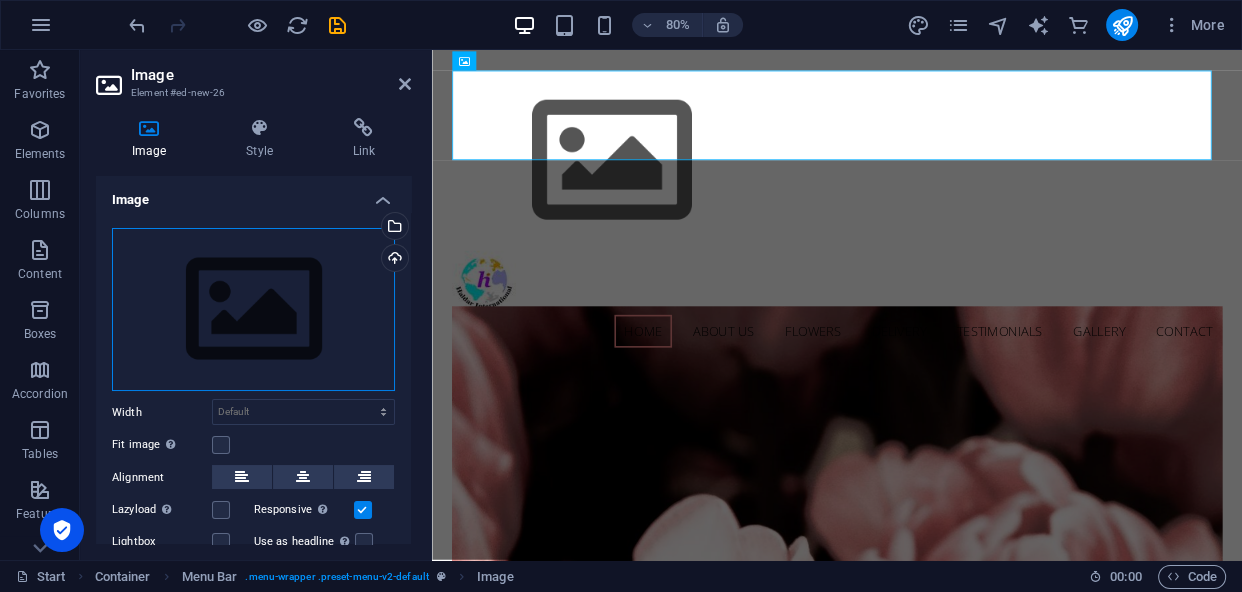 click on "Drag files here, click to choose files or select files from Files or our free stock photos & videos" at bounding box center (253, 310) 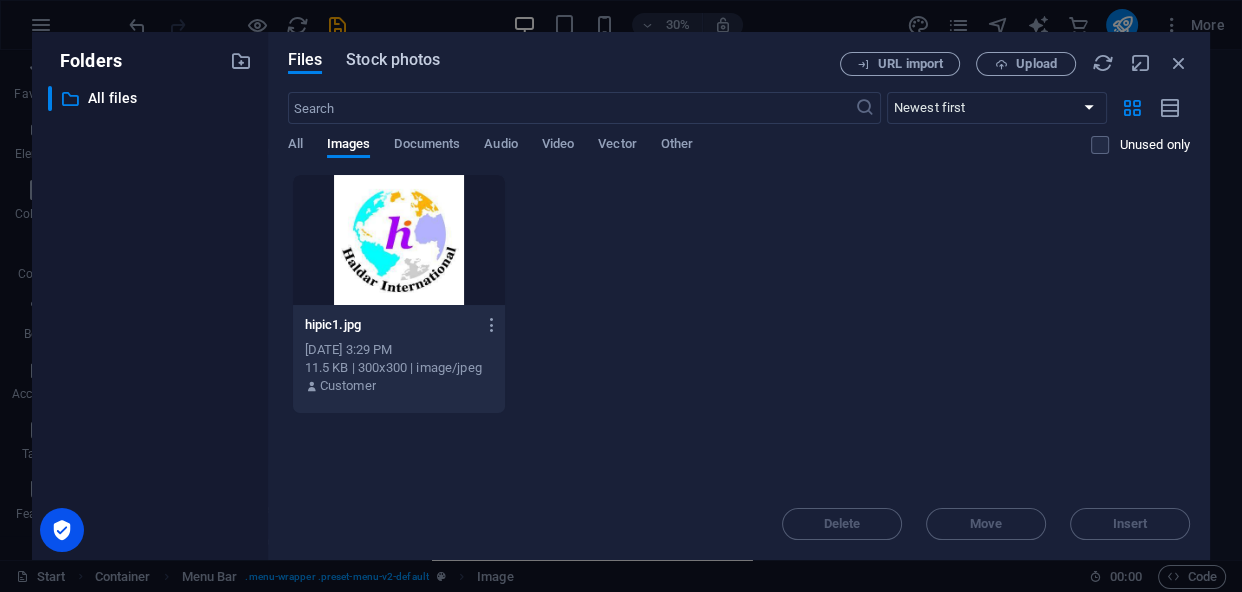 click on "Stock photos" at bounding box center (393, 60) 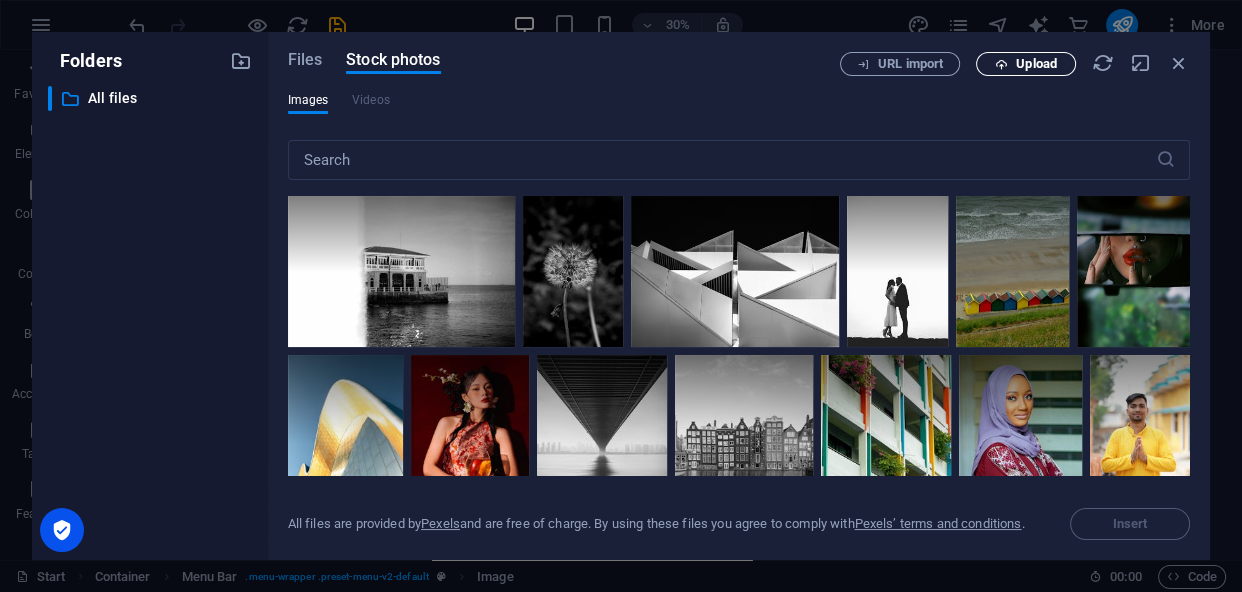 click on "Upload" at bounding box center (1026, 64) 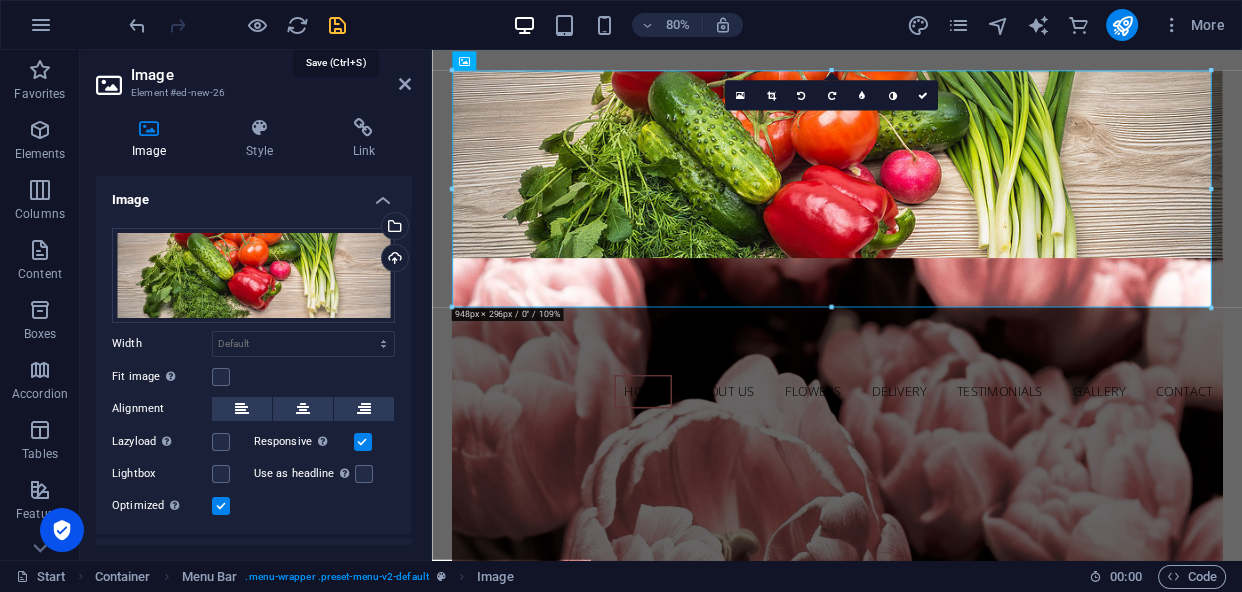 click at bounding box center (337, 25) 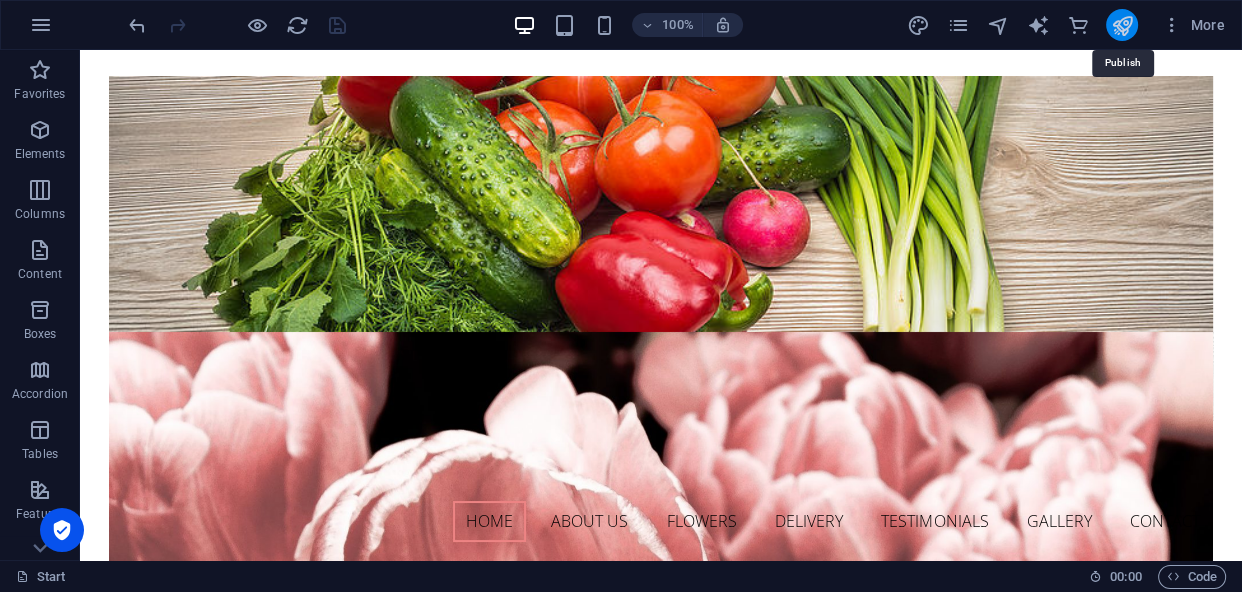 click at bounding box center [1121, 25] 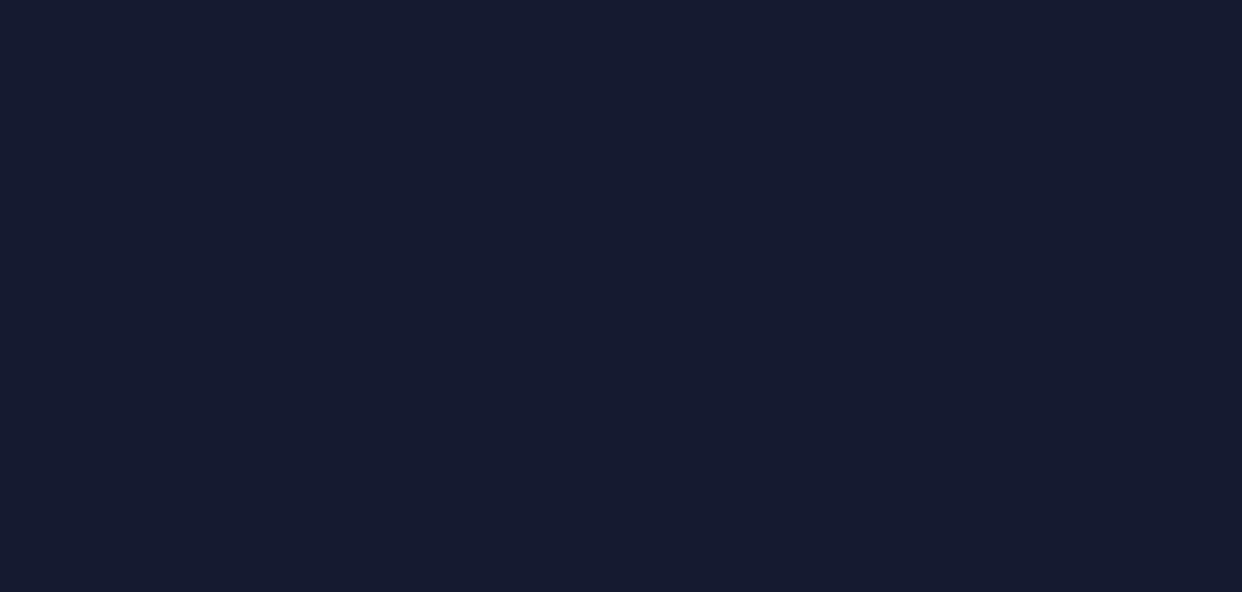scroll, scrollTop: 0, scrollLeft: 0, axis: both 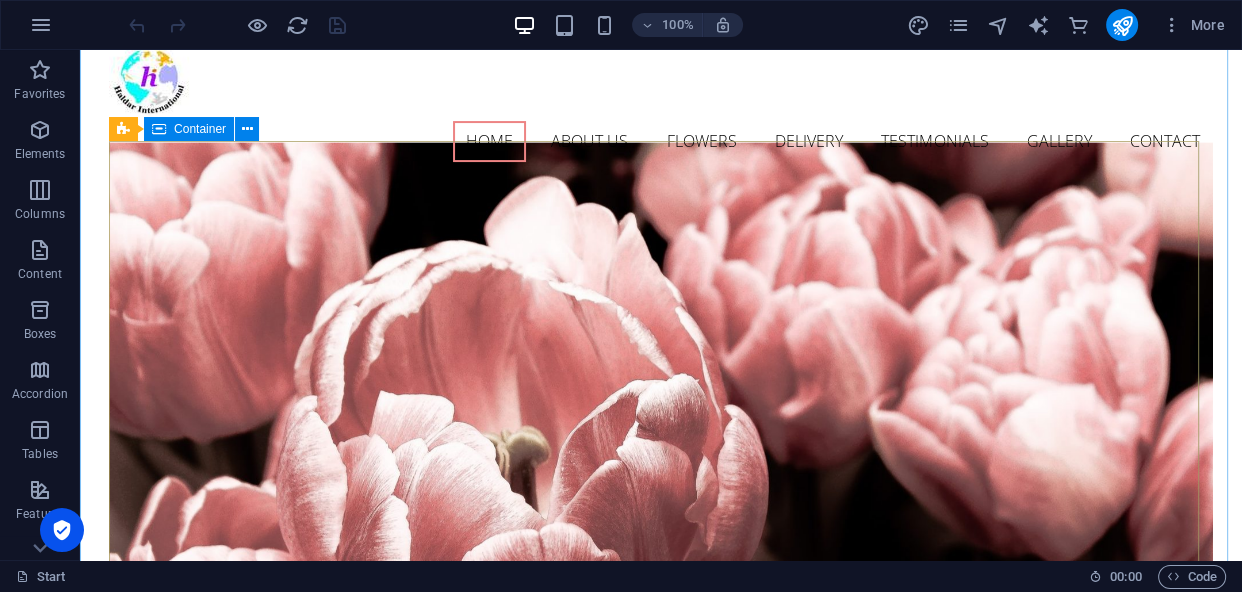 click on "welcome to [PERSON_NAME] international Come and visit our wonderful arrangements Learn more" at bounding box center (661, 897) 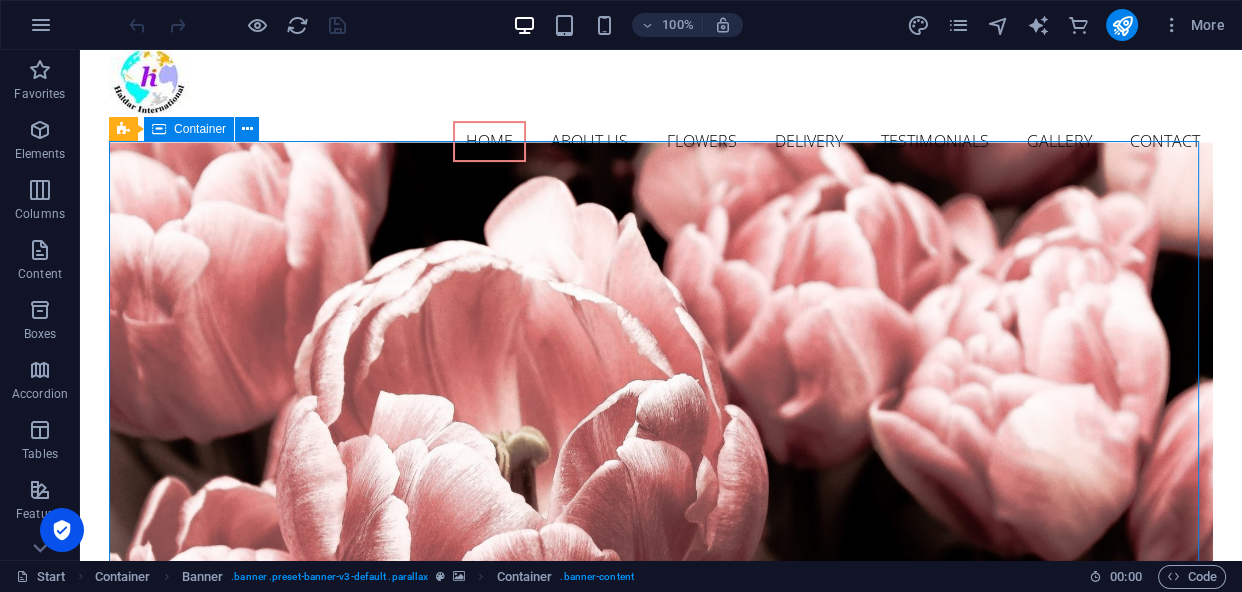 click on "welcome to [PERSON_NAME] international Come and visit our wonderful arrangements Learn more" at bounding box center (661, 897) 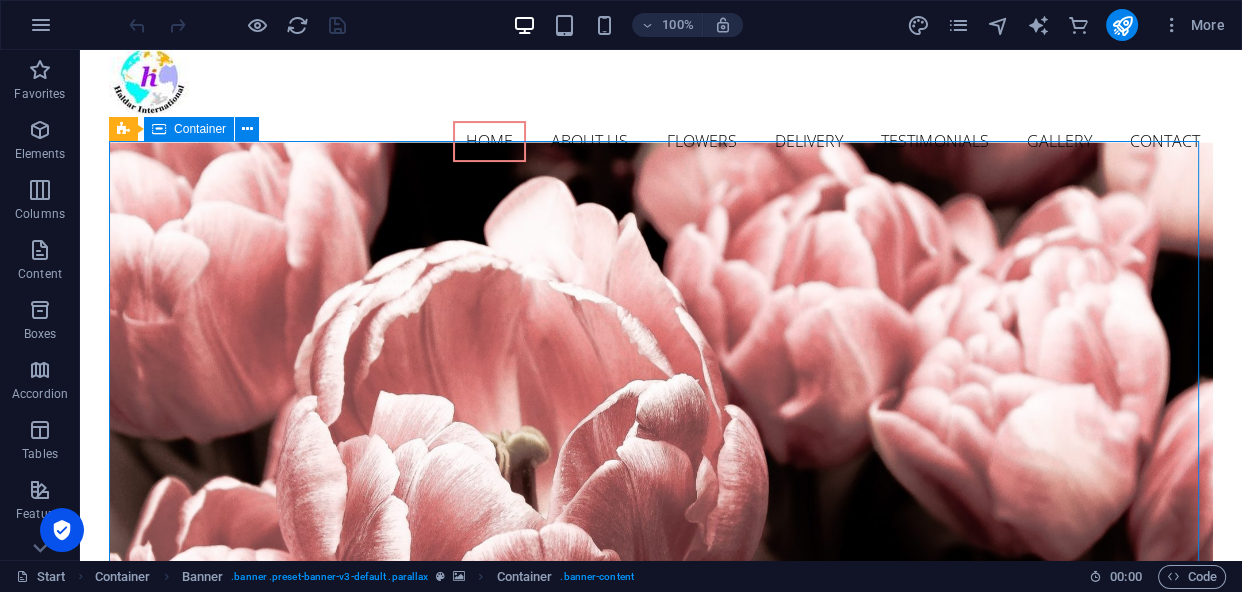 click on "welcome to [PERSON_NAME] international Come and visit our wonderful arrangements Learn more" at bounding box center (661, 897) 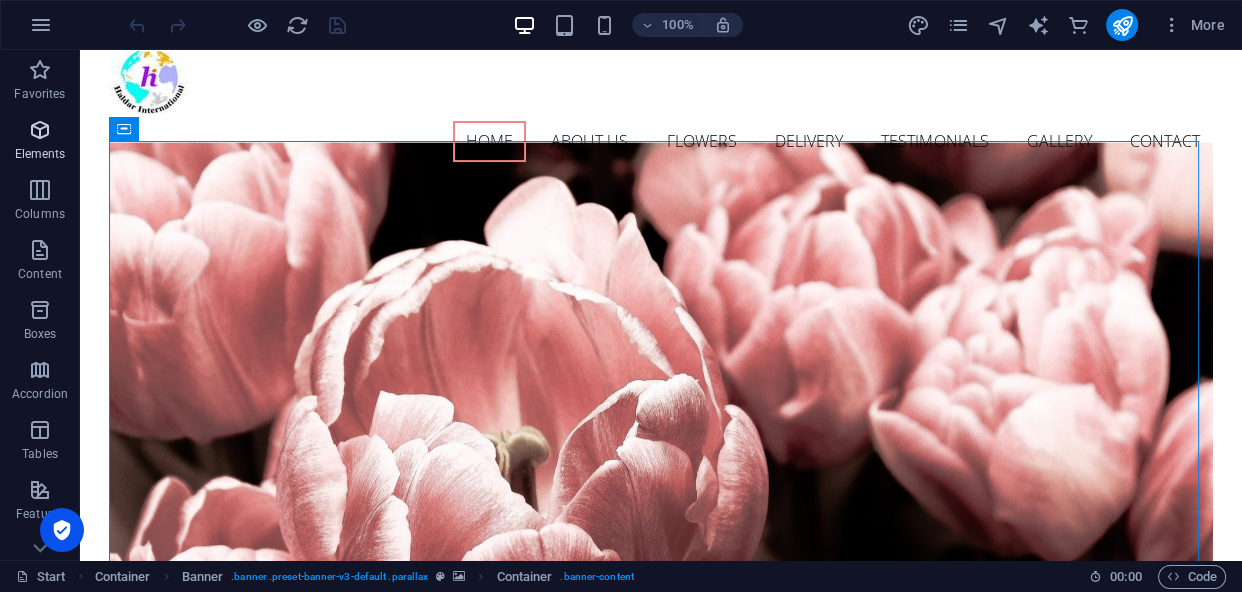 click at bounding box center (40, 130) 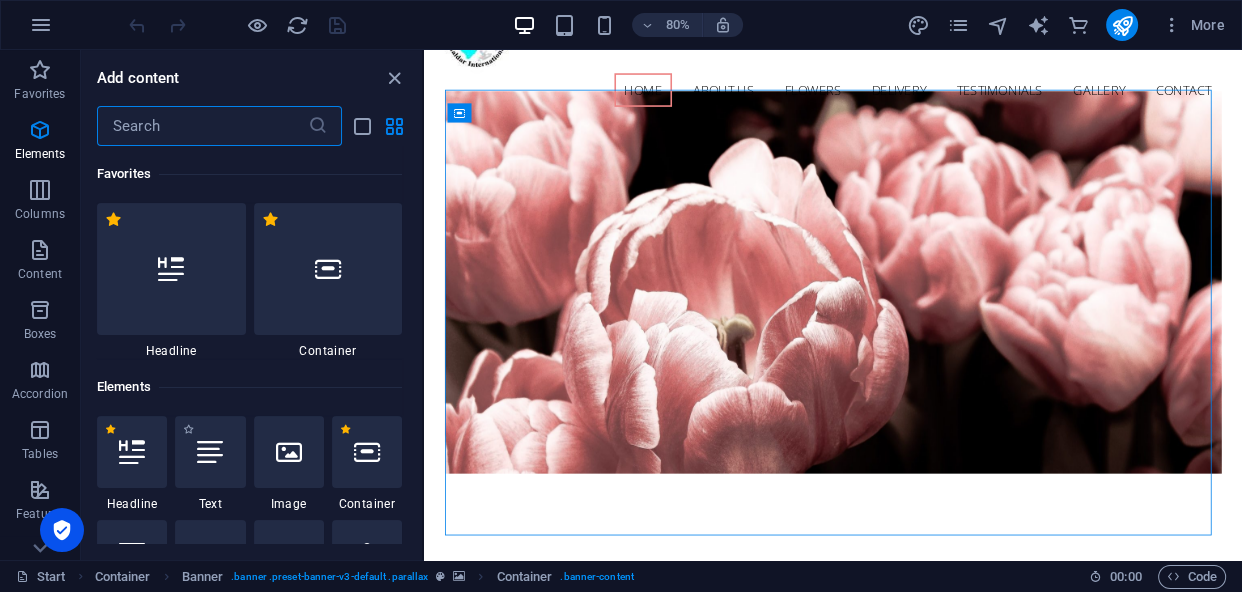 scroll, scrollTop: 212, scrollLeft: 0, axis: vertical 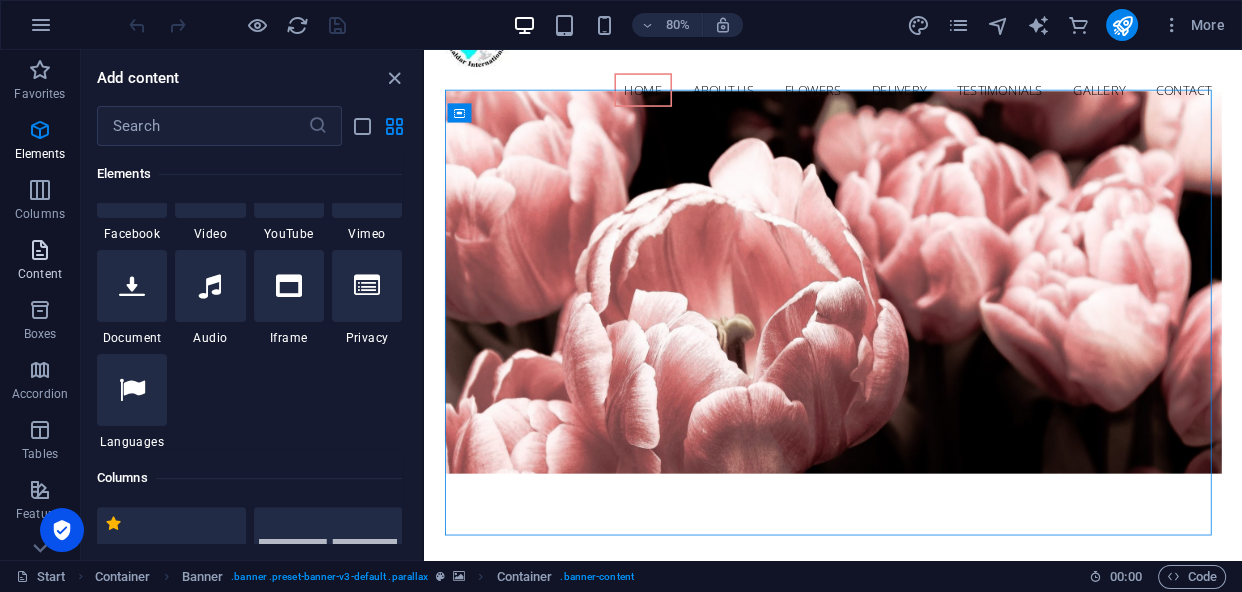 click at bounding box center [40, 250] 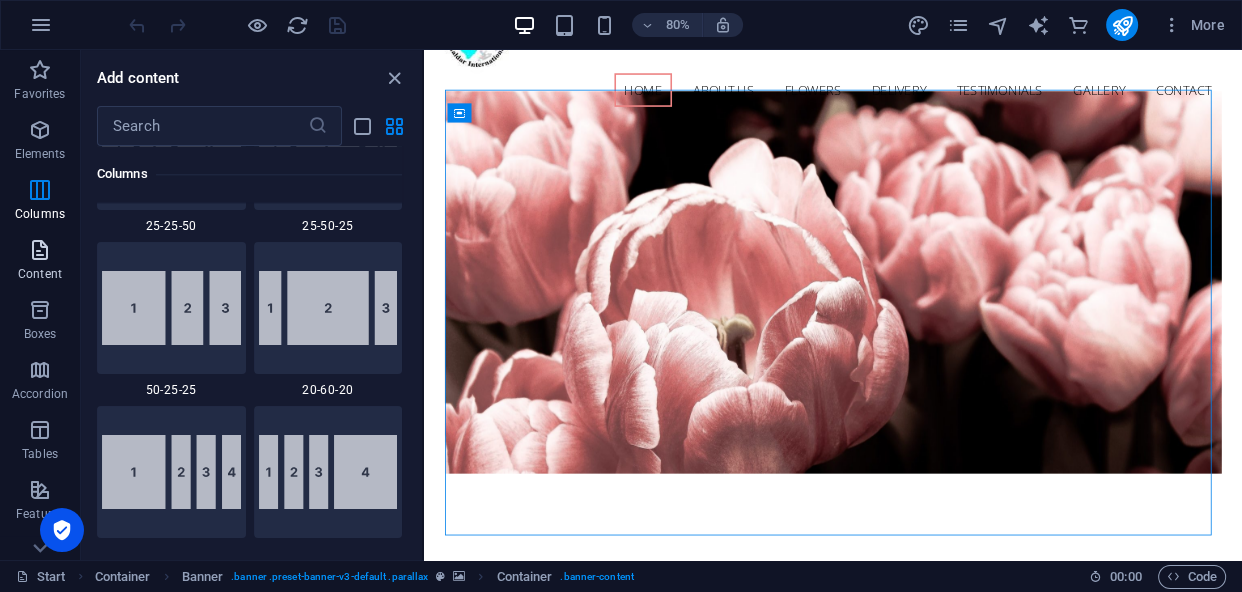 scroll, scrollTop: 3498, scrollLeft: 0, axis: vertical 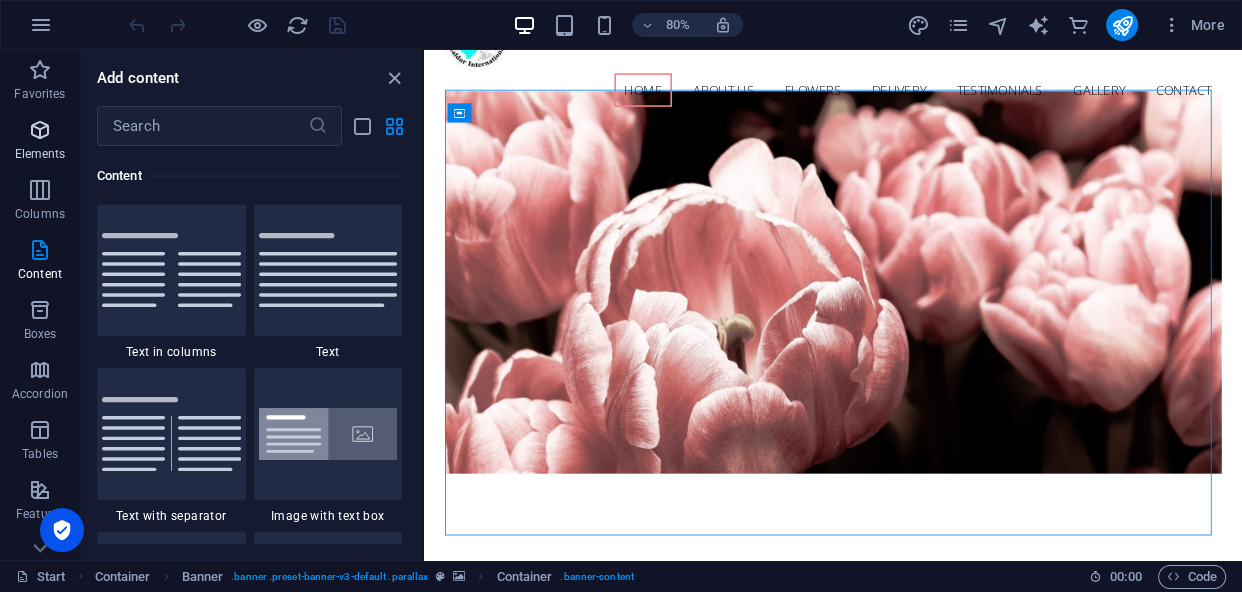 click at bounding box center (40, 130) 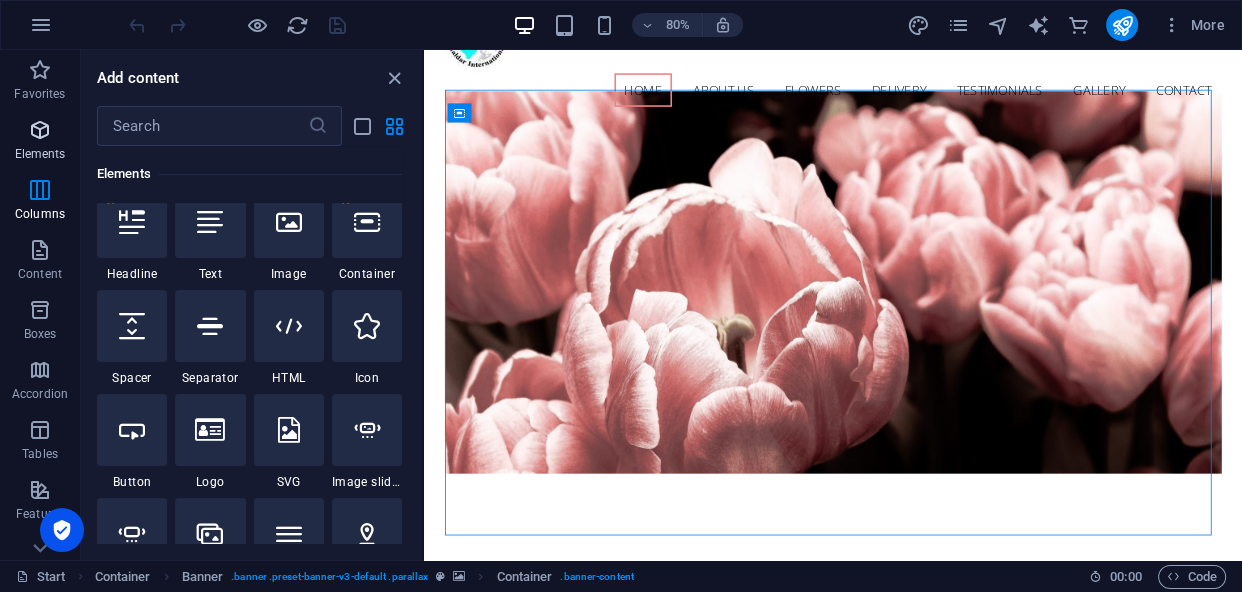 scroll, scrollTop: 212, scrollLeft: 0, axis: vertical 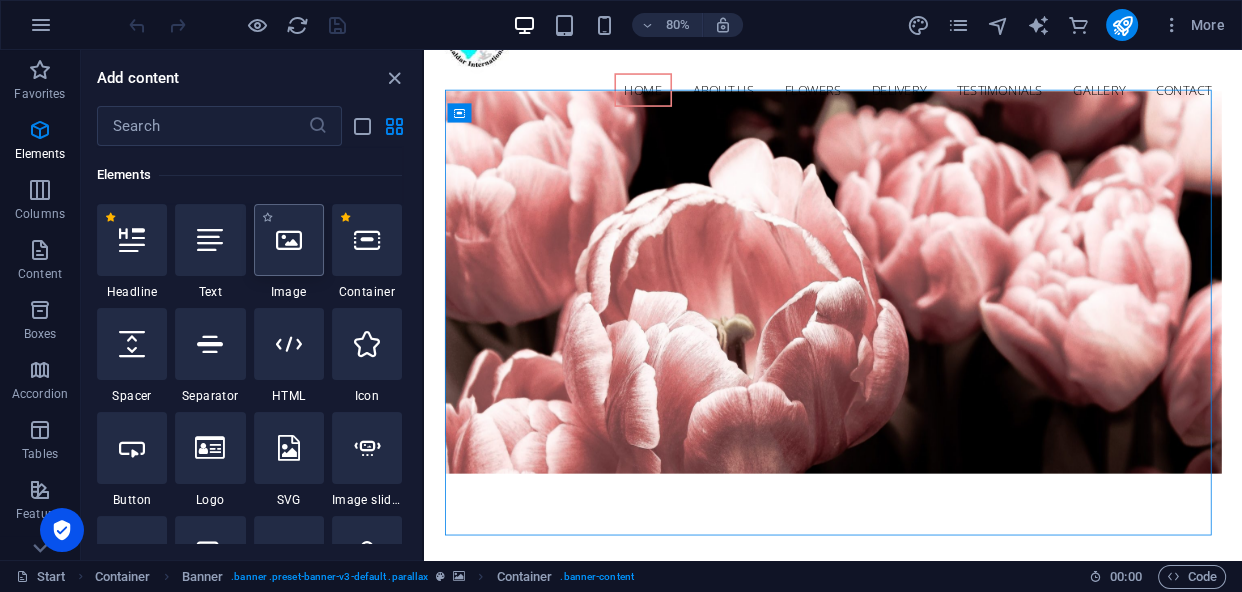 click at bounding box center (289, 240) 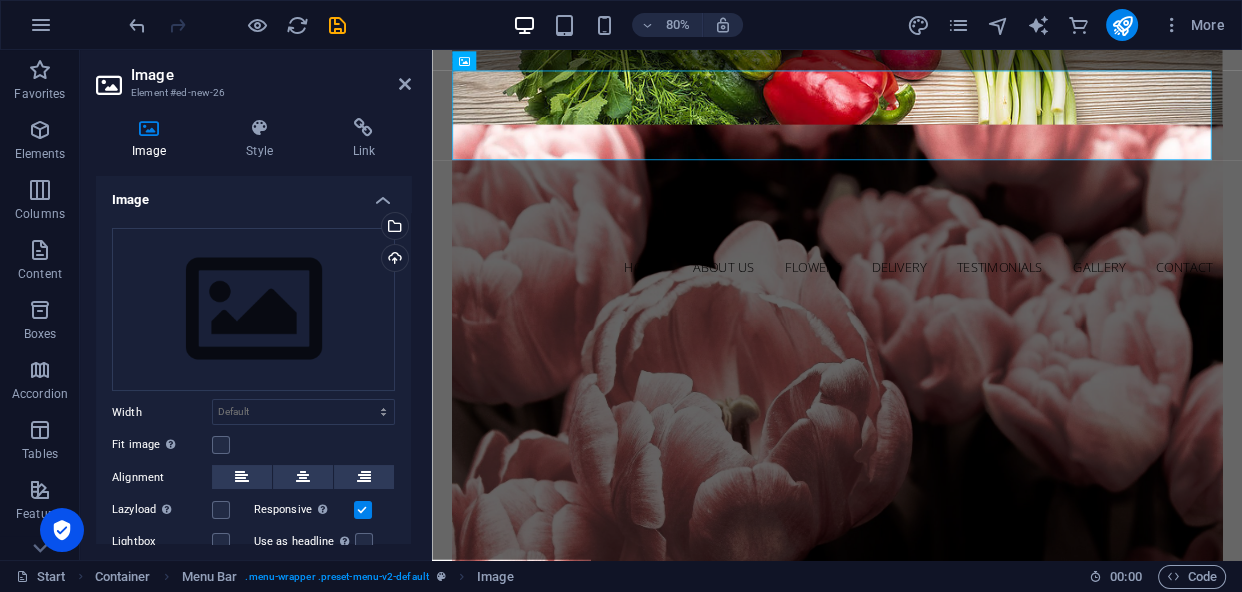 scroll, scrollTop: 0, scrollLeft: 0, axis: both 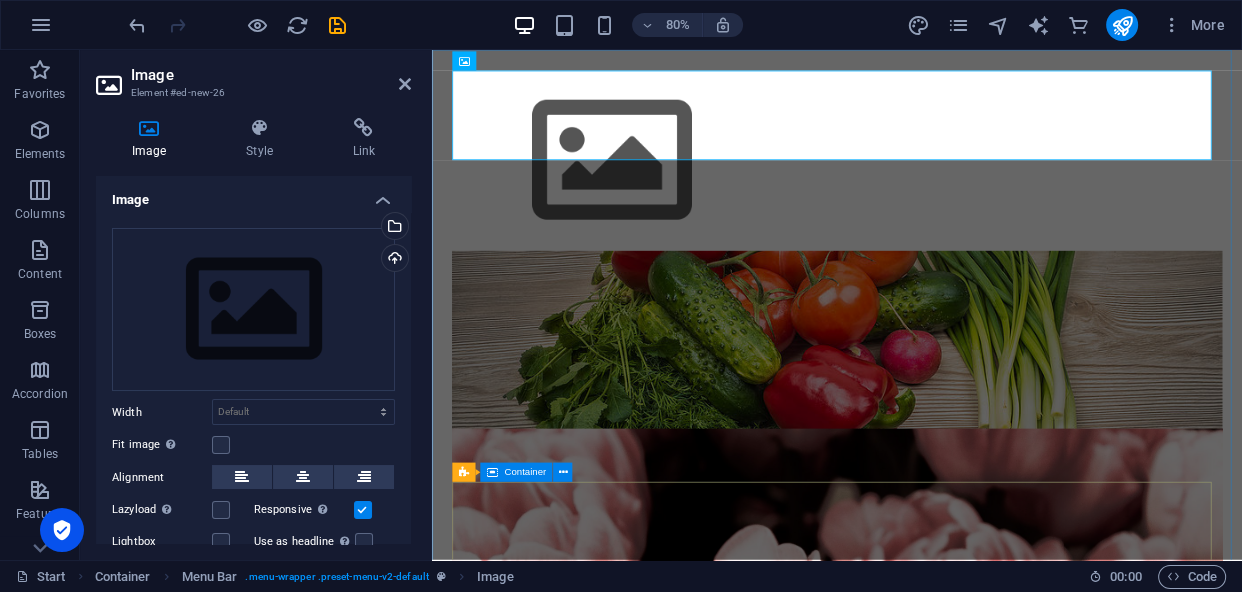 click on "welcome to haldar international Come and visit our wonderful arrangements Learn more" at bounding box center (938, 1578) 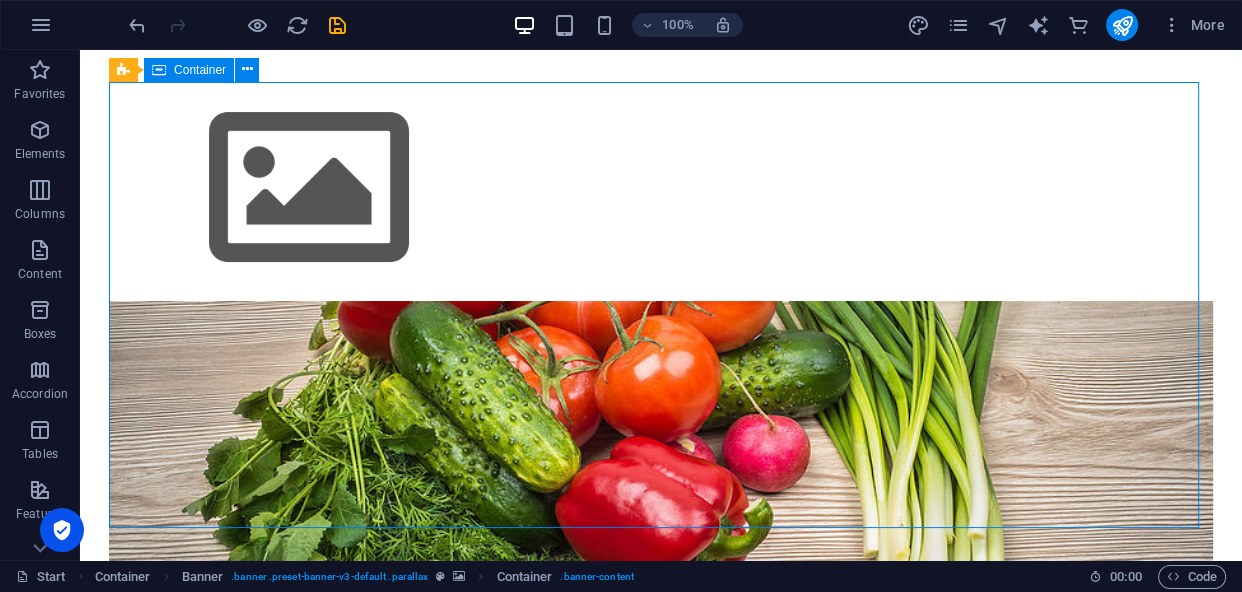 scroll, scrollTop: 552, scrollLeft: 0, axis: vertical 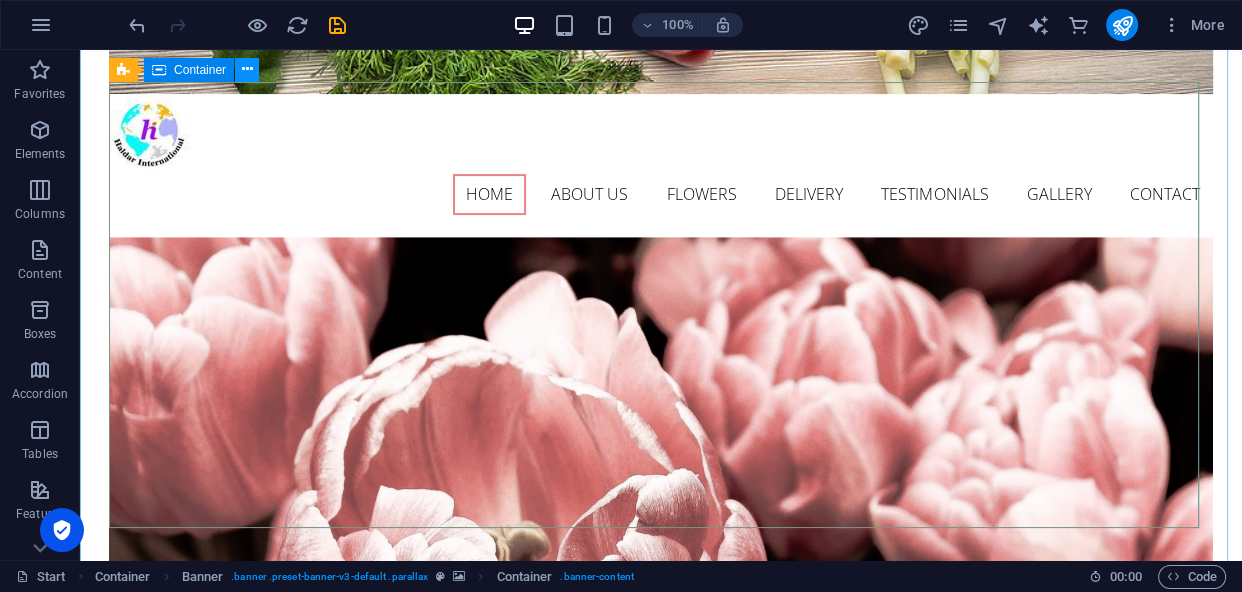 click at bounding box center (247, 69) 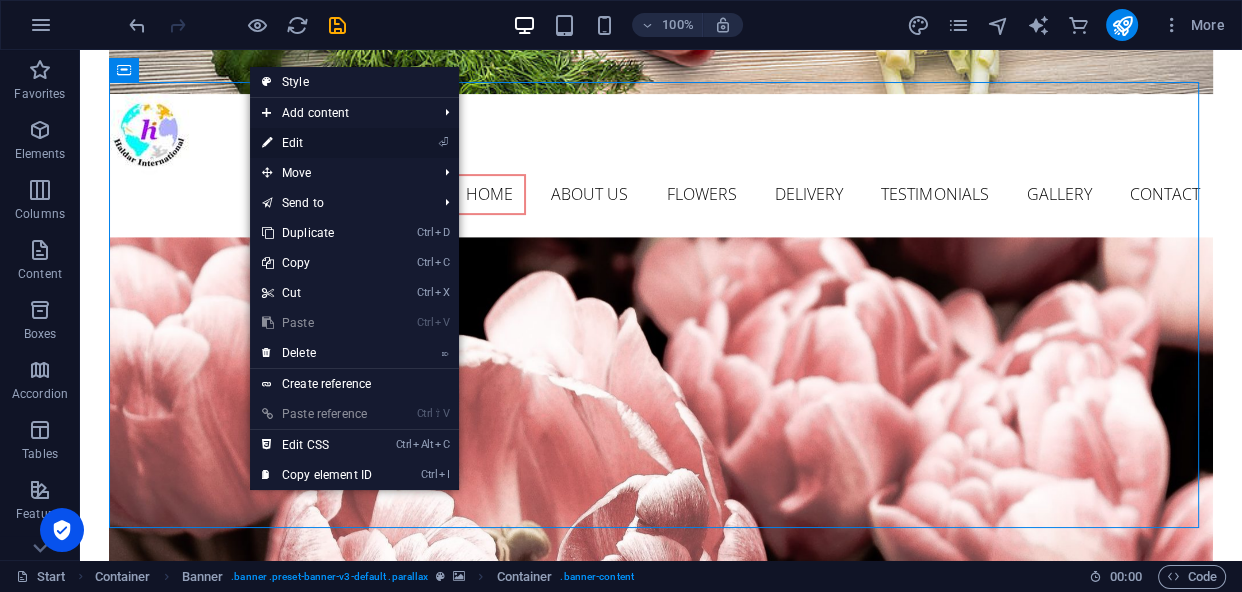 click on "⏎  Edit" at bounding box center [317, 143] 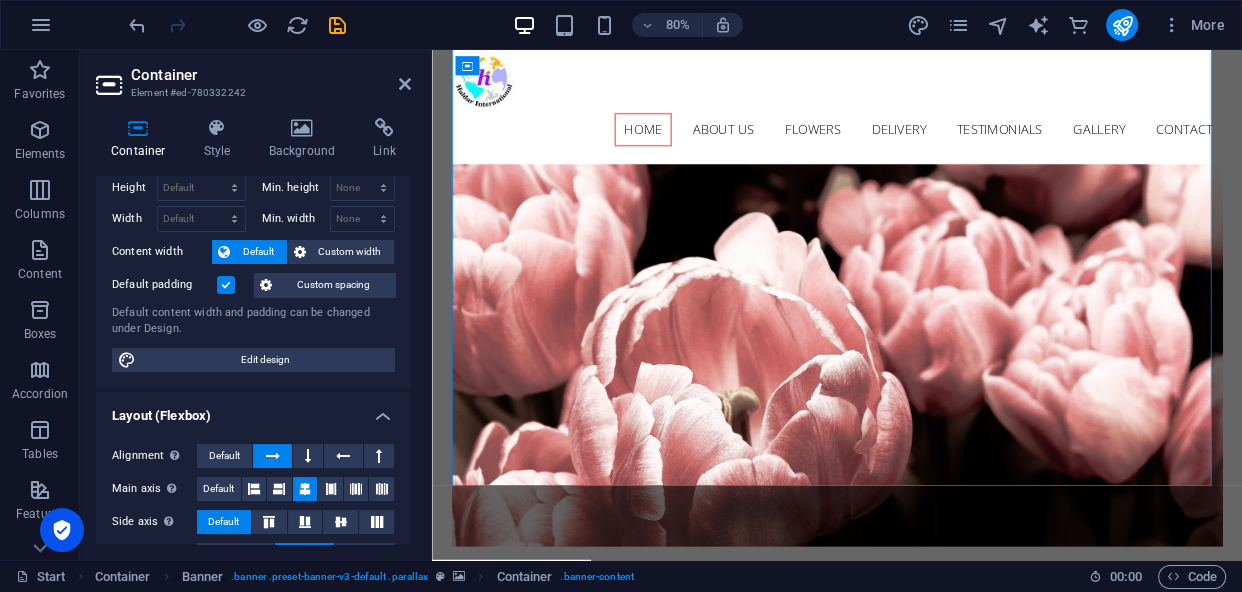 scroll, scrollTop: 0, scrollLeft: 0, axis: both 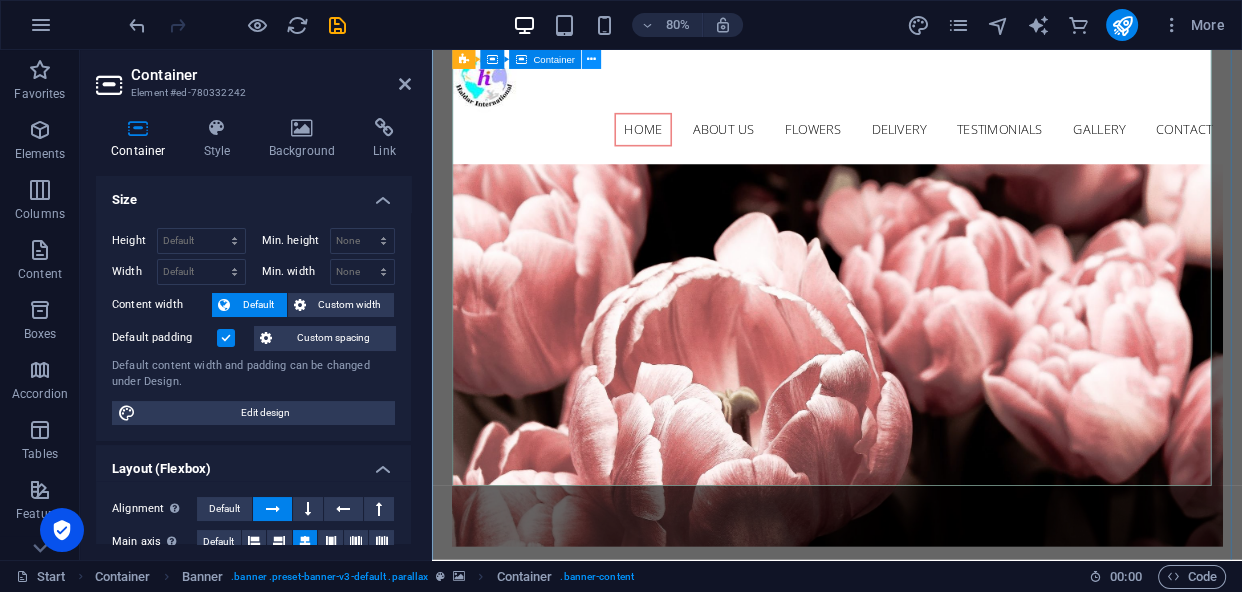 click at bounding box center (591, 59) 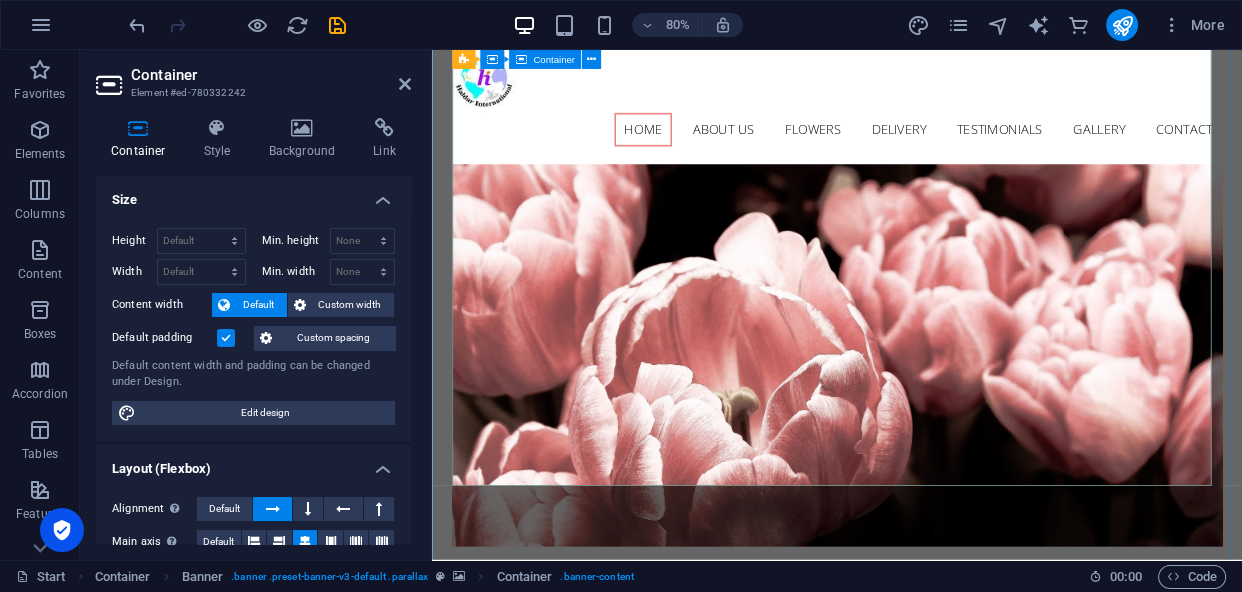 click on "welcome to haldar international Come and visit our wonderful arrangements Learn more" at bounding box center [938, 906] 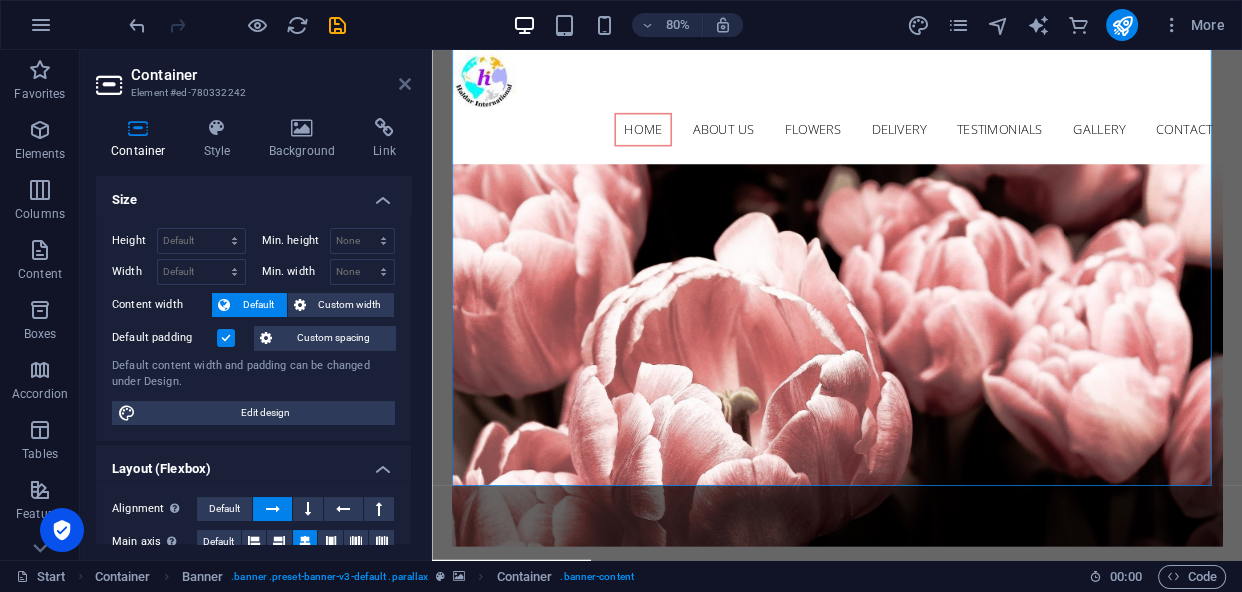click at bounding box center (405, 84) 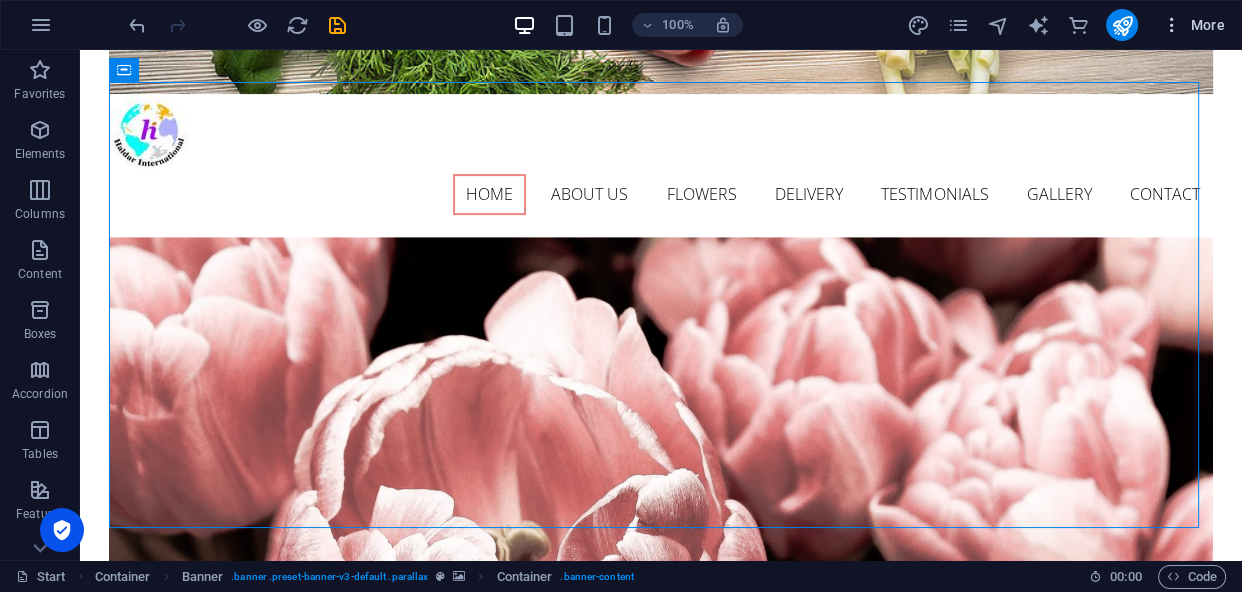 click at bounding box center [1172, 25] 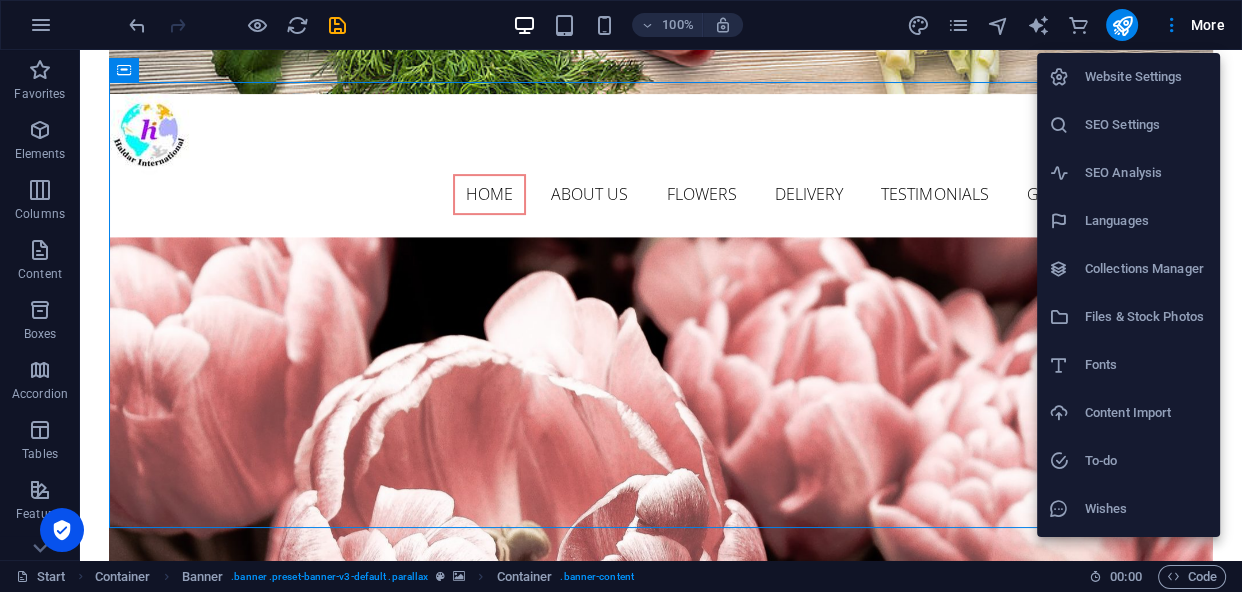 click on "Website Settings" at bounding box center (1146, 77) 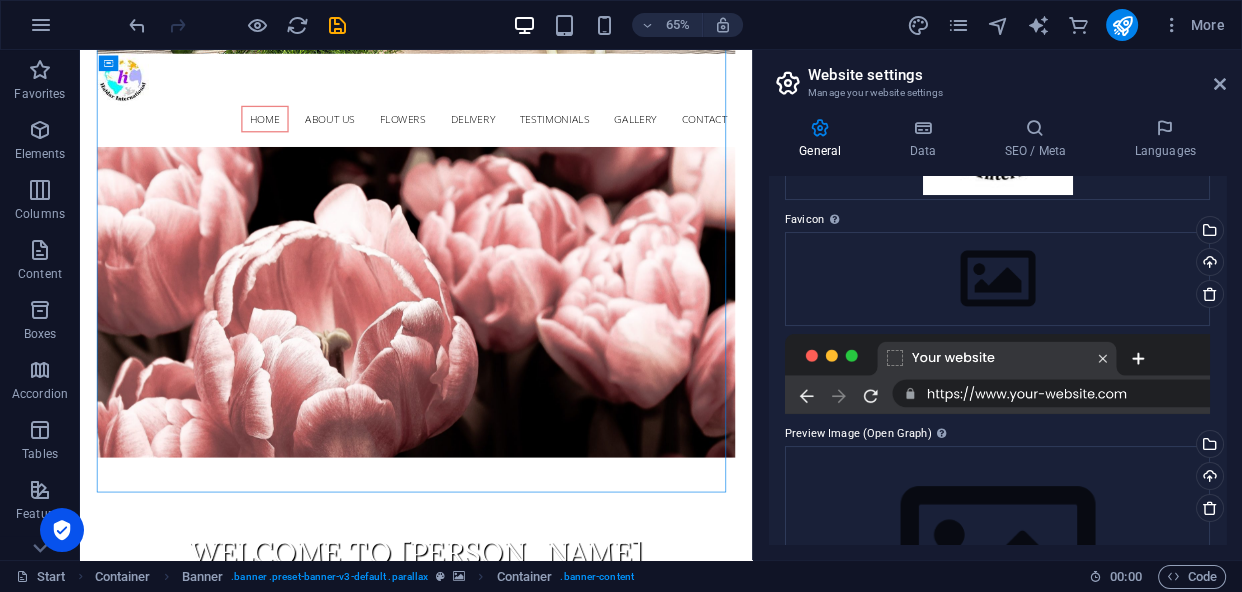 scroll, scrollTop: 228, scrollLeft: 0, axis: vertical 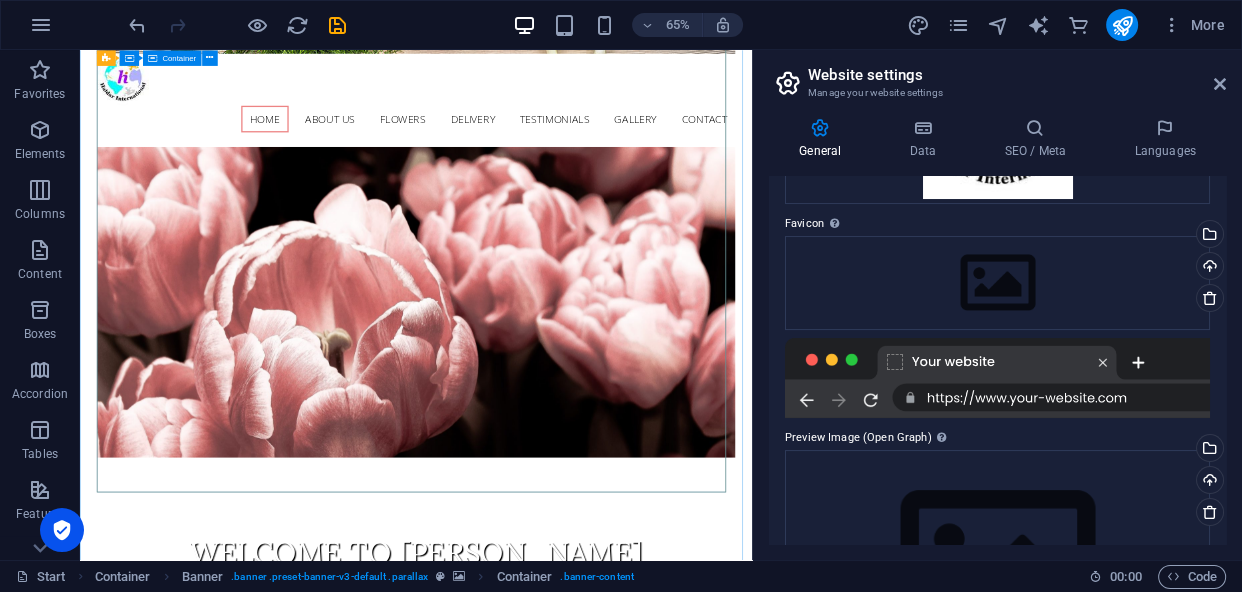 click on "welcome to haldar international Come and visit our wonderful arrangements Learn more" at bounding box center (597, 912) 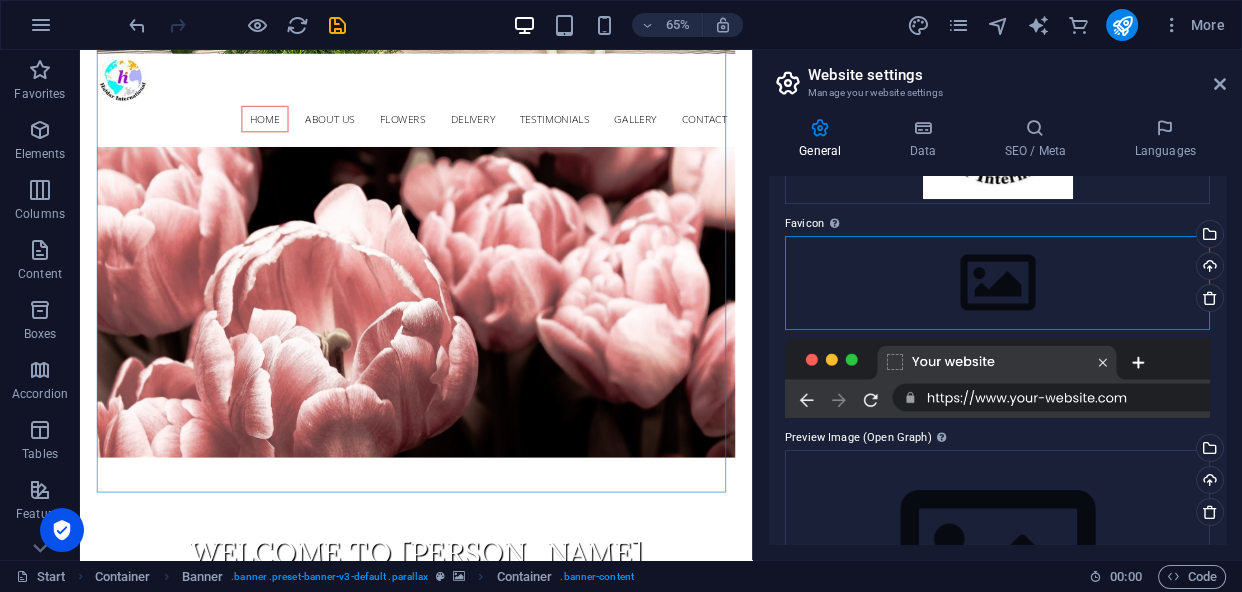 click on "Drag files here, click to choose files or select files from Files or our free stock photos & videos" at bounding box center [997, 283] 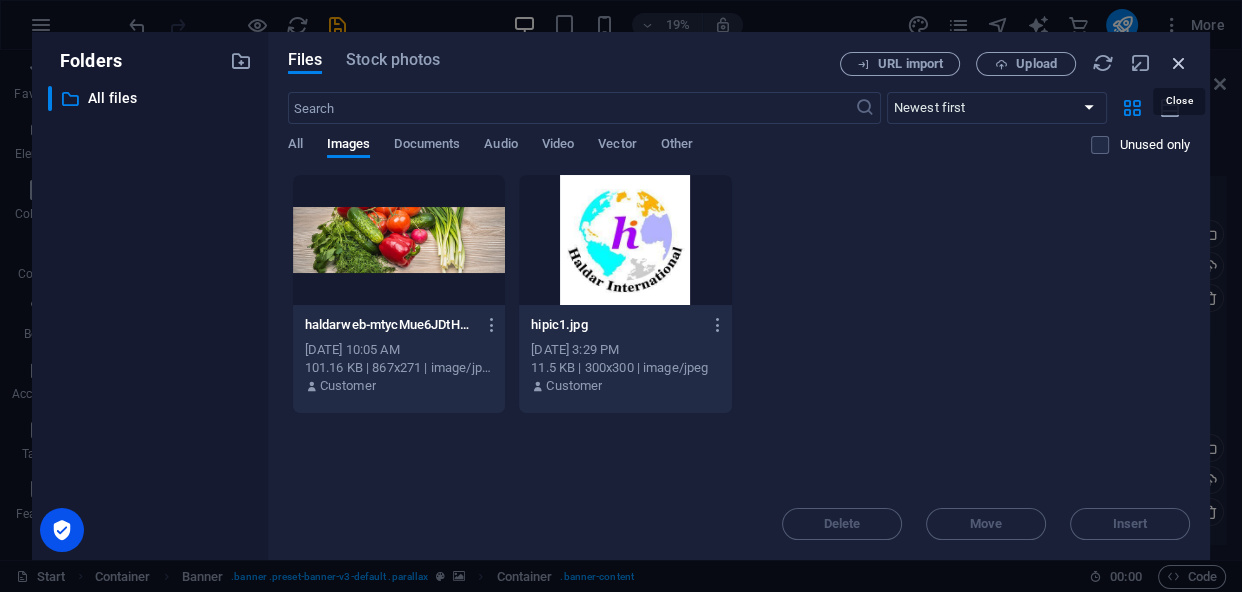 click at bounding box center [1179, 63] 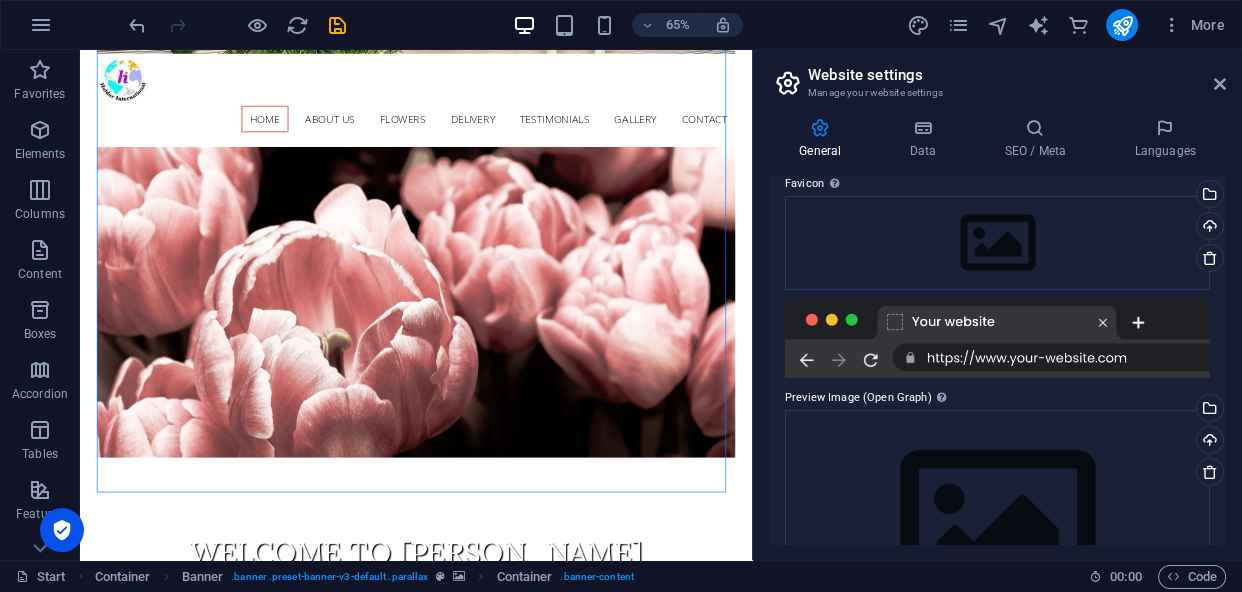 scroll, scrollTop: 307, scrollLeft: 0, axis: vertical 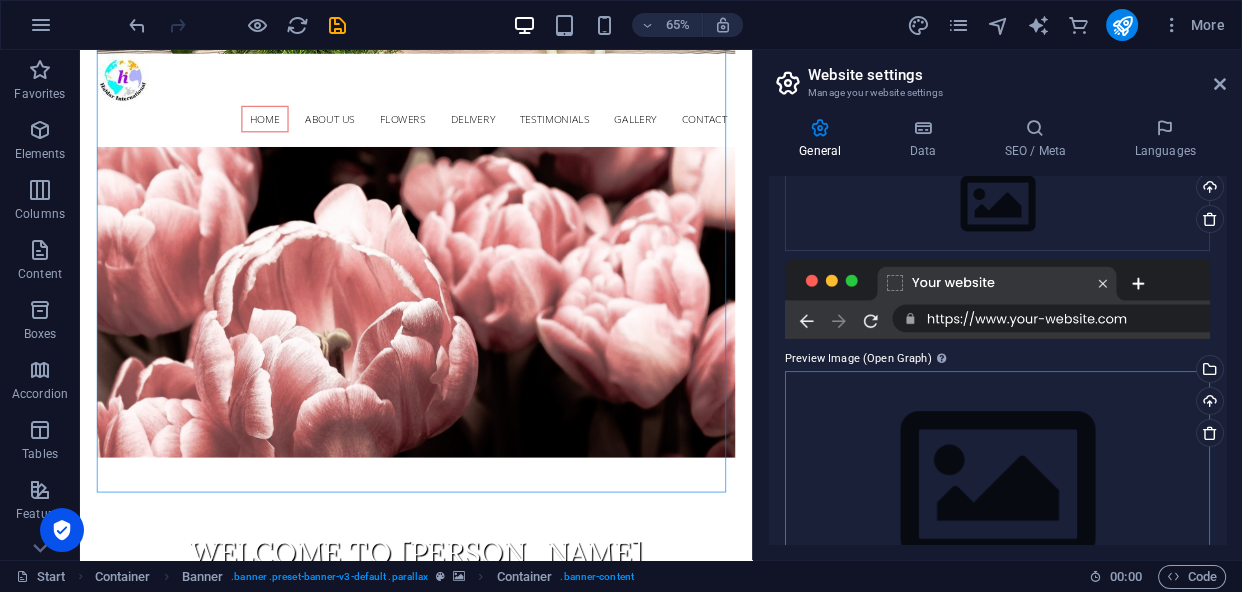 click on "Drag files here, click to choose files or select files from Files or our free stock photos & videos" at bounding box center (997, 485) 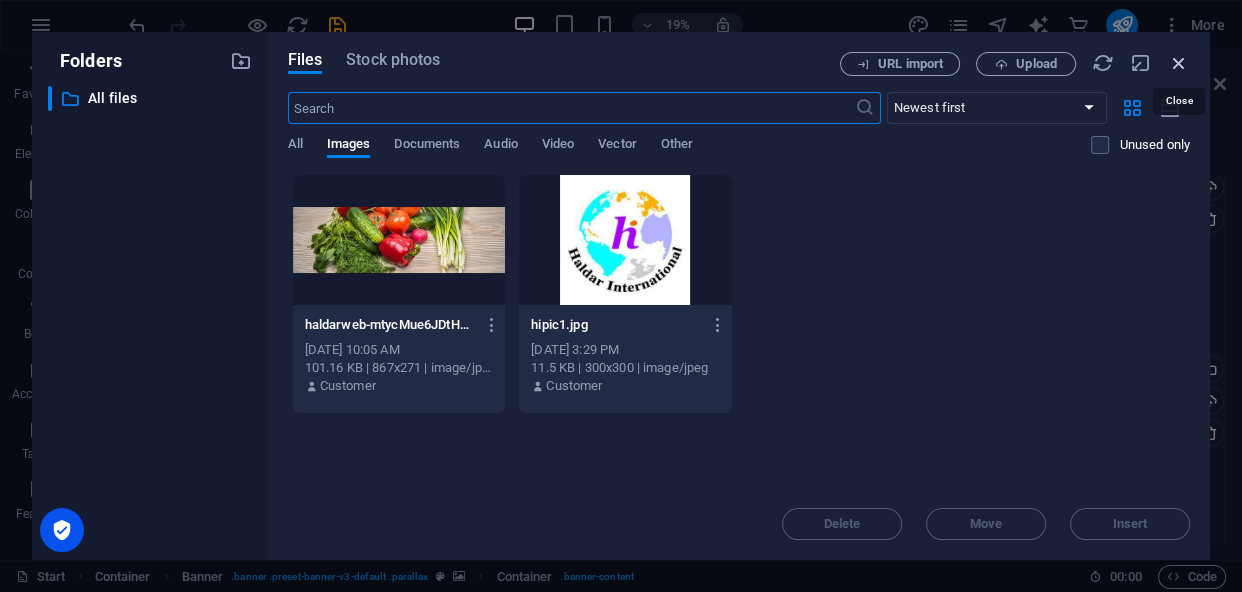 click at bounding box center (1179, 63) 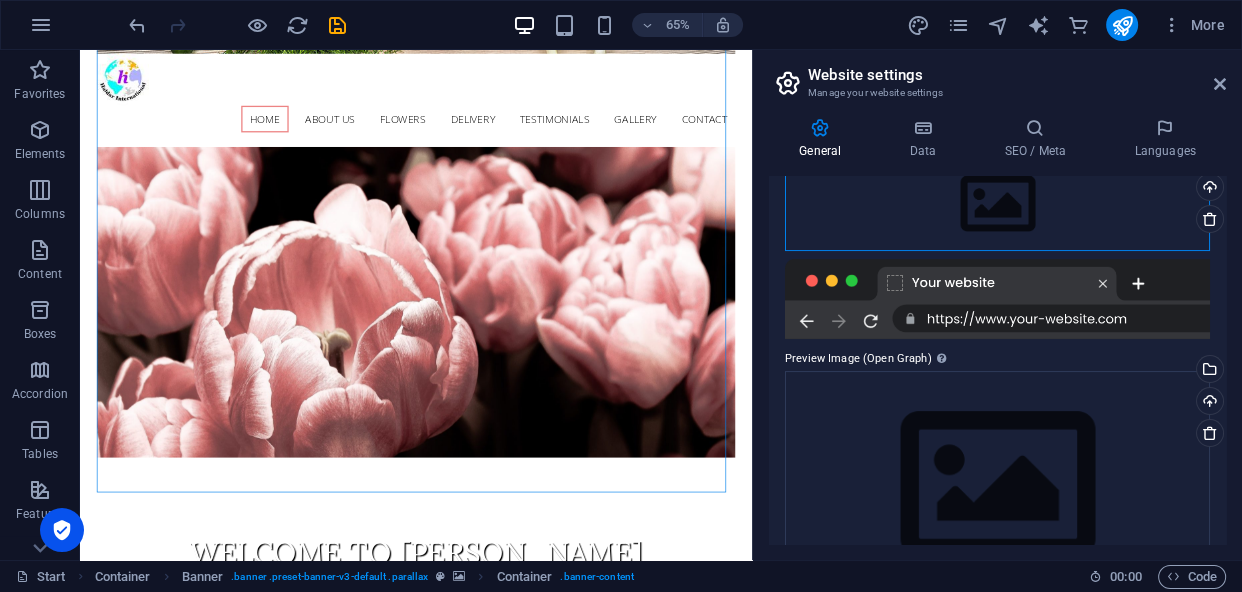 click on "Drag files here, click to choose files or select files from Files or our free stock photos & videos" at bounding box center [997, 204] 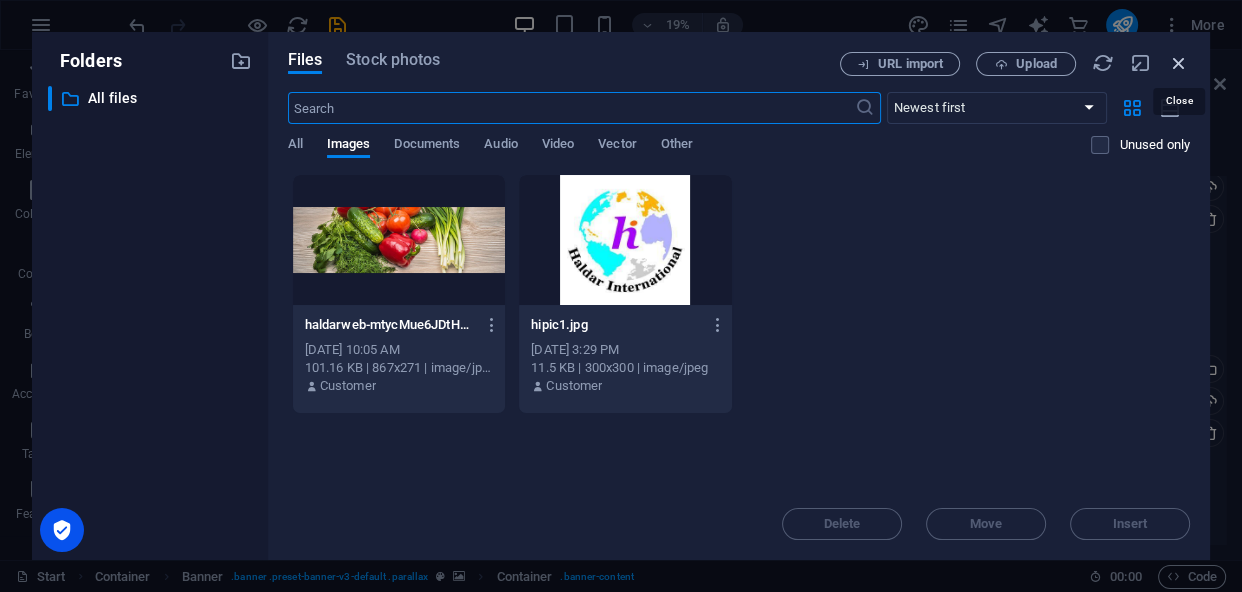 click at bounding box center [1179, 63] 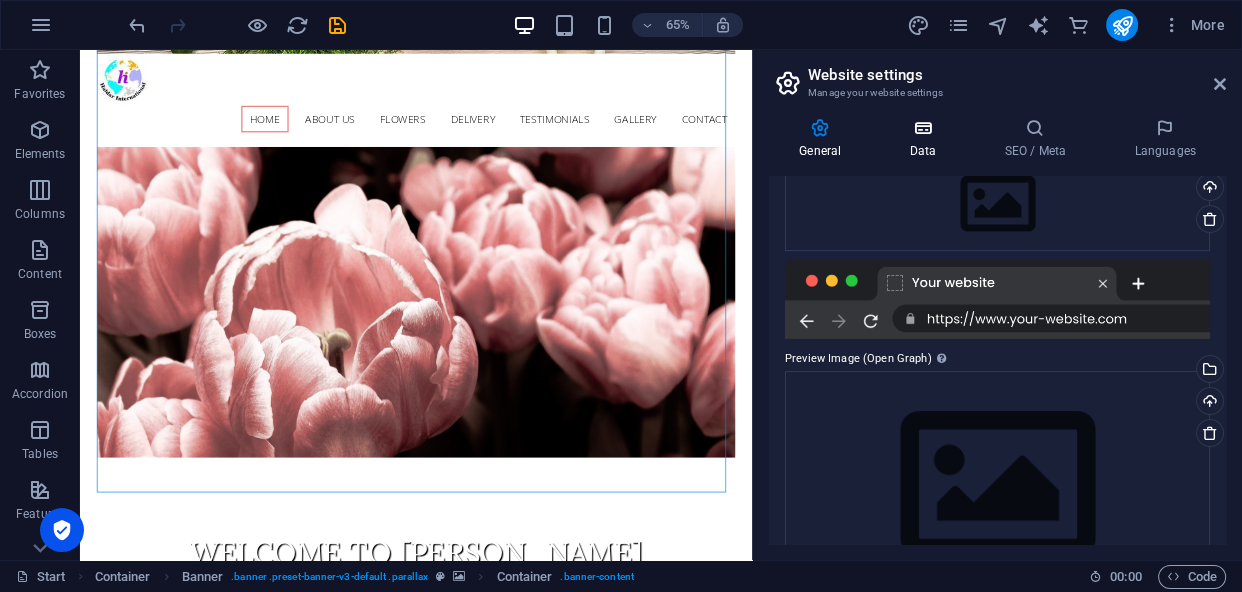 click at bounding box center [922, 128] 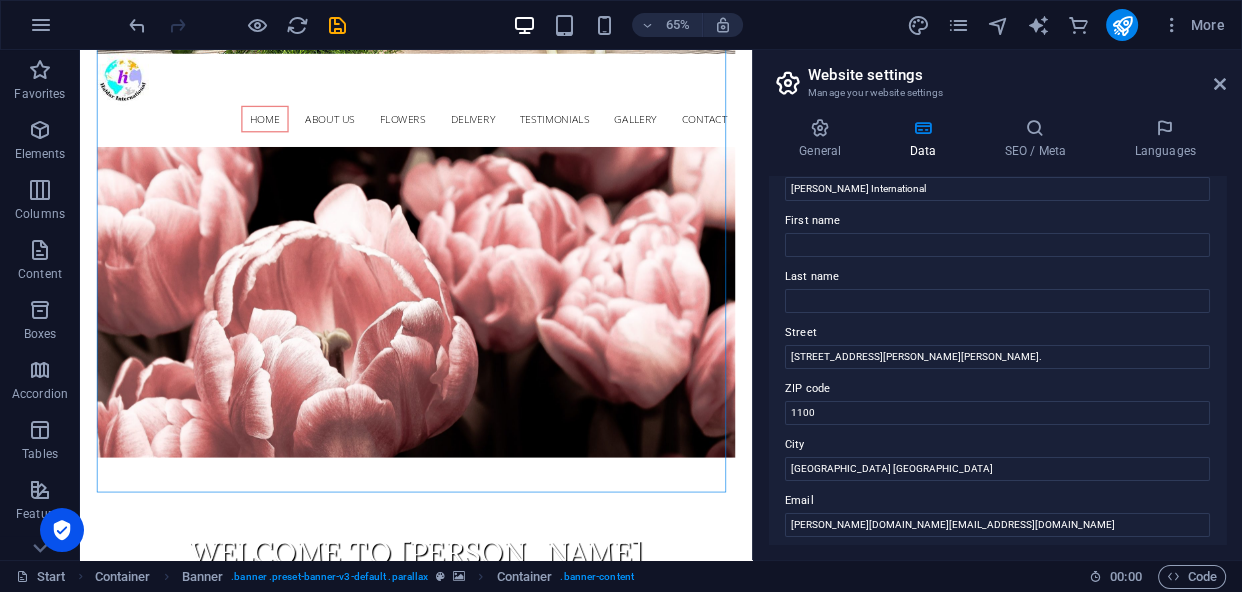 scroll, scrollTop: 0, scrollLeft: 0, axis: both 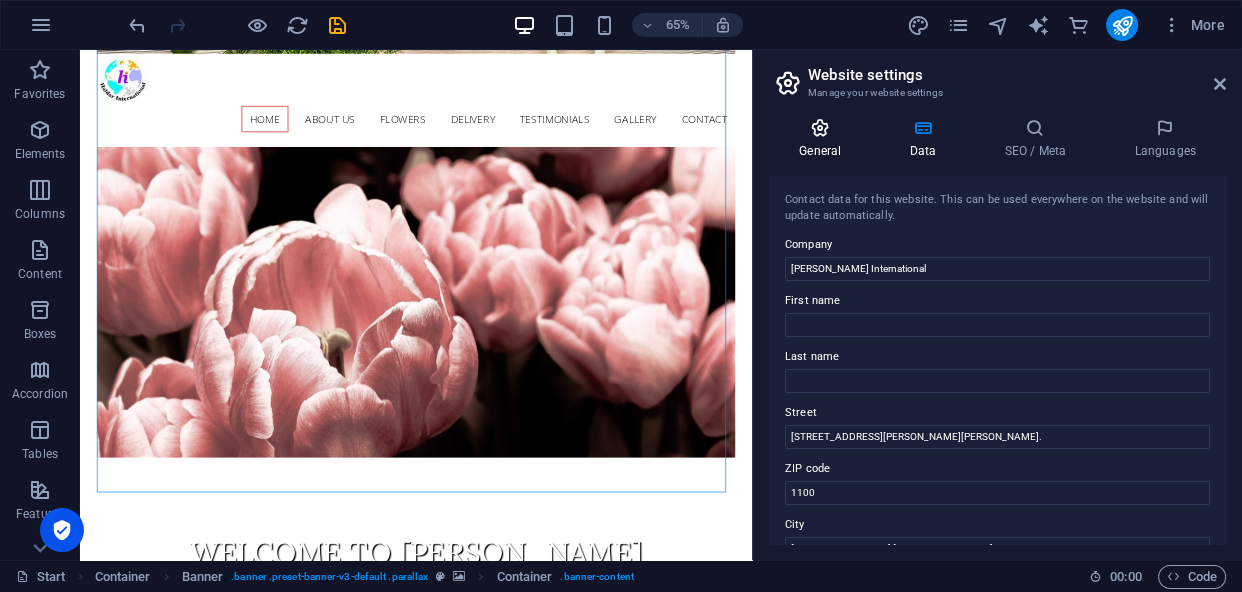 click on "General" at bounding box center [824, 139] 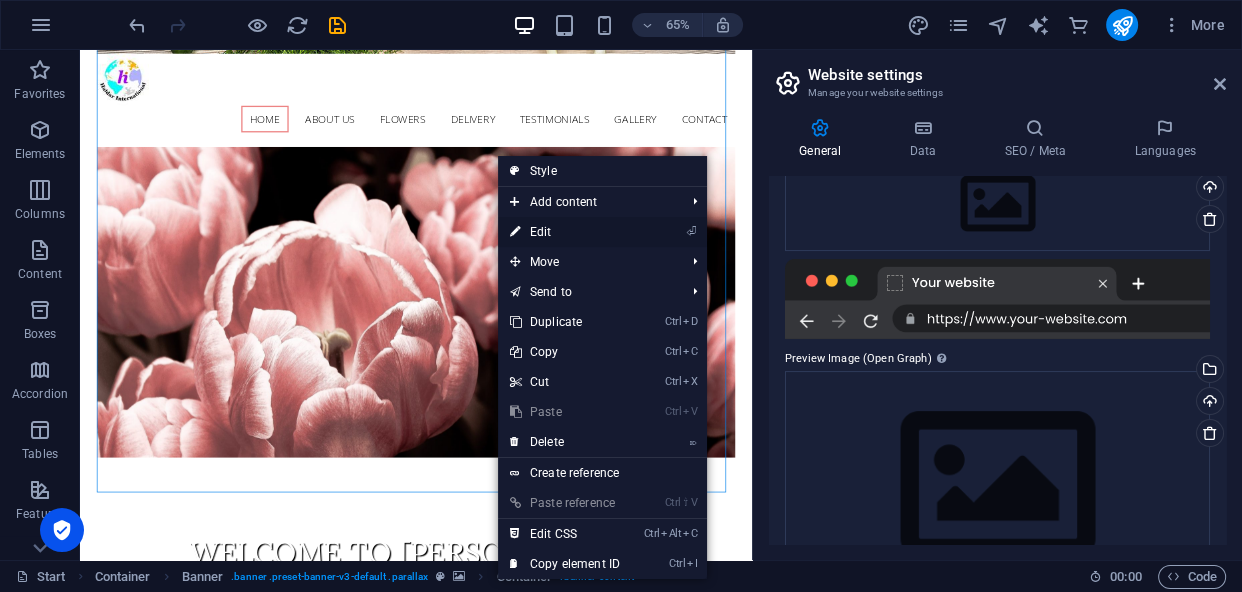 click on "⏎  Edit" at bounding box center (565, 232) 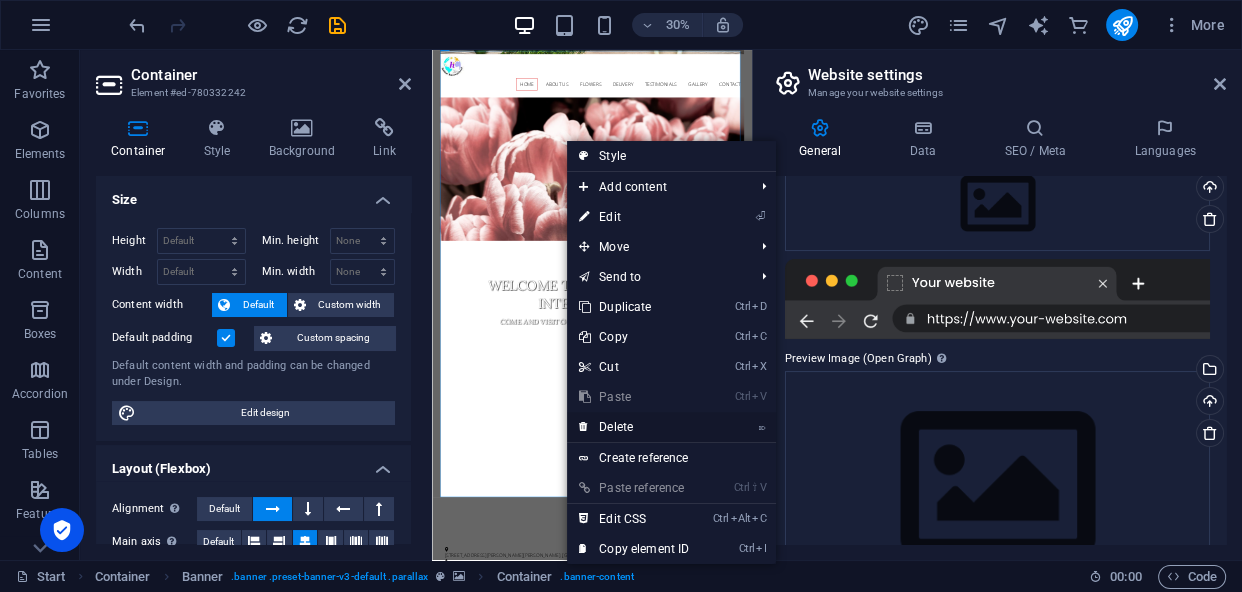 click on "⌦  Delete" at bounding box center [634, 427] 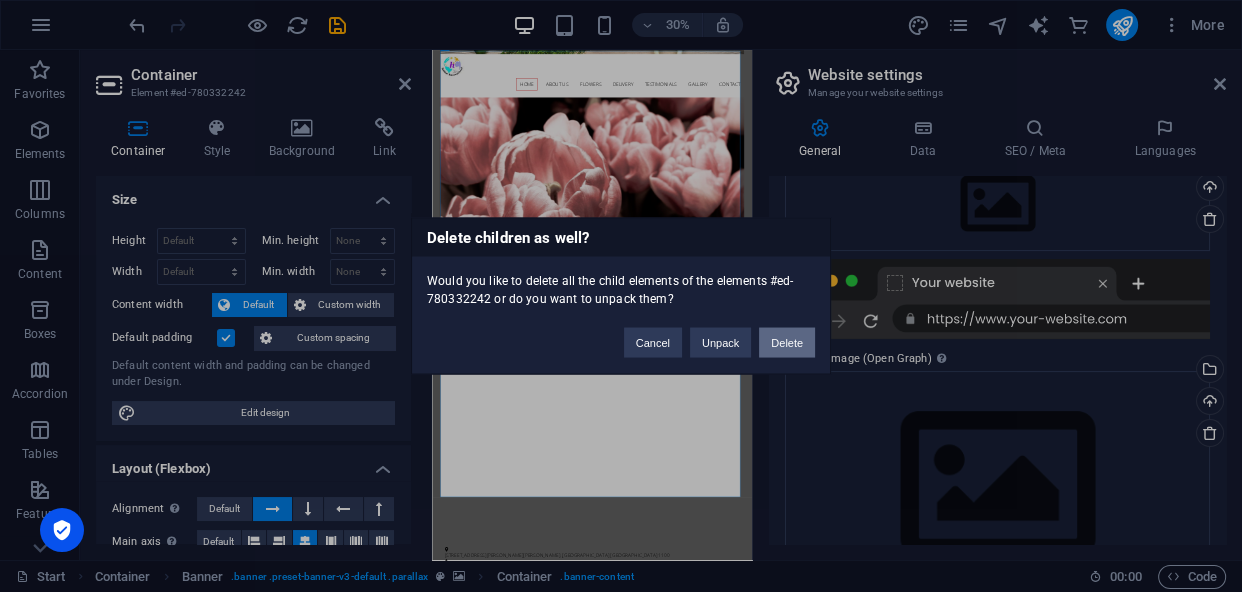click on "Delete" at bounding box center (787, 343) 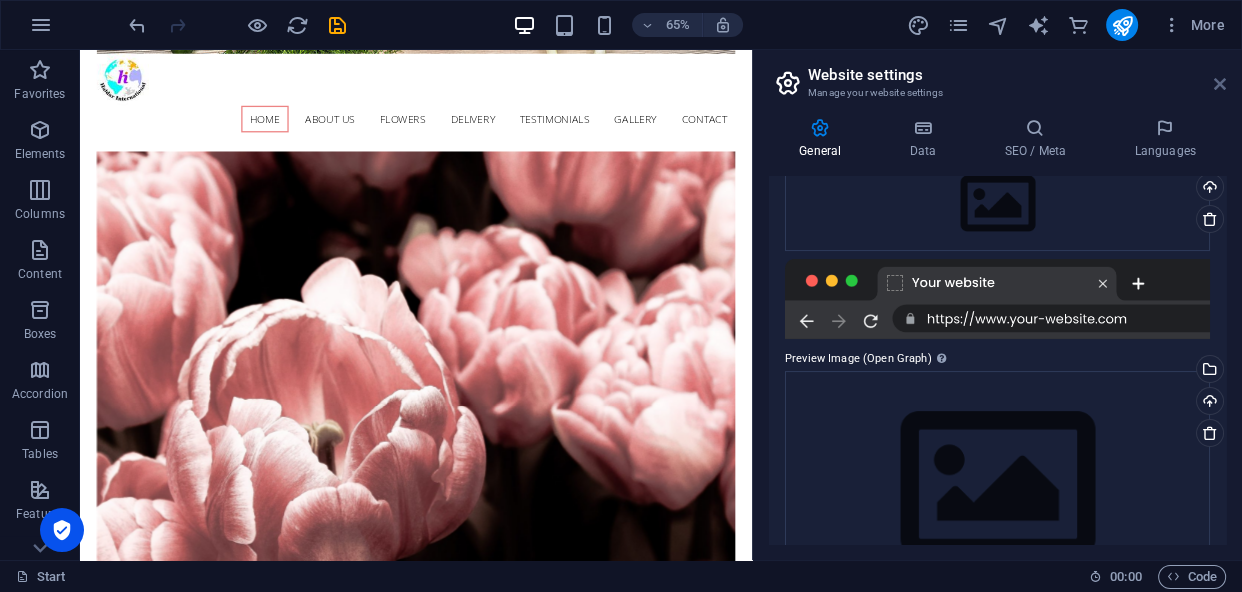 click at bounding box center (1220, 84) 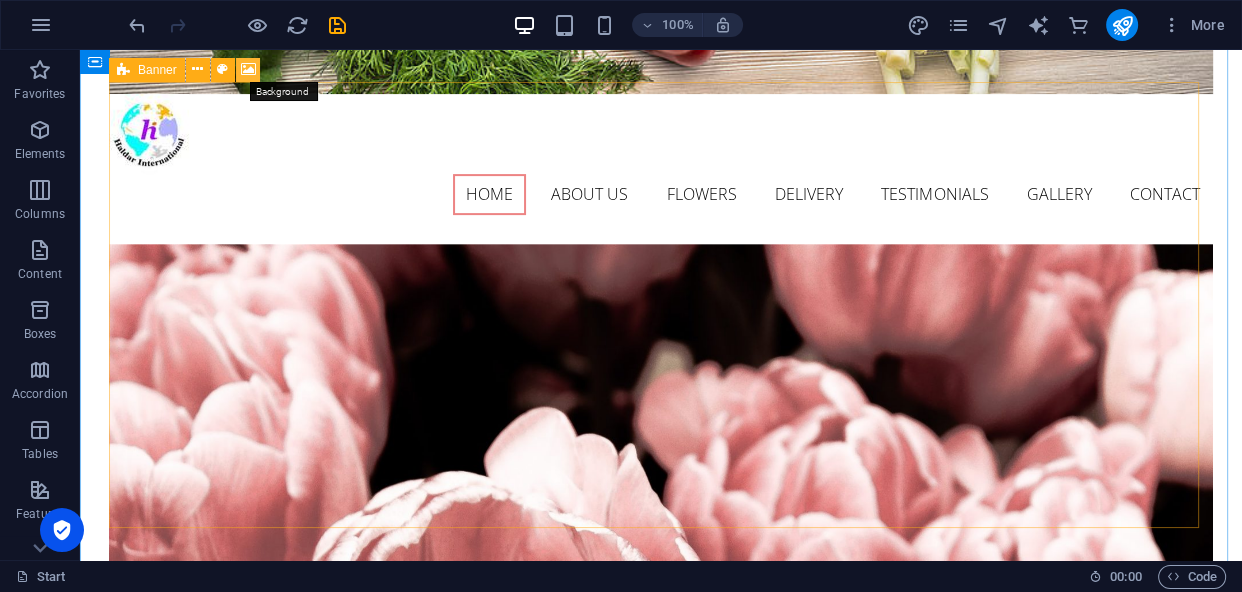 click at bounding box center [248, 69] 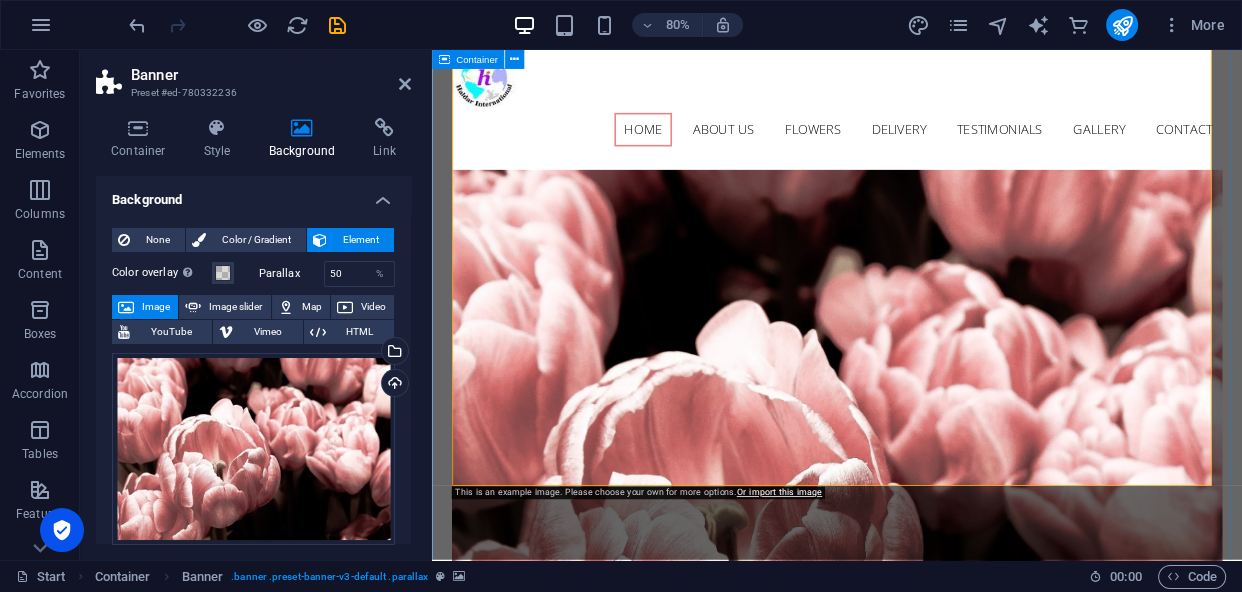 click at bounding box center (938, 568) 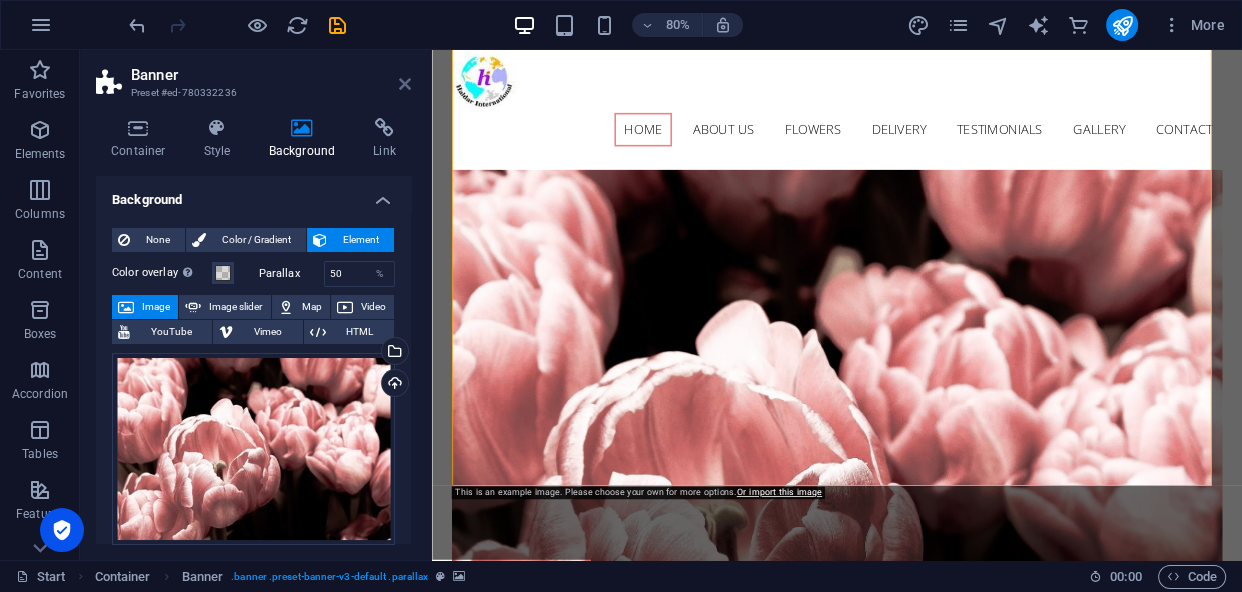 click at bounding box center (405, 84) 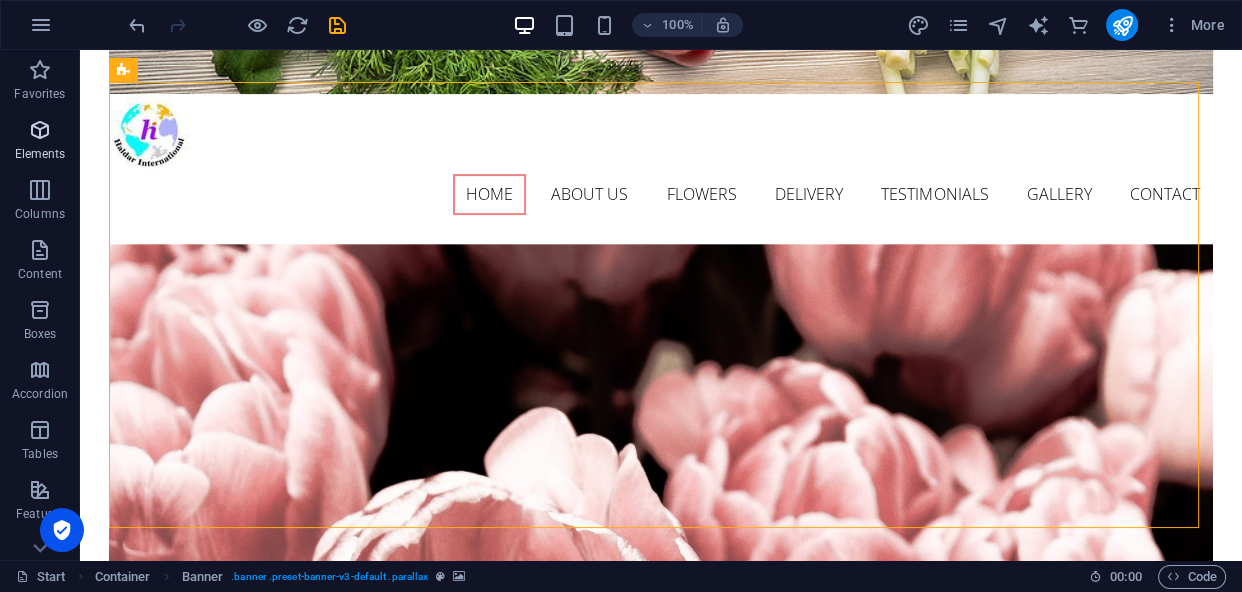 click on "Elements" at bounding box center [40, 142] 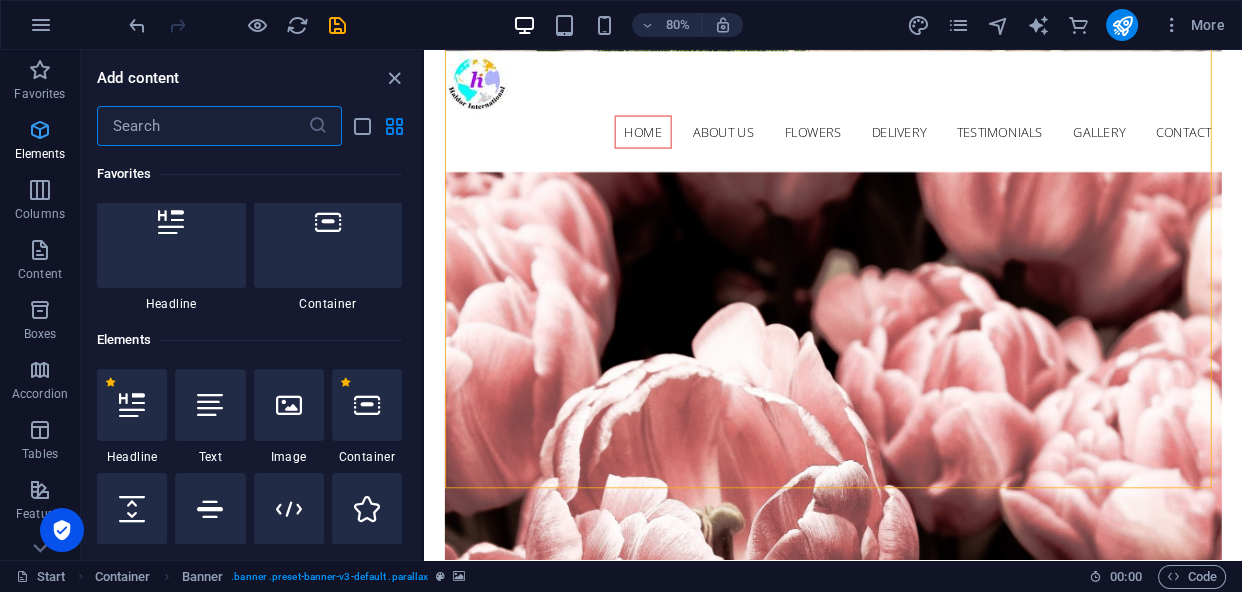 scroll, scrollTop: 212, scrollLeft: 0, axis: vertical 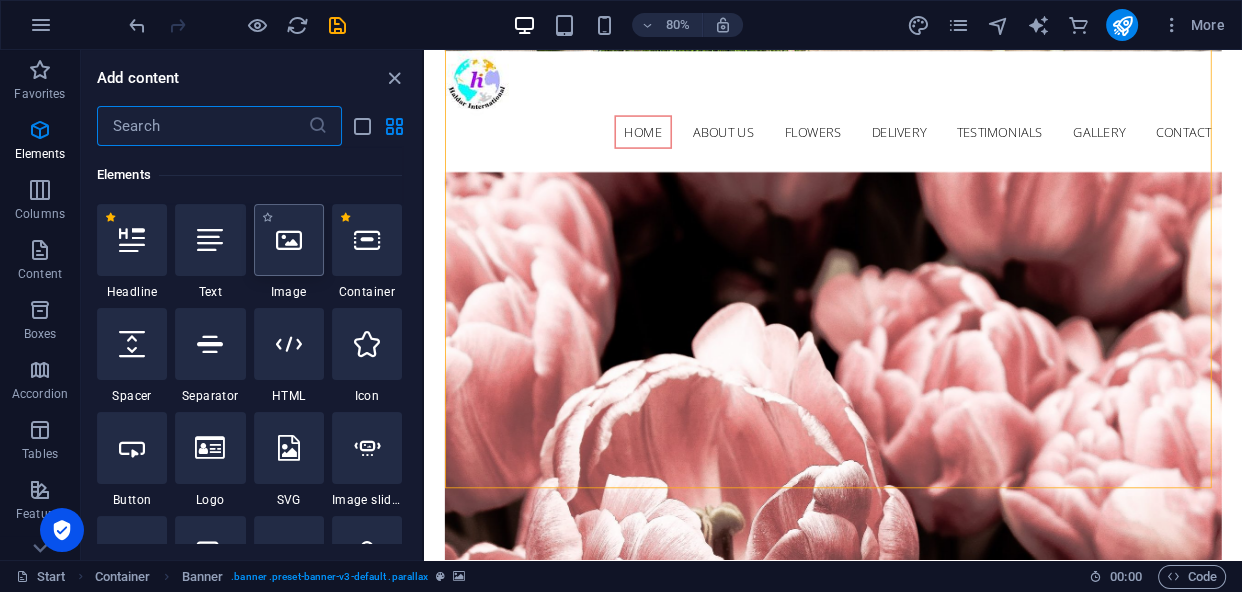 click at bounding box center [289, 240] 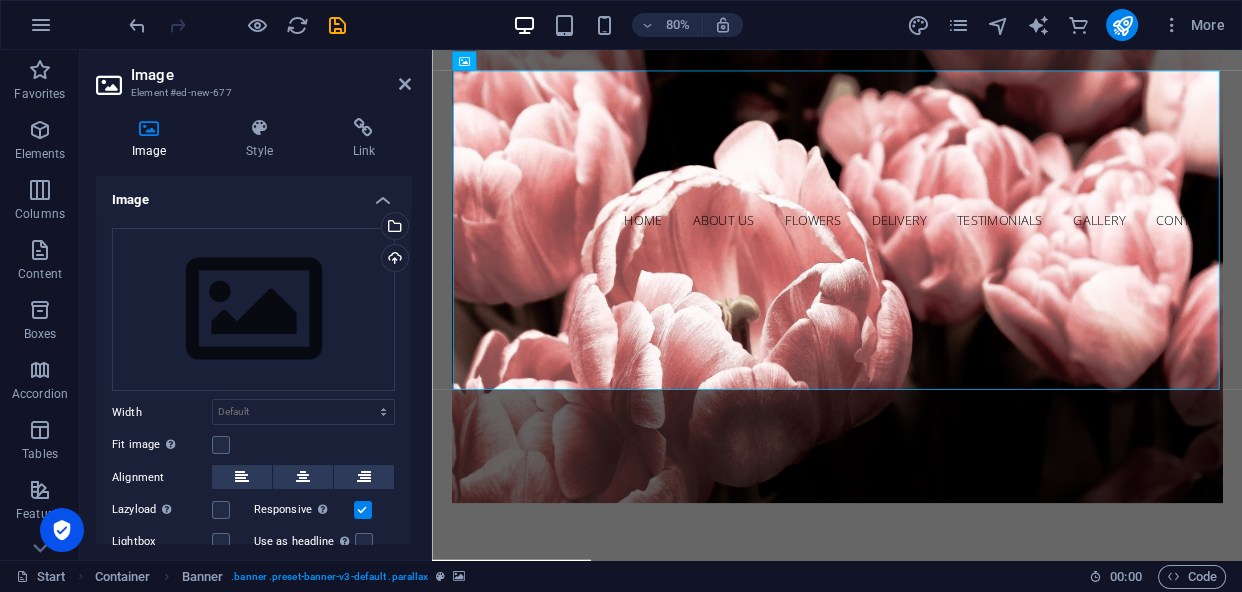 scroll, scrollTop: 0, scrollLeft: 0, axis: both 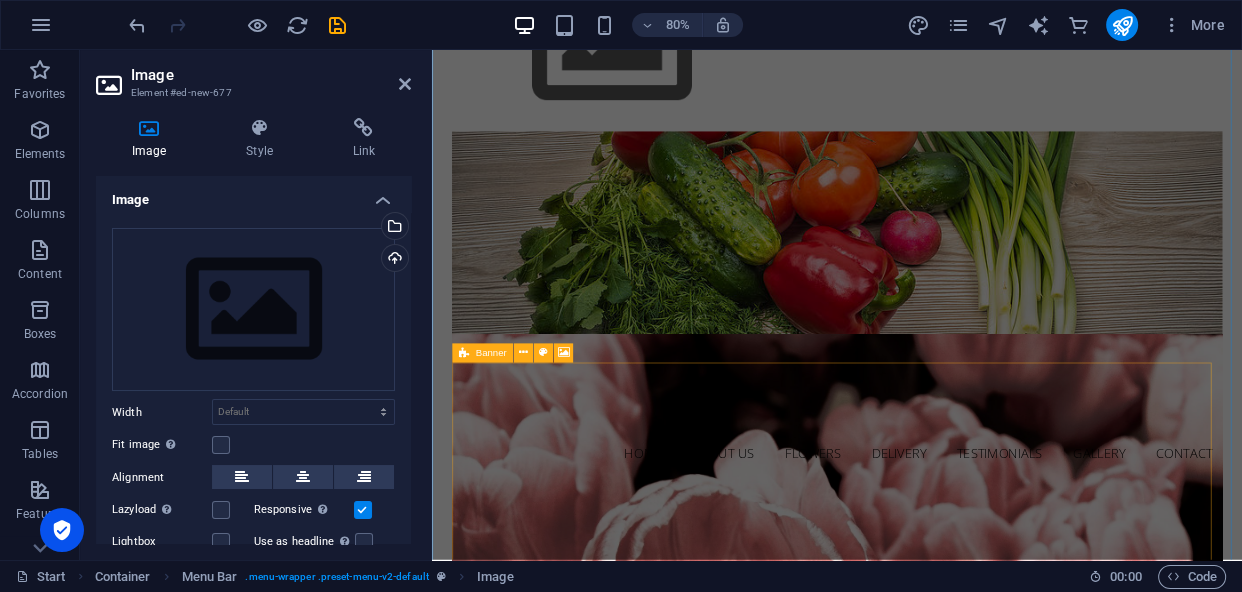 click on "Drop content here or  Add elements  Paste clipboard" at bounding box center (938, 1269) 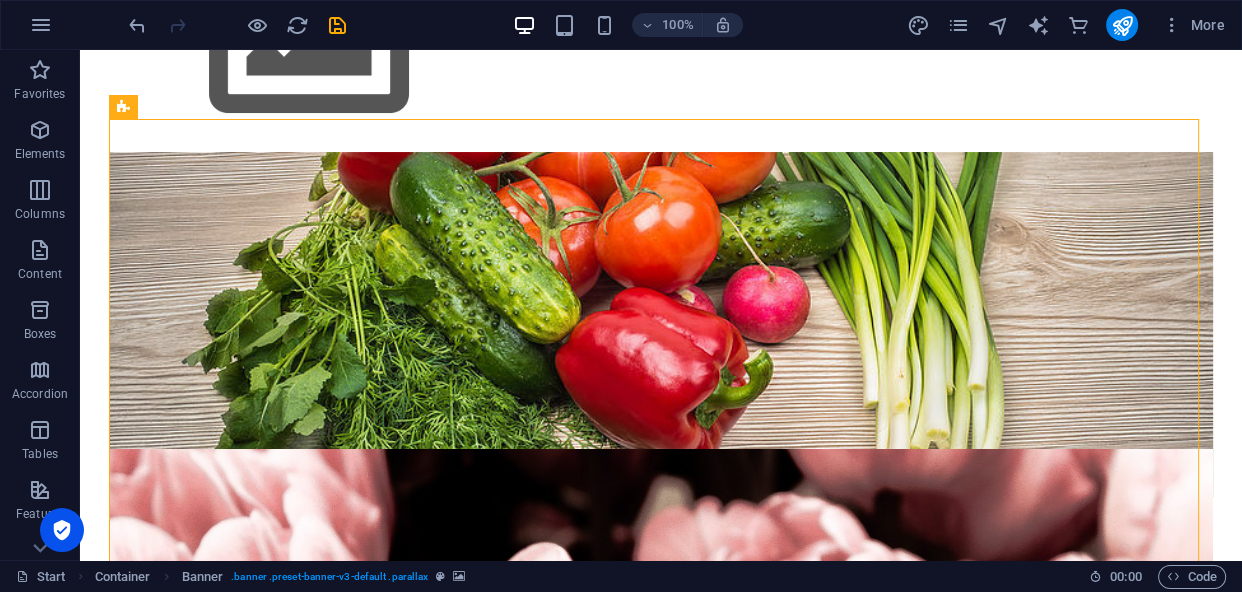 scroll, scrollTop: 628, scrollLeft: 0, axis: vertical 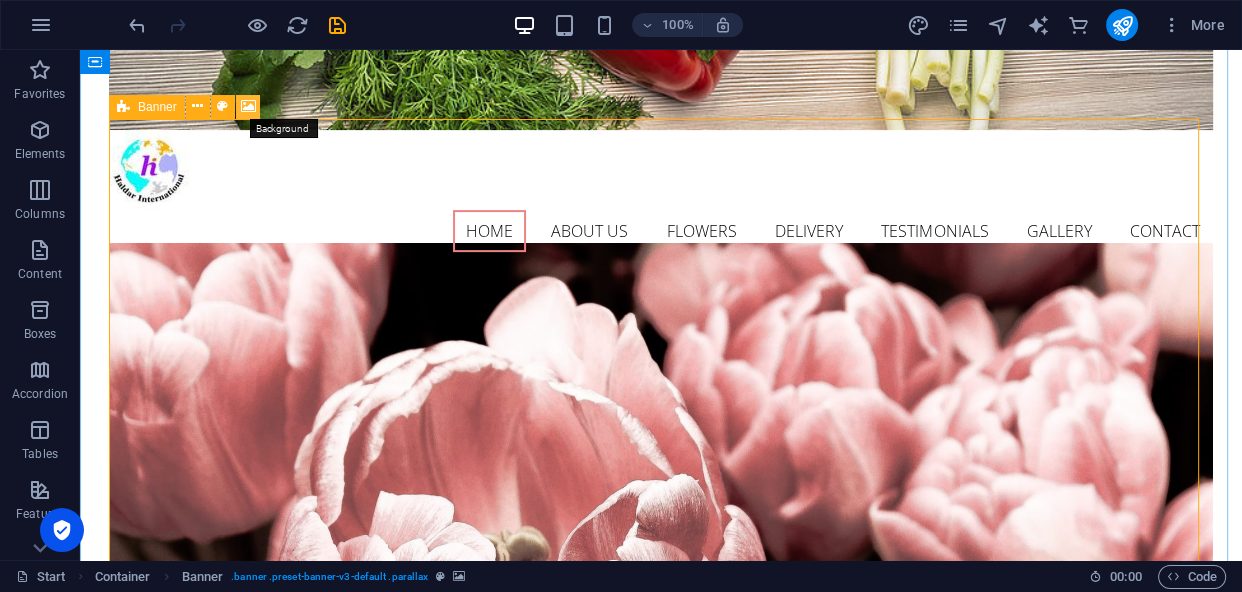 click at bounding box center [248, 106] 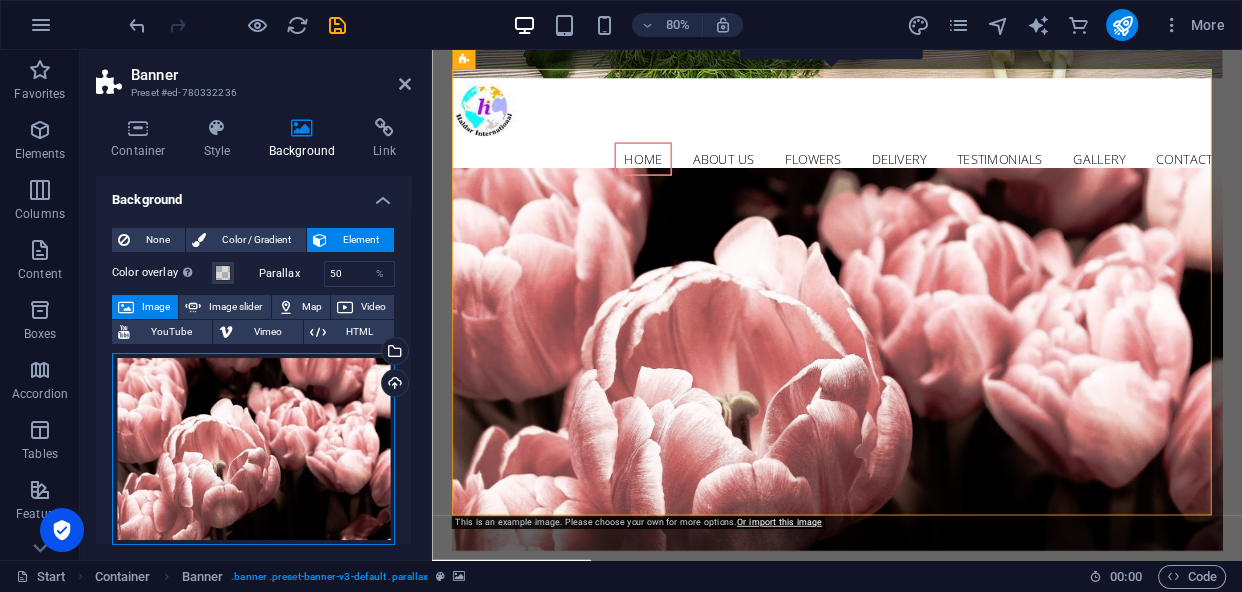 drag, startPoint x: 312, startPoint y: 423, endPoint x: 284, endPoint y: 406, distance: 32.75668 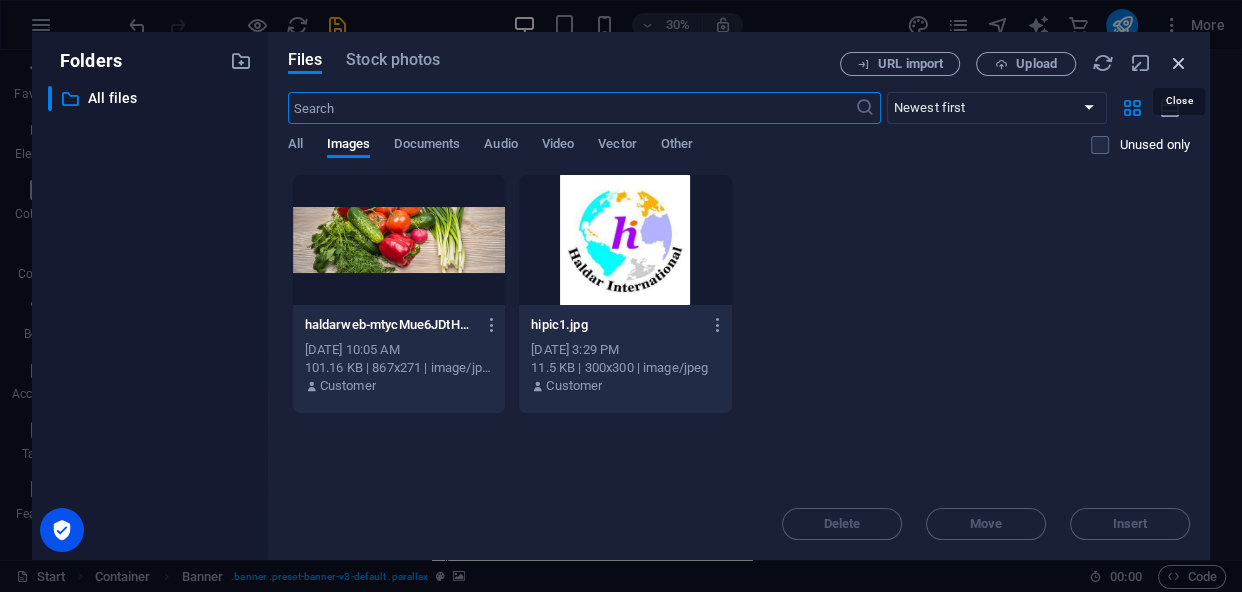 click at bounding box center (1179, 63) 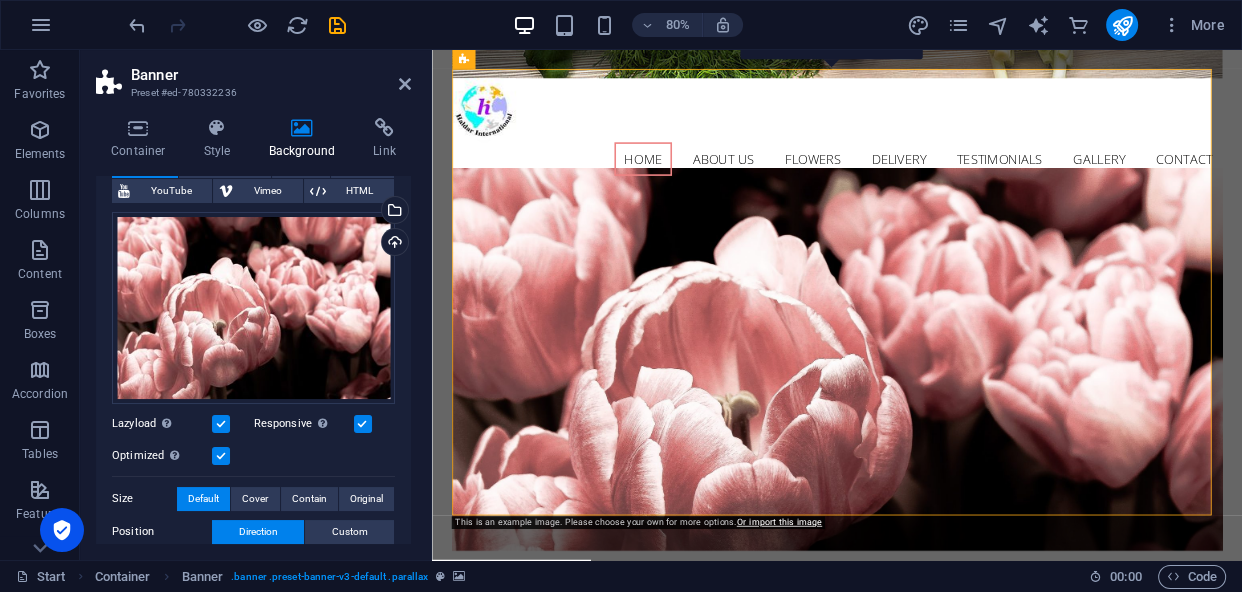 scroll, scrollTop: 174, scrollLeft: 0, axis: vertical 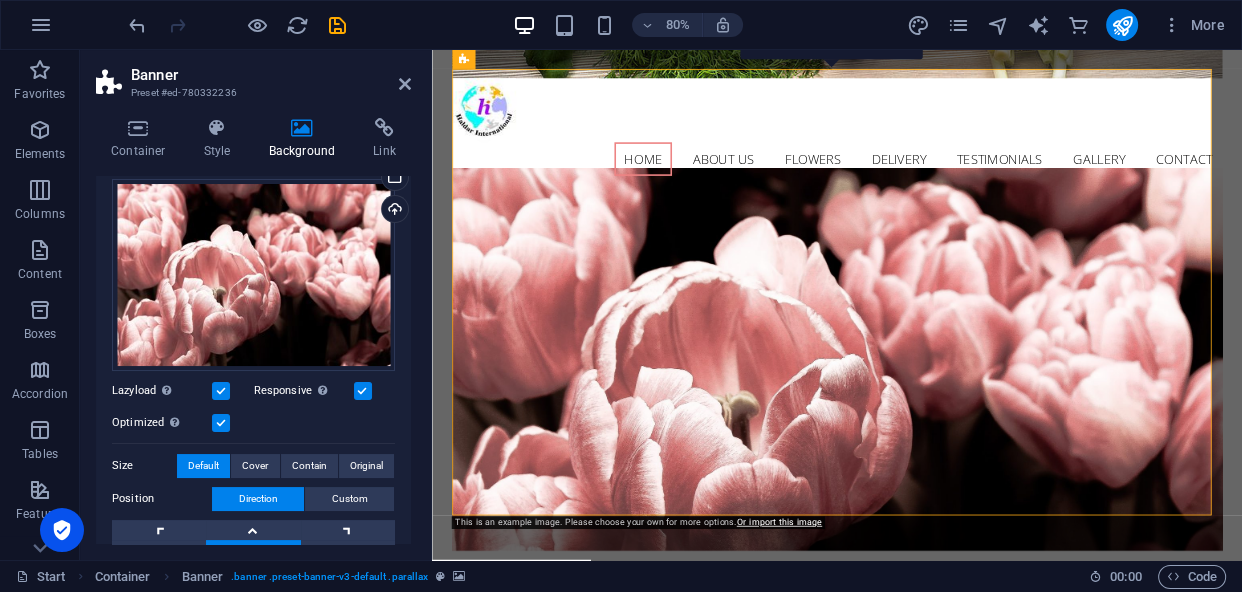 drag, startPoint x: 251, startPoint y: 259, endPoint x: 156, endPoint y: 456, distance: 218.70985 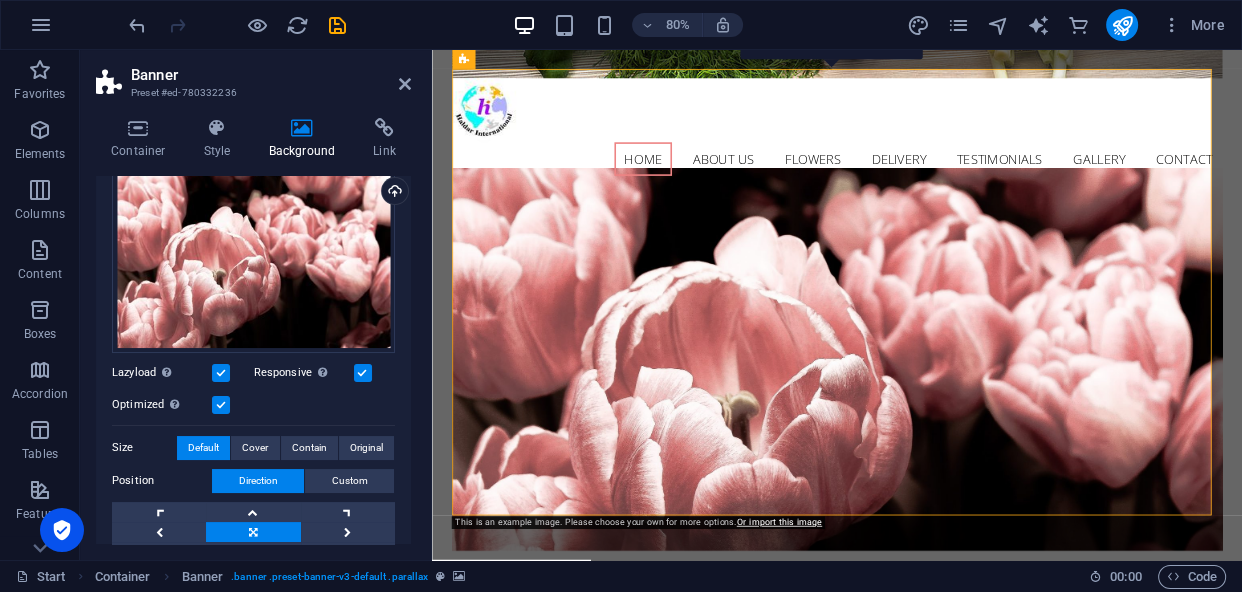scroll, scrollTop: 256, scrollLeft: 0, axis: vertical 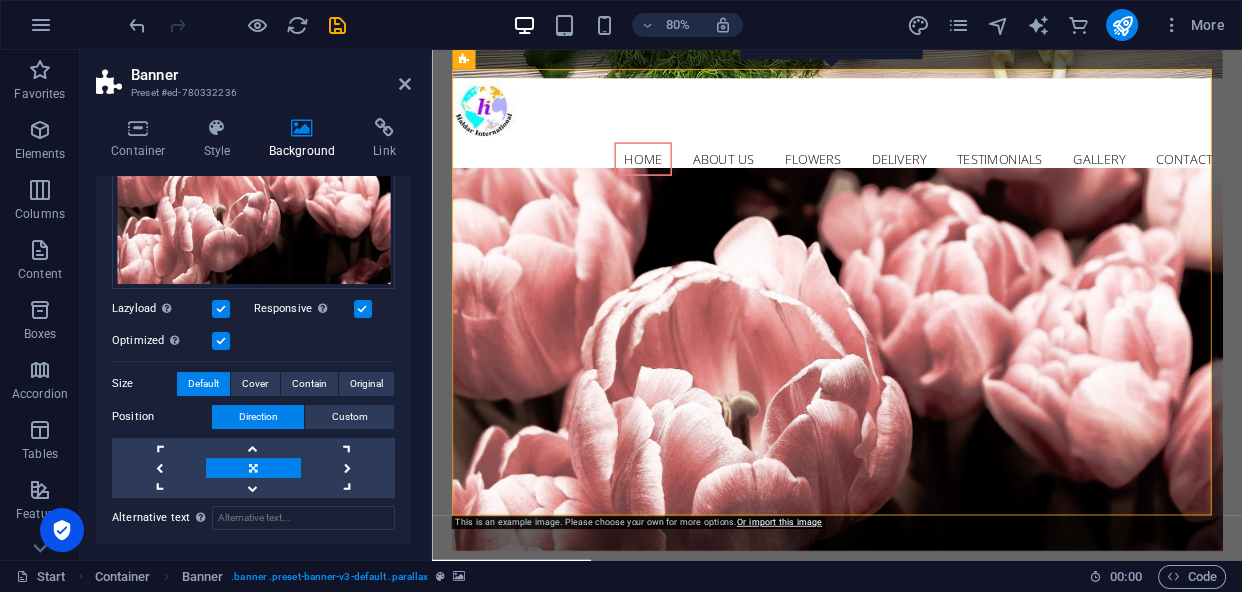 click at bounding box center (253, 468) 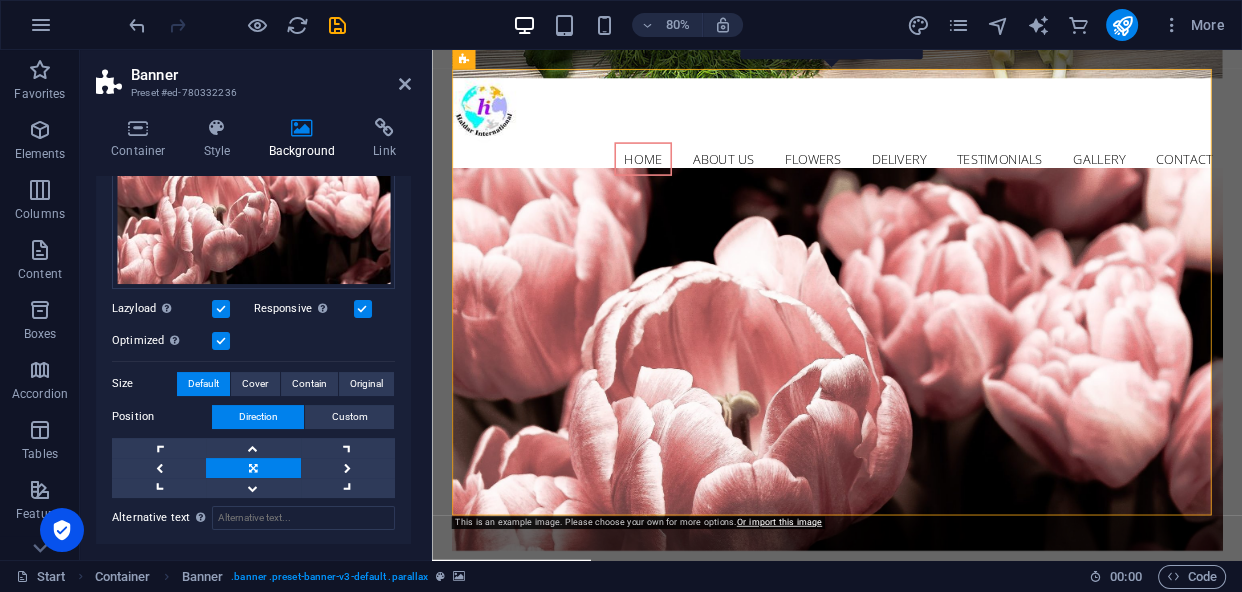 click at bounding box center [253, 468] 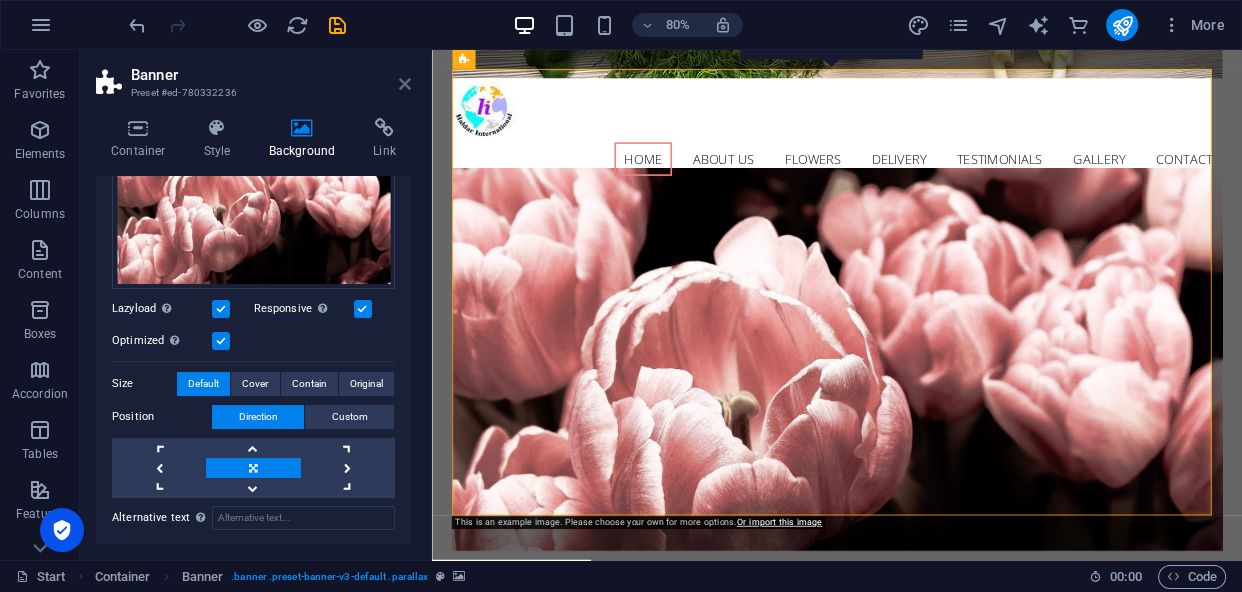 click at bounding box center (405, 84) 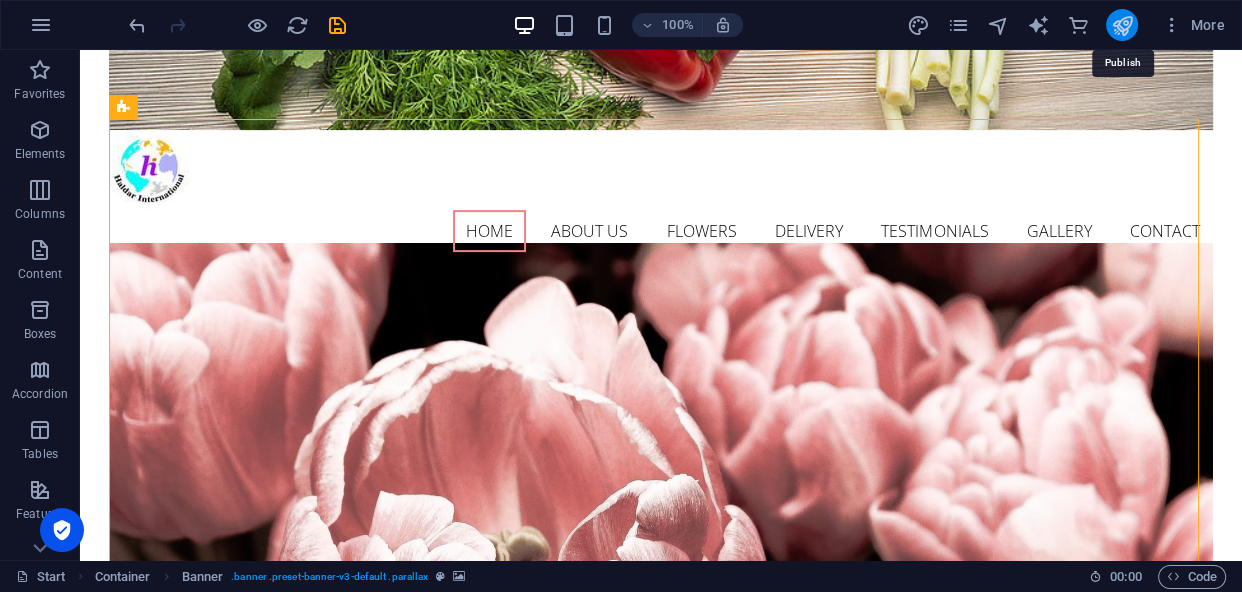 click at bounding box center (1121, 25) 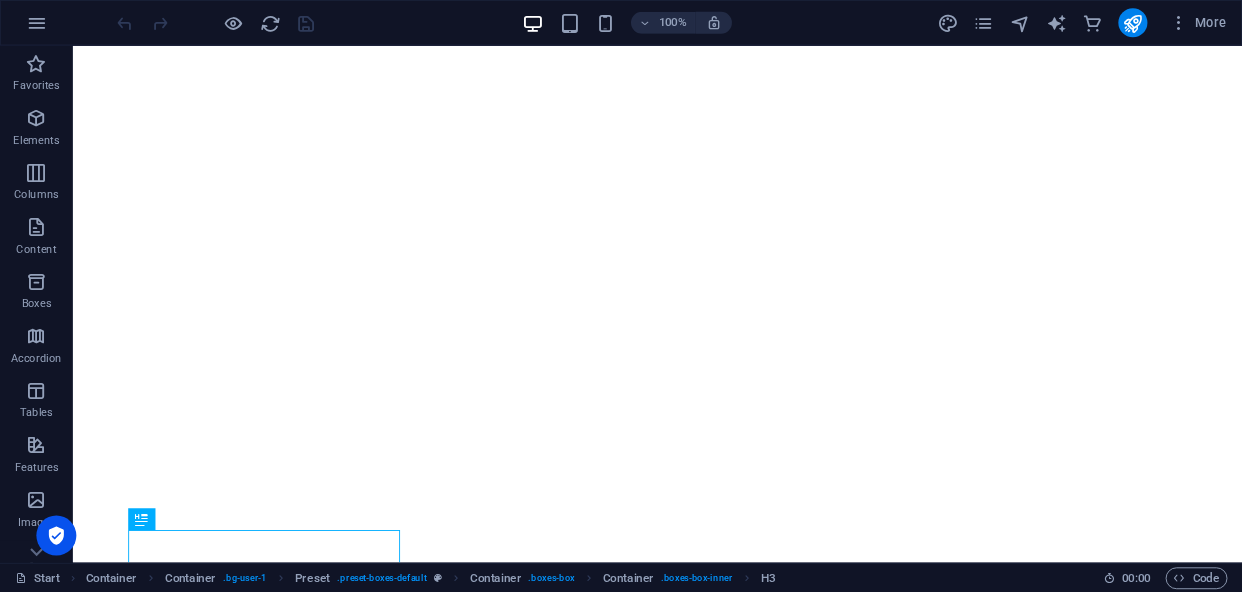 scroll, scrollTop: 0, scrollLeft: 0, axis: both 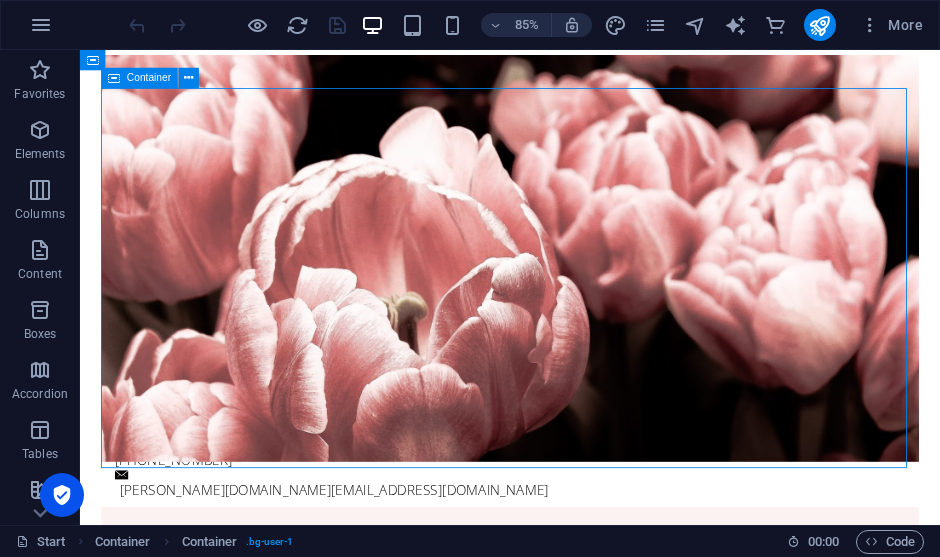 drag, startPoint x: 906, startPoint y: 132, endPoint x: 653, endPoint y: 50, distance: 265.95676 